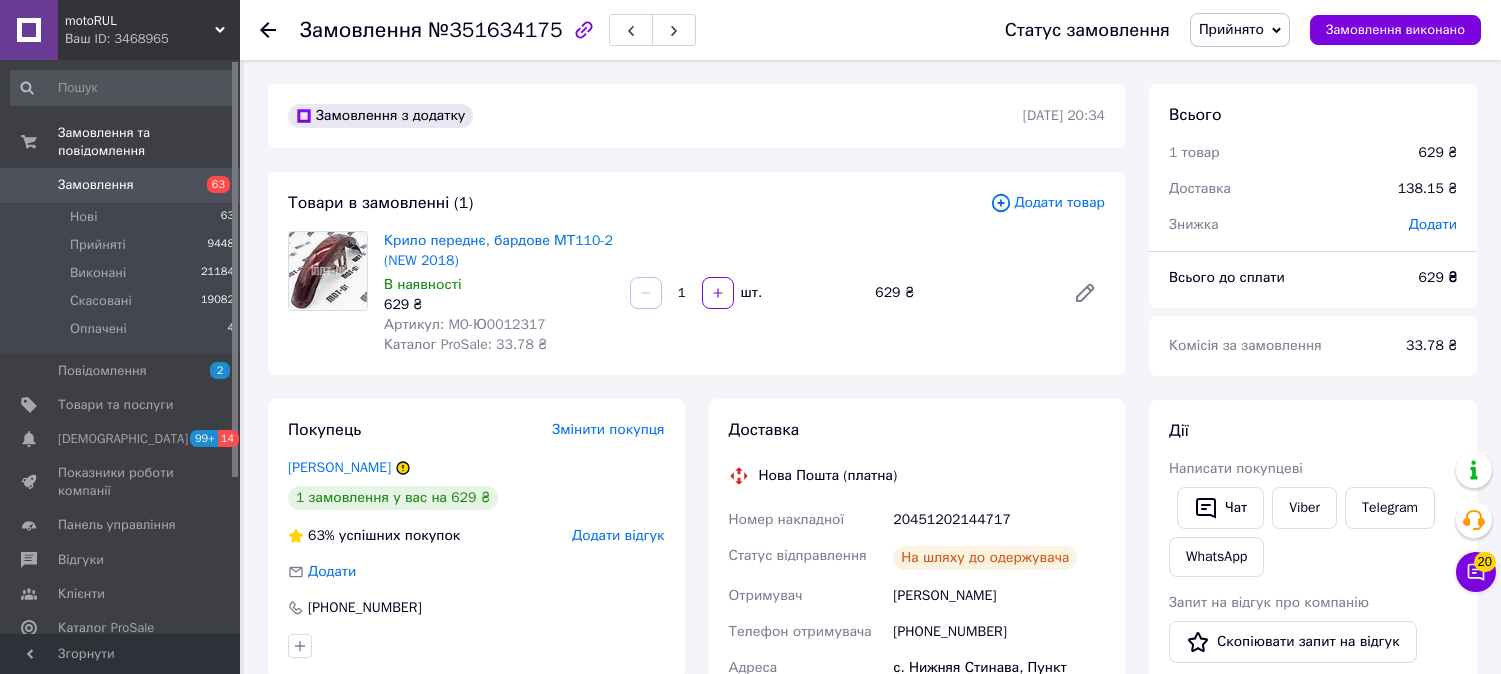 scroll, scrollTop: 768, scrollLeft: 0, axis: vertical 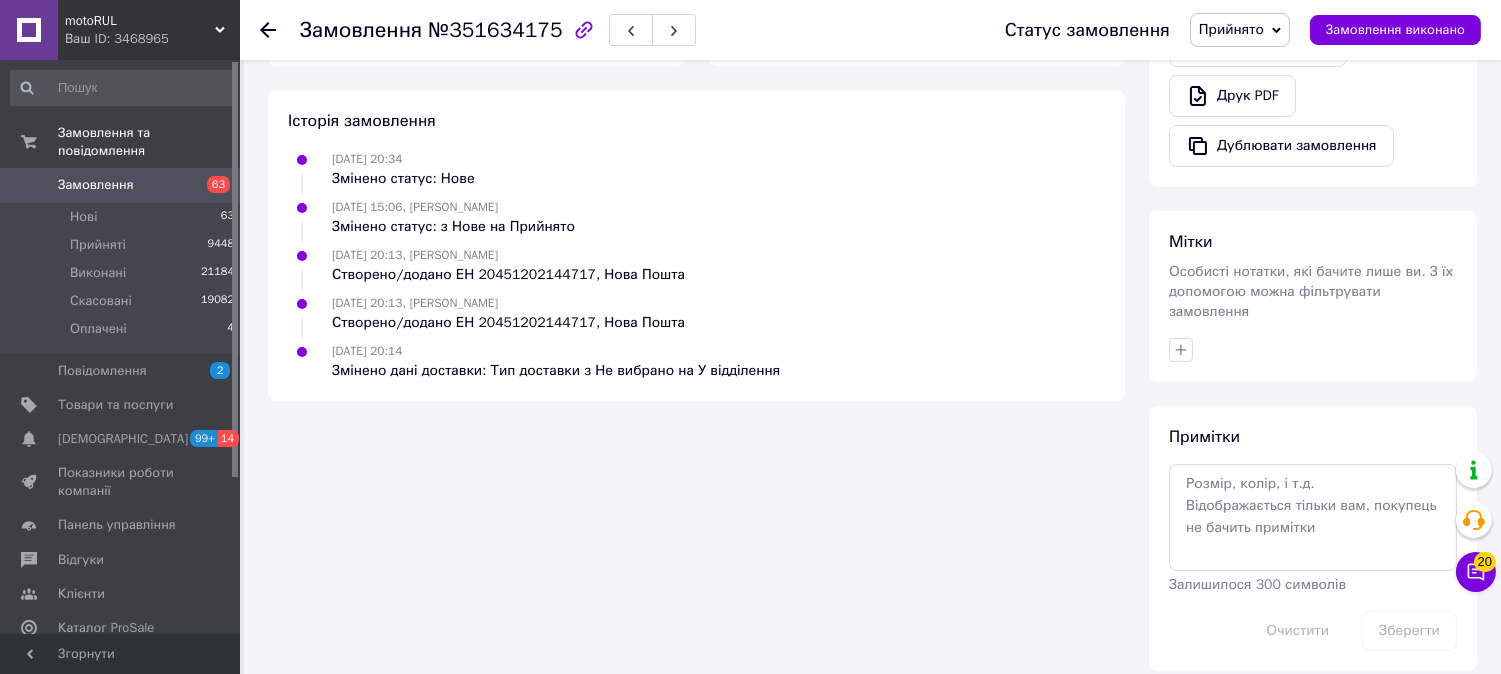 click on "Ваш ID: 3468965" at bounding box center [152, 39] 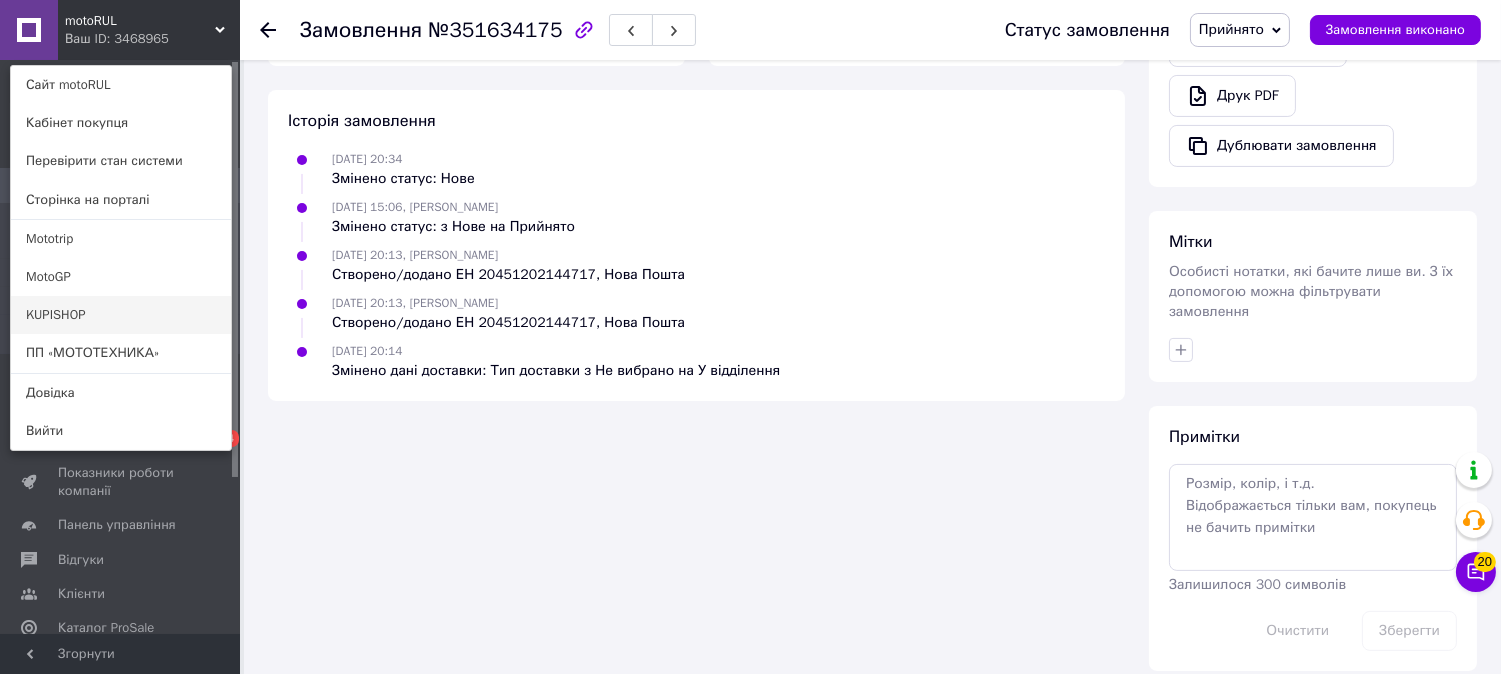 click on "KUPISHOP" at bounding box center (121, 315) 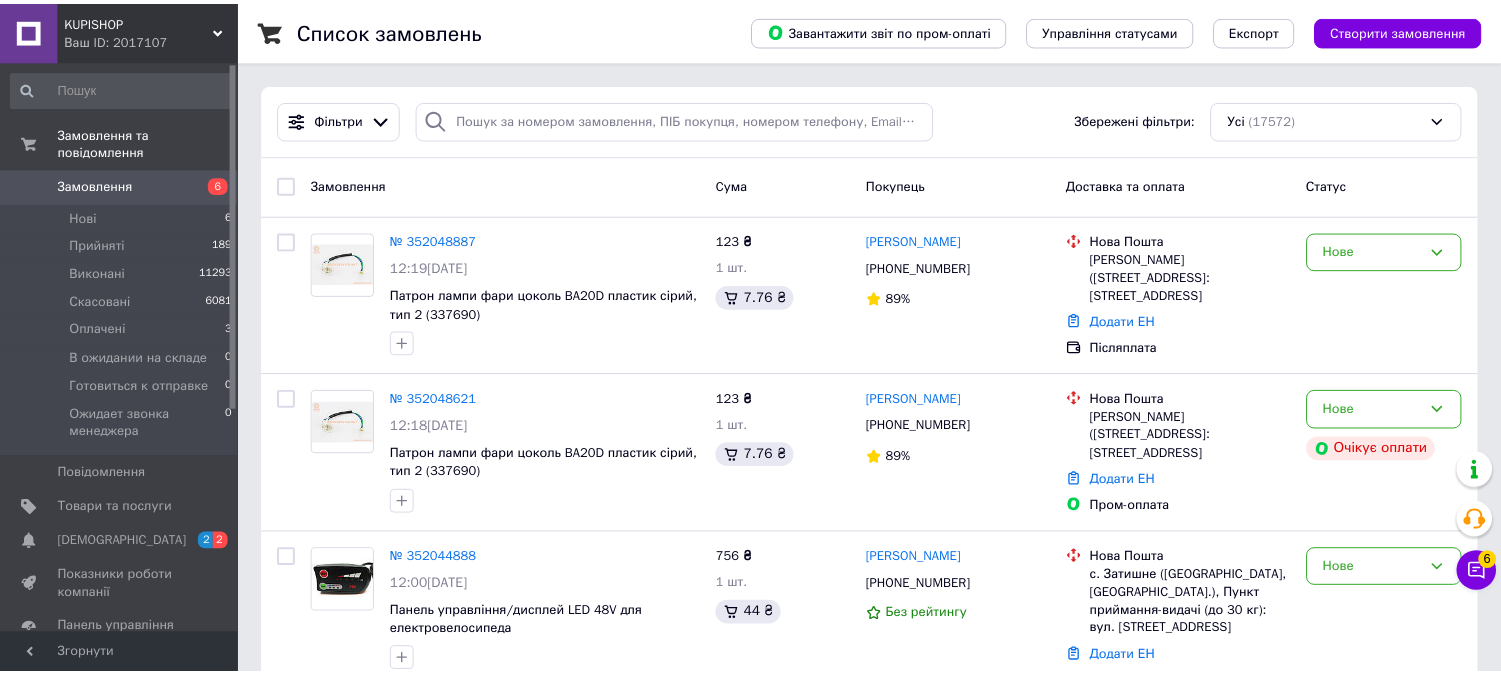 scroll, scrollTop: 0, scrollLeft: 0, axis: both 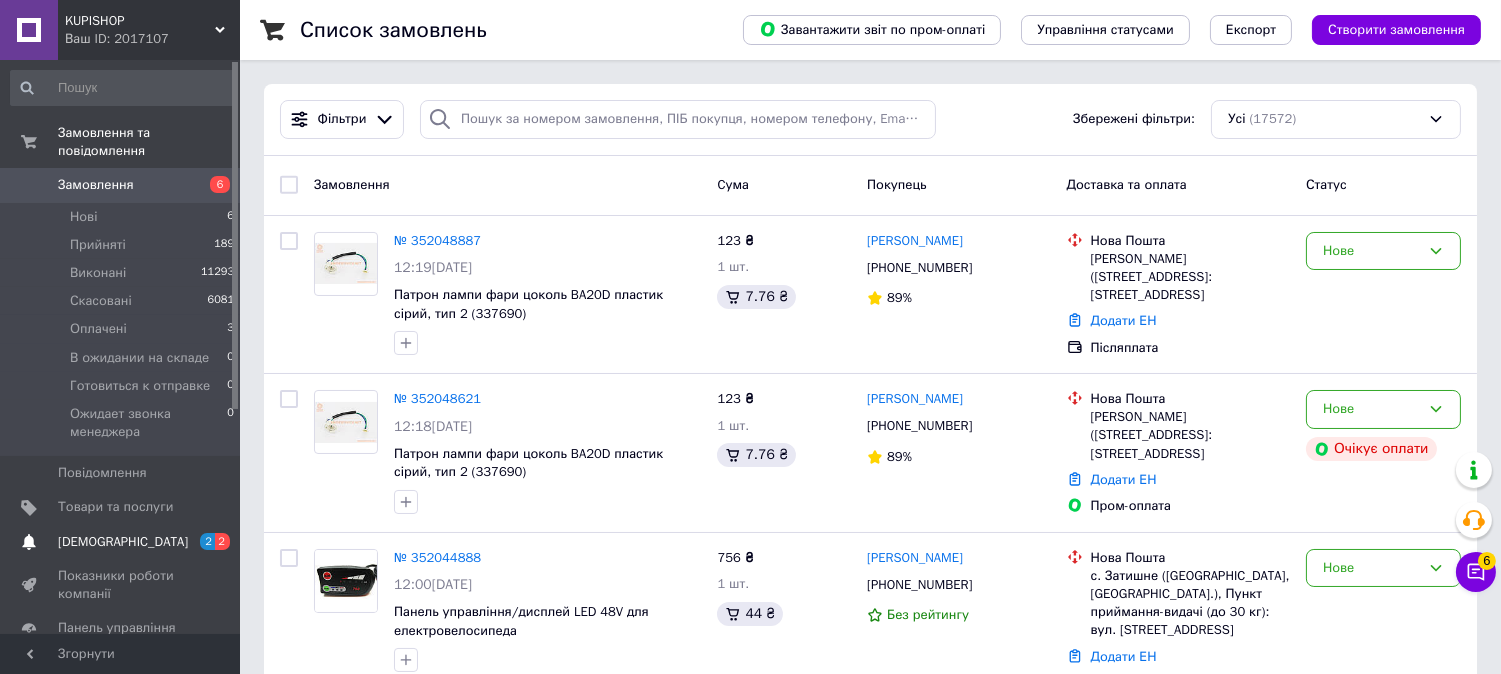 click on "[DEMOGRAPHIC_DATA]" at bounding box center [123, 542] 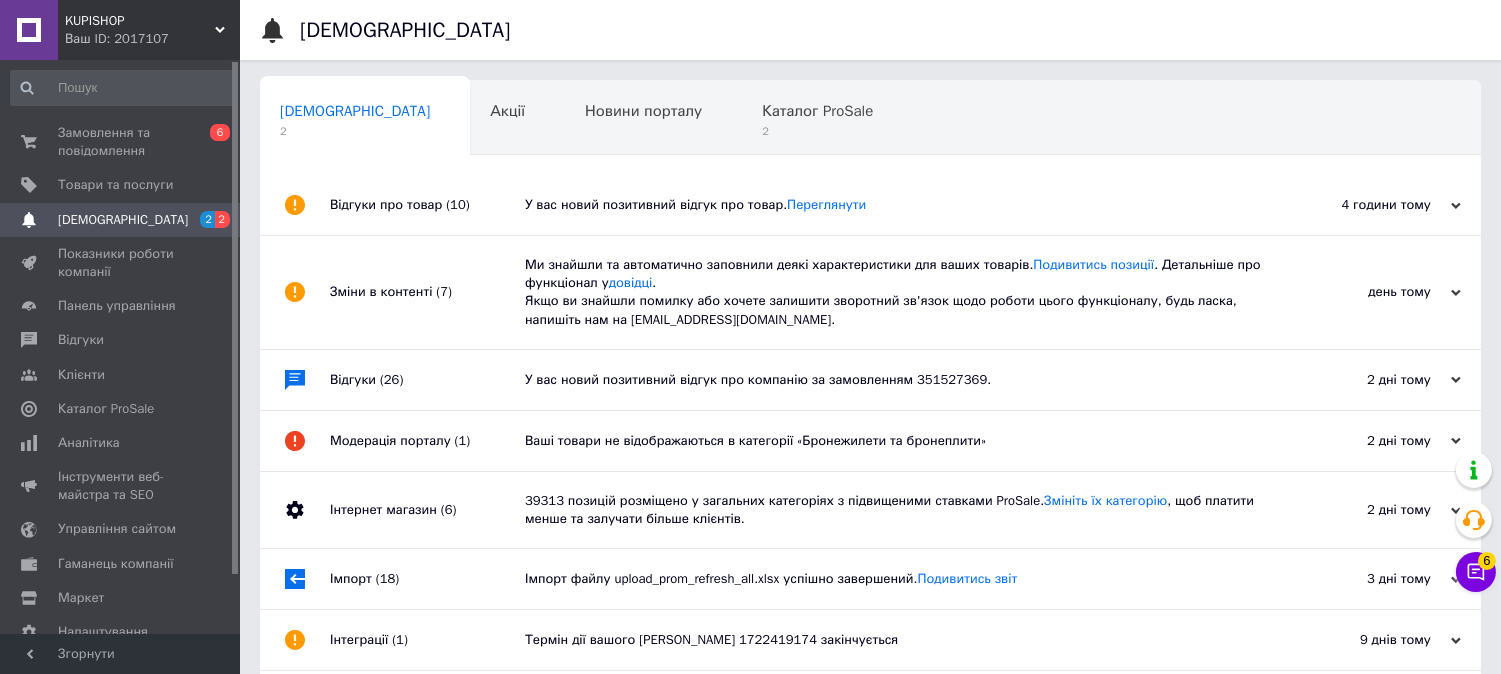 click on "Відгуки про товар   (10)" at bounding box center [427, 205] 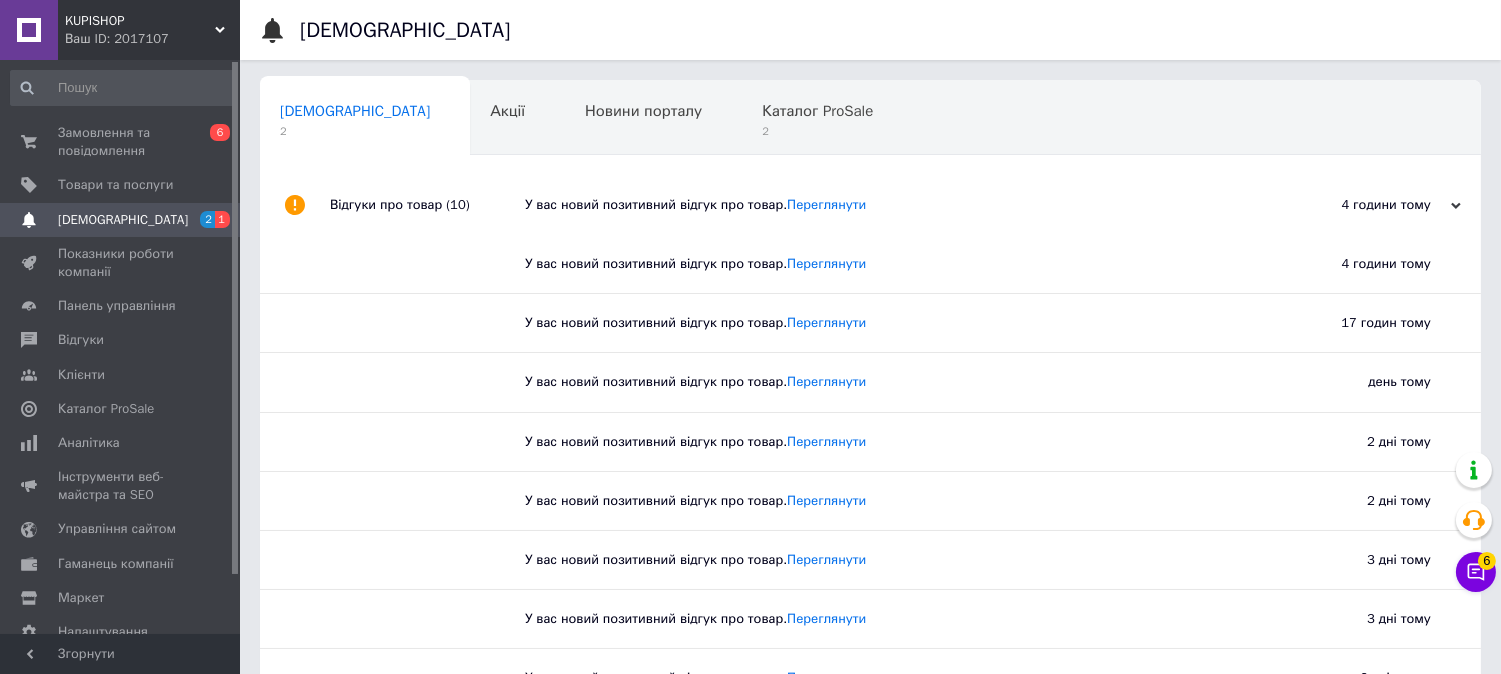 click on "Відгуки про товар   (10)" at bounding box center (427, 205) 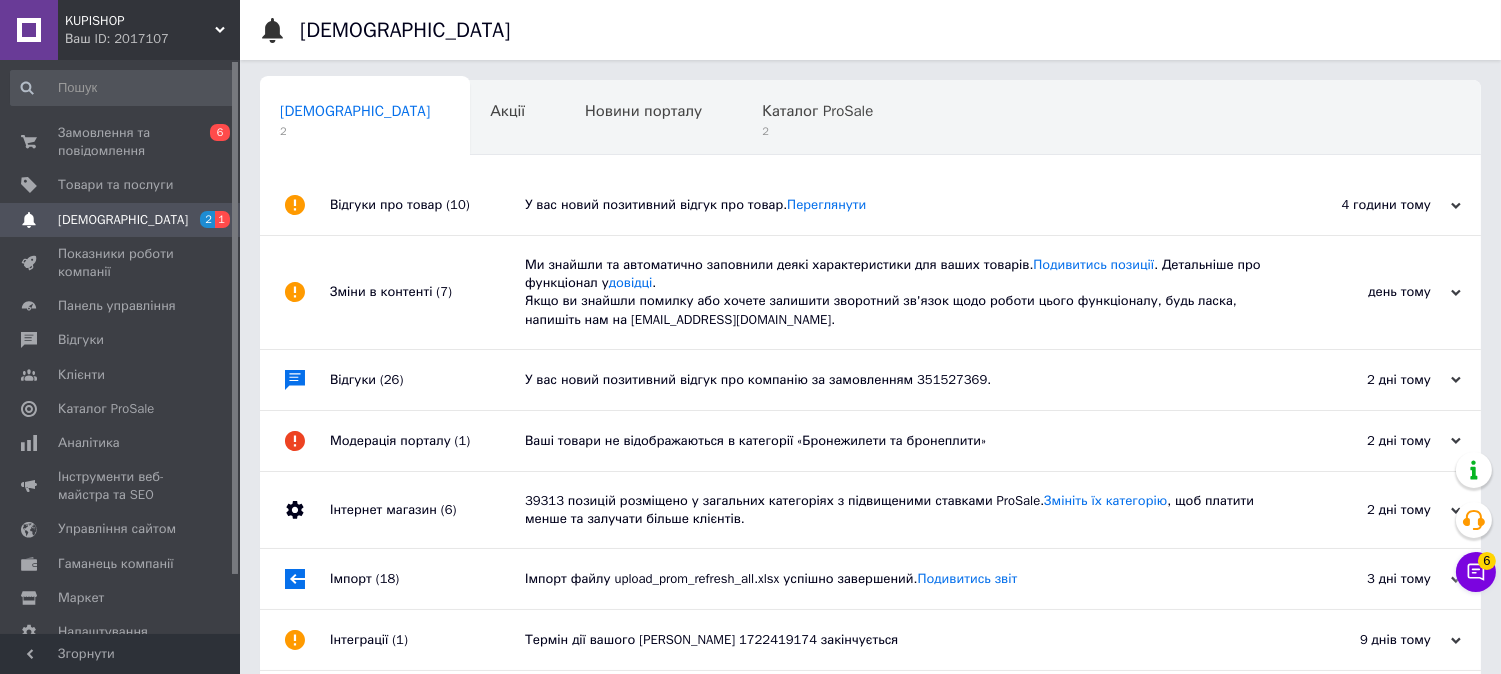 click on "Відгуки про товар   (10)" at bounding box center [427, 205] 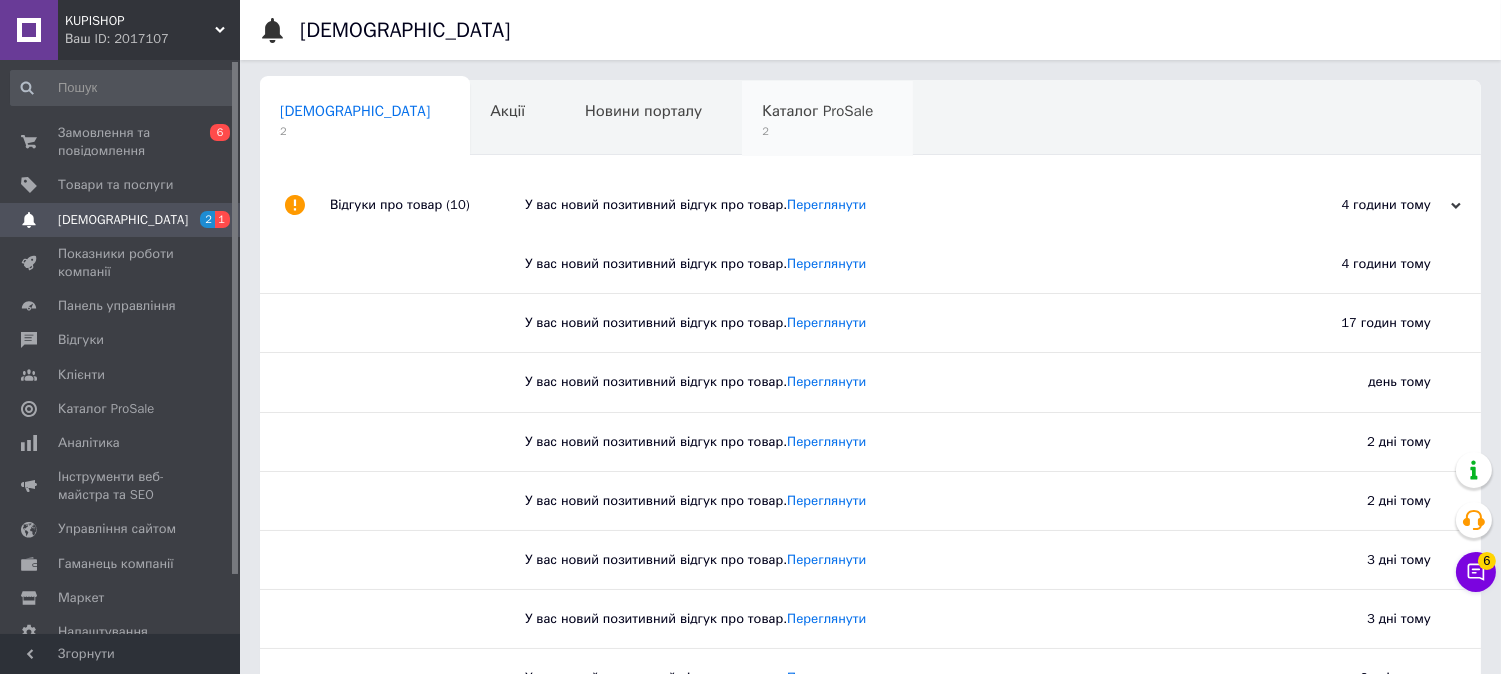 click on "Каталог ProSale 2" at bounding box center [827, 119] 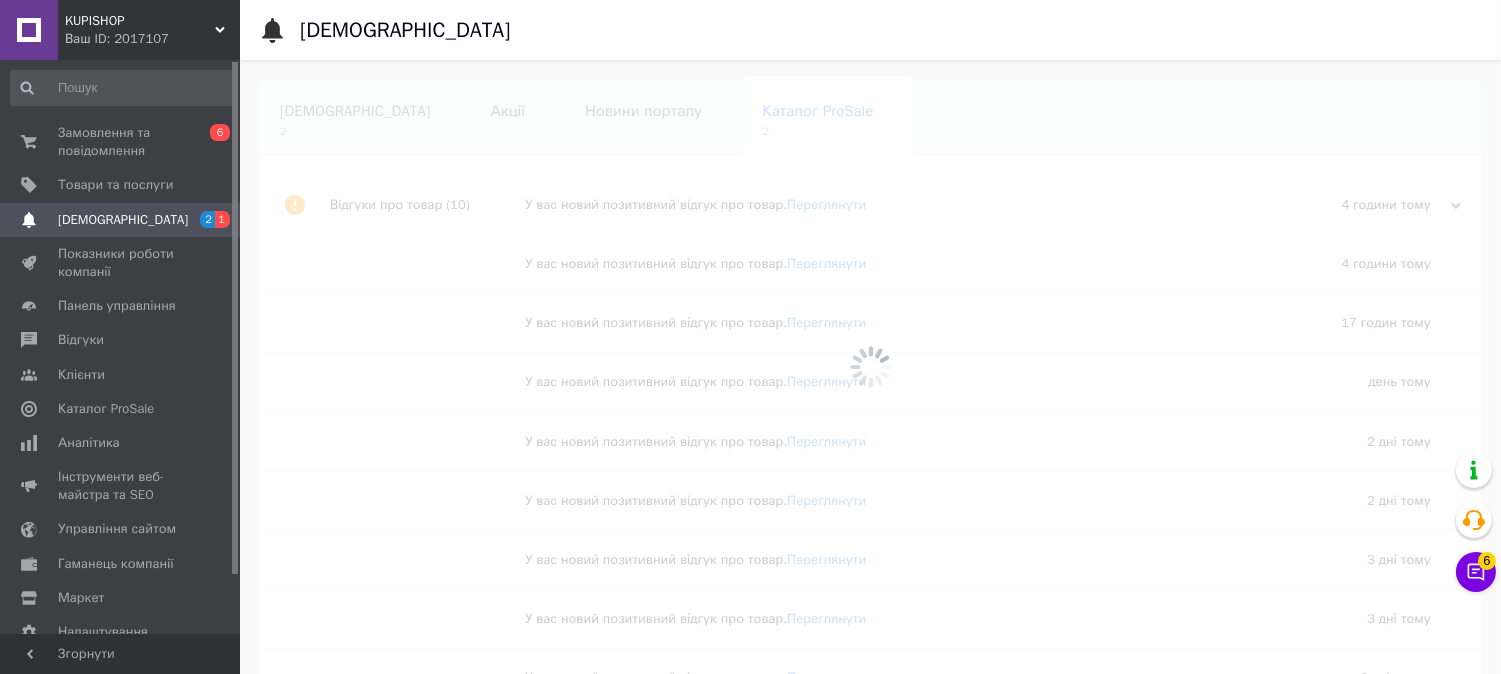 click on "[DEMOGRAPHIC_DATA]" at bounding box center [355, 111] 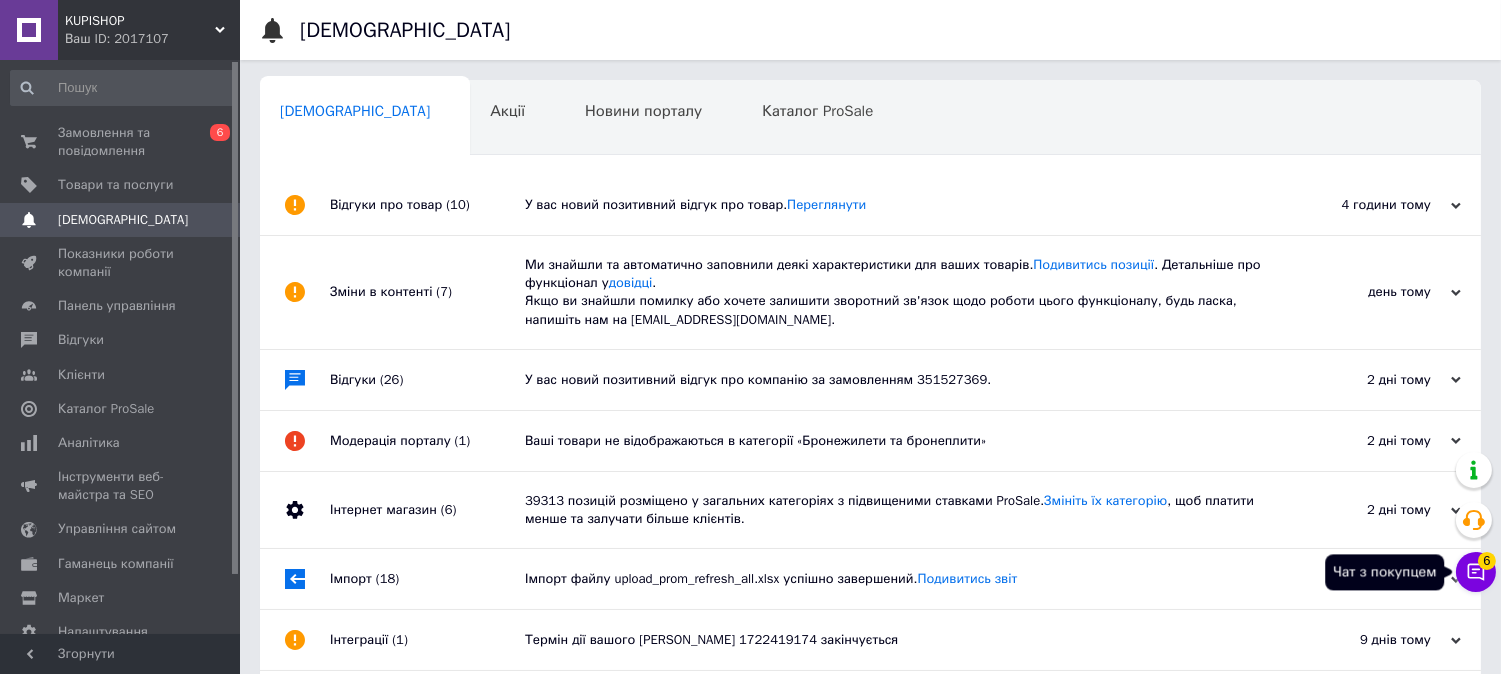click 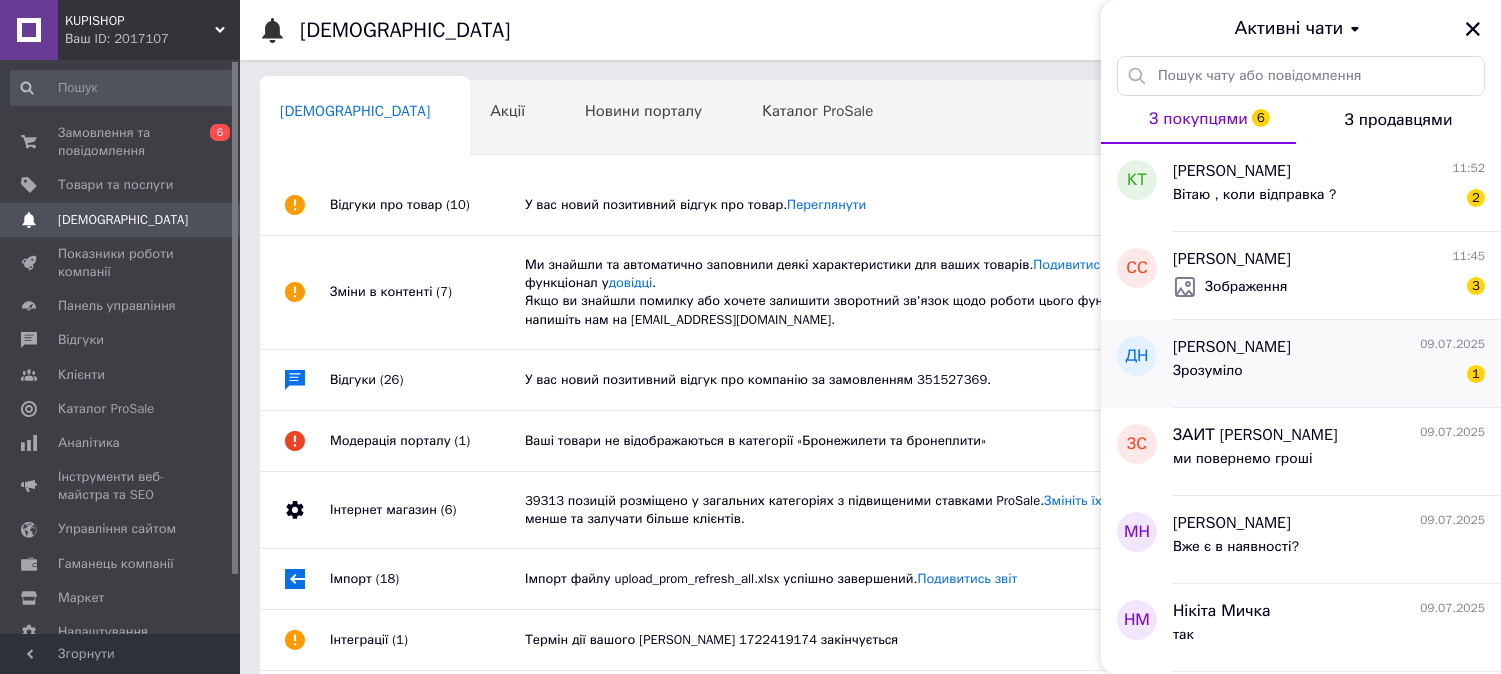 click on "Зрозуміло 1" at bounding box center (1329, 375) 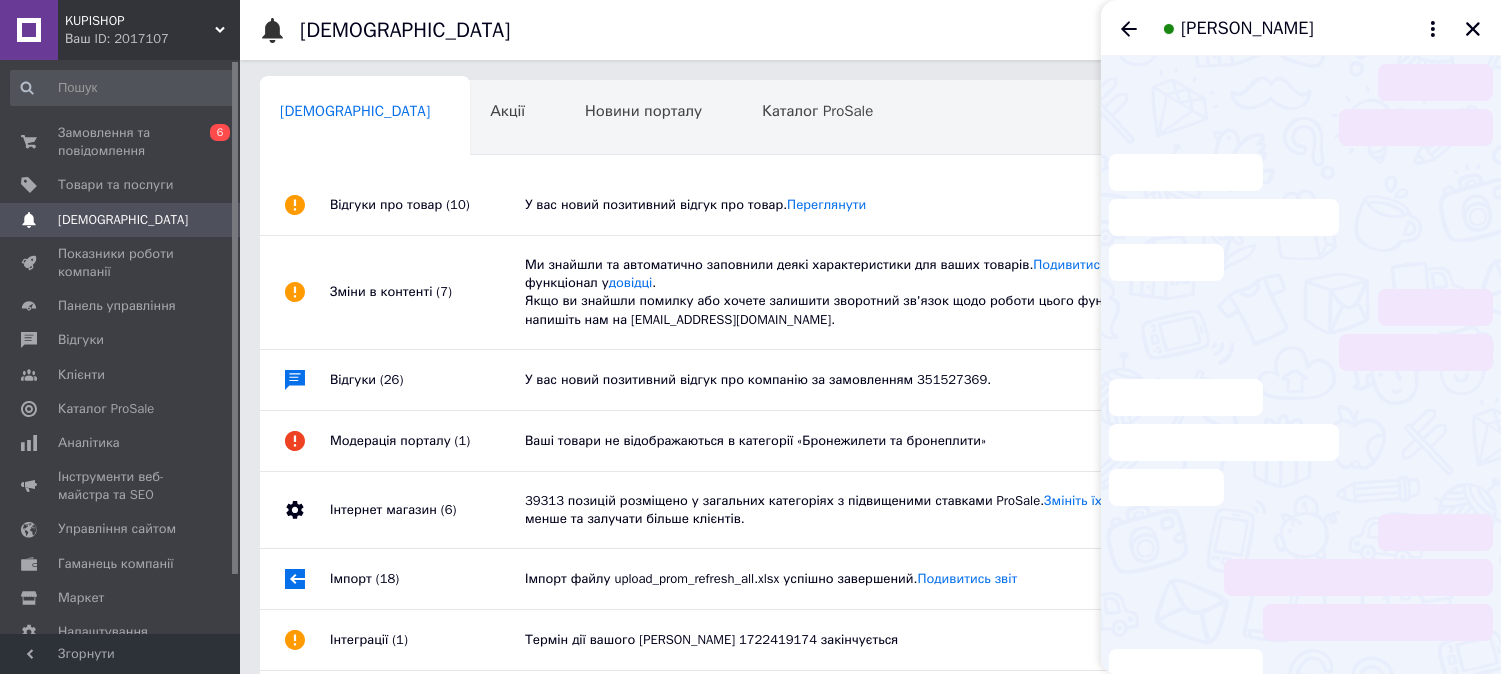 scroll, scrollTop: 231, scrollLeft: 0, axis: vertical 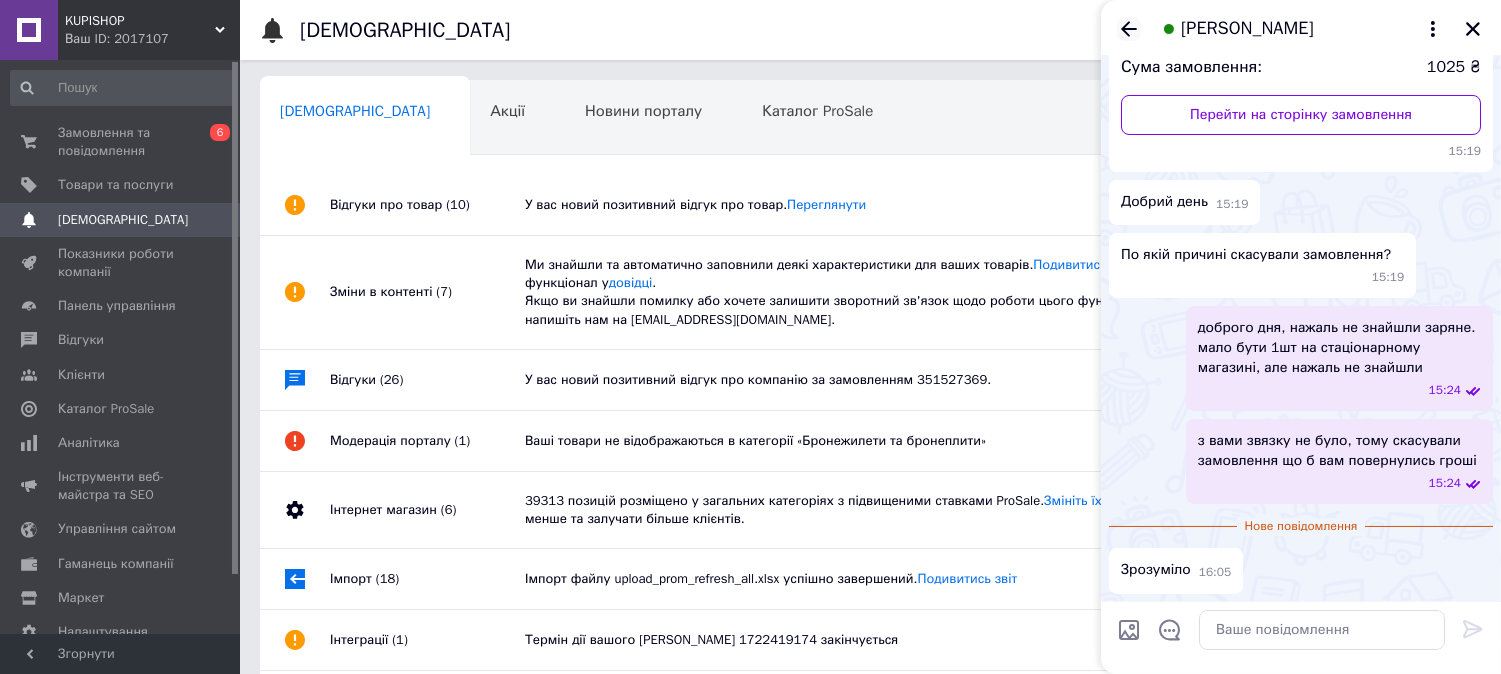 click 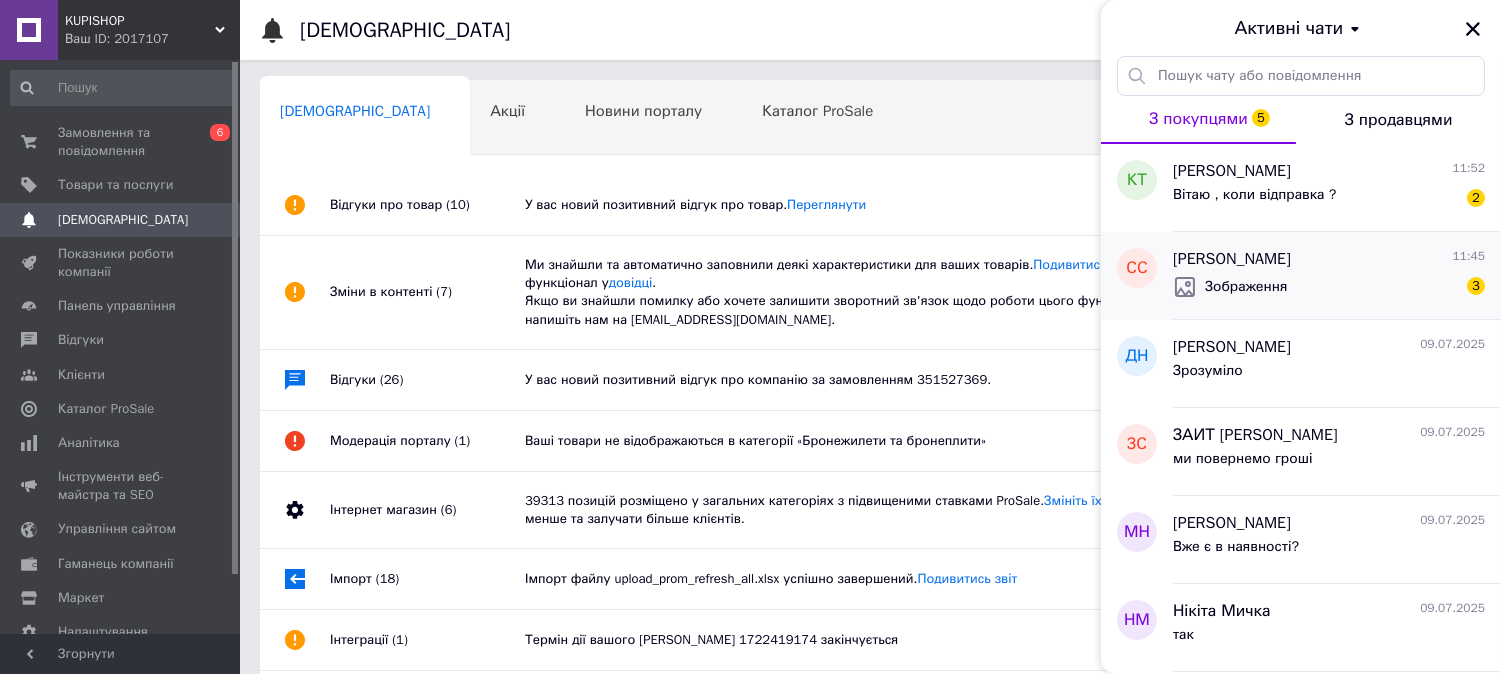 click on "Сергей Соболев" at bounding box center (1232, 259) 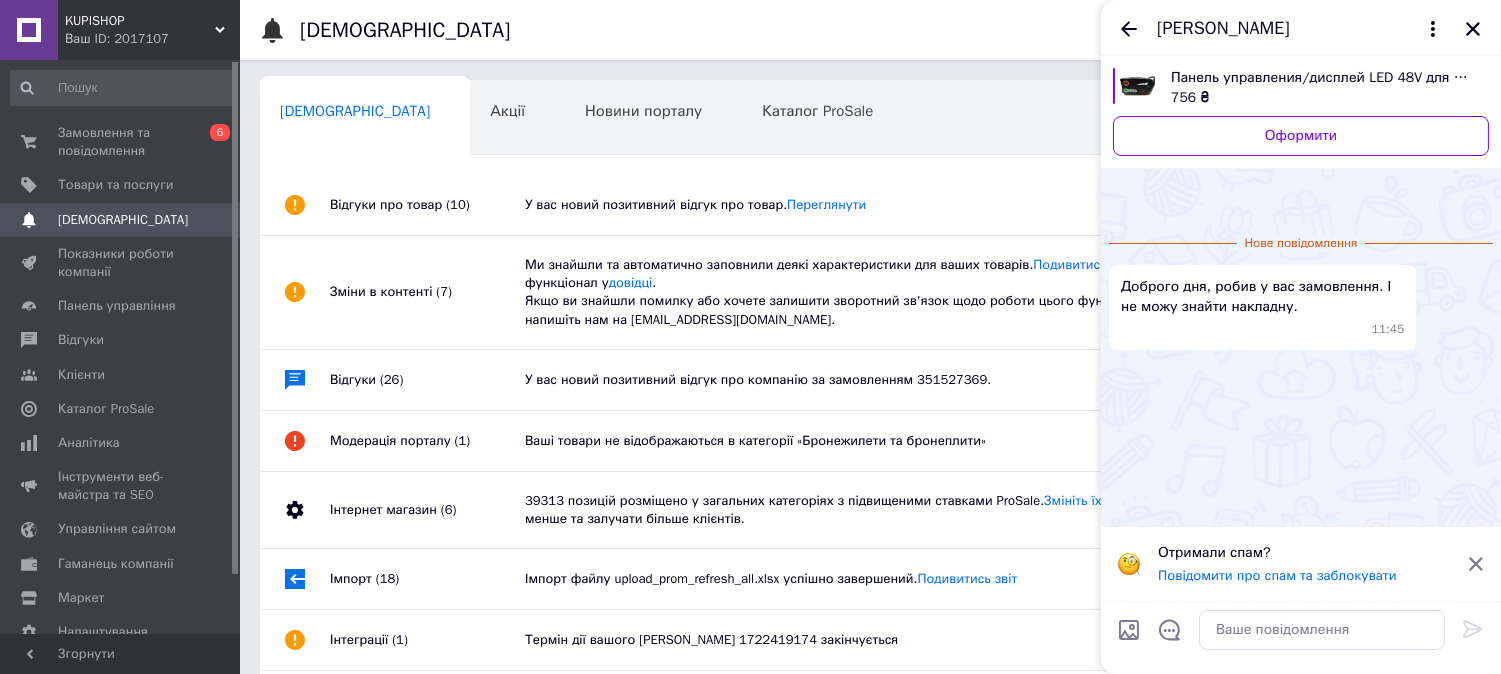 scroll, scrollTop: 0, scrollLeft: 0, axis: both 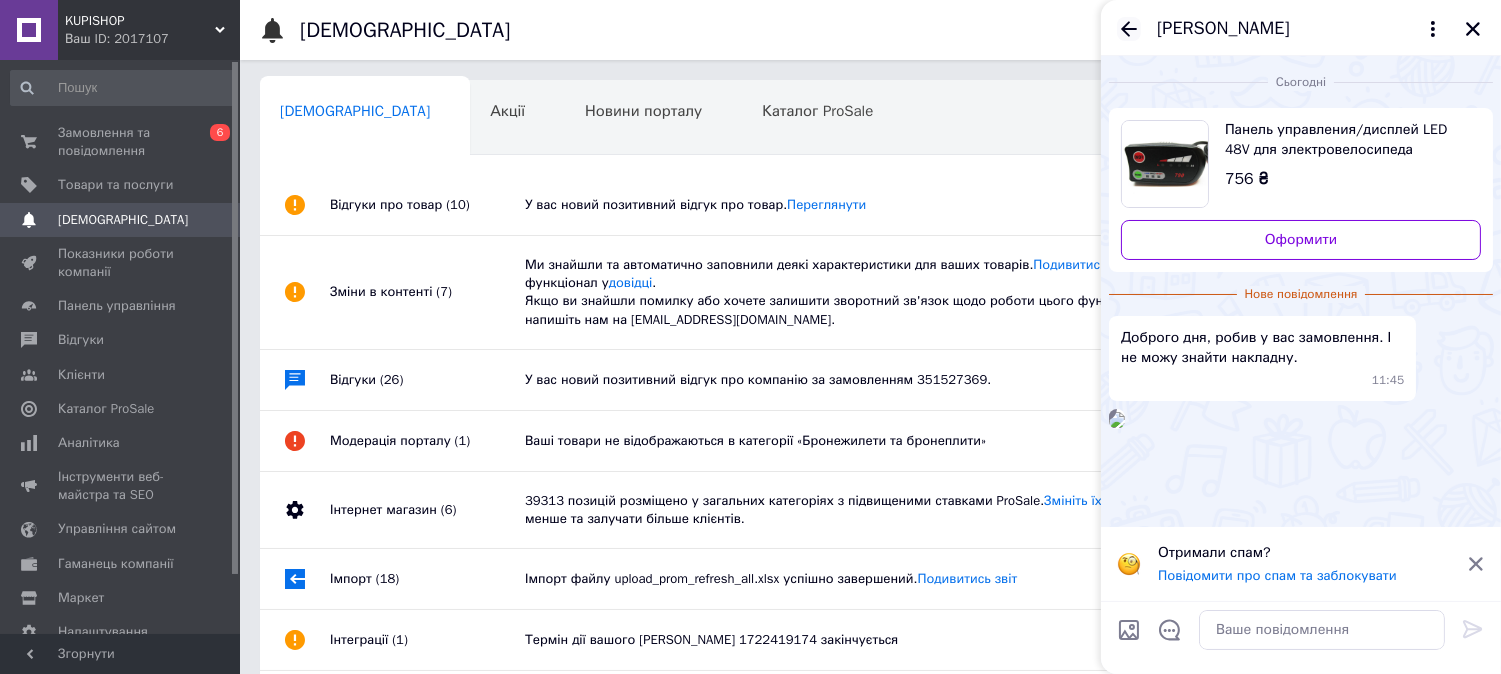 click 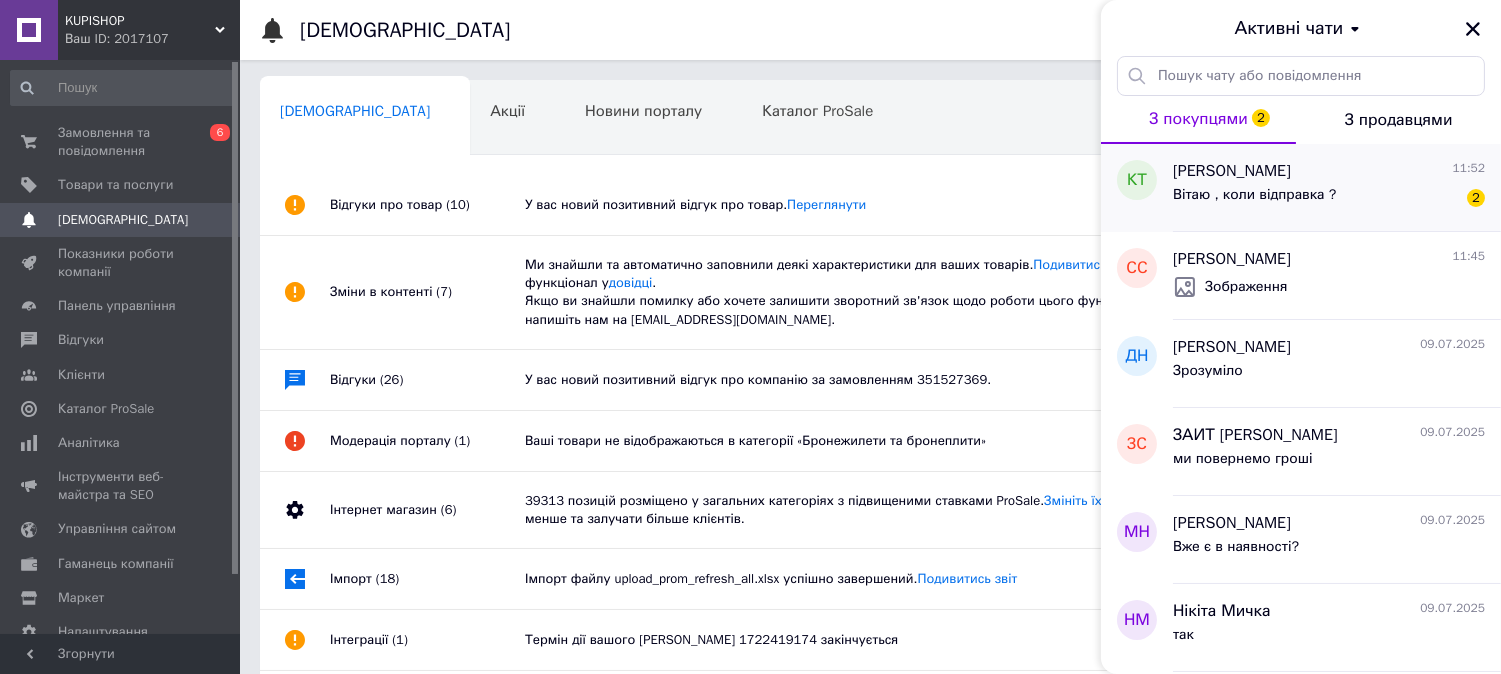 click on "Вітаю , коли відправка ?" at bounding box center [1254, 195] 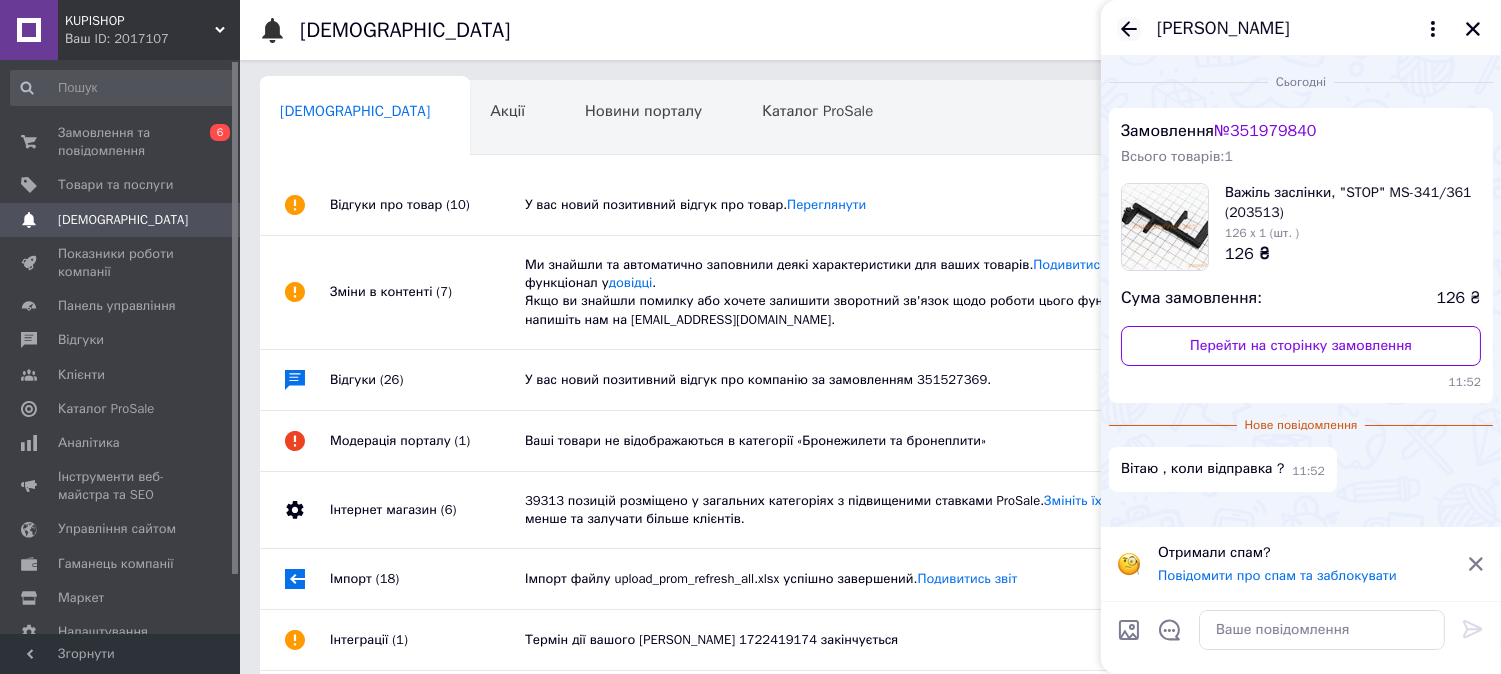 click 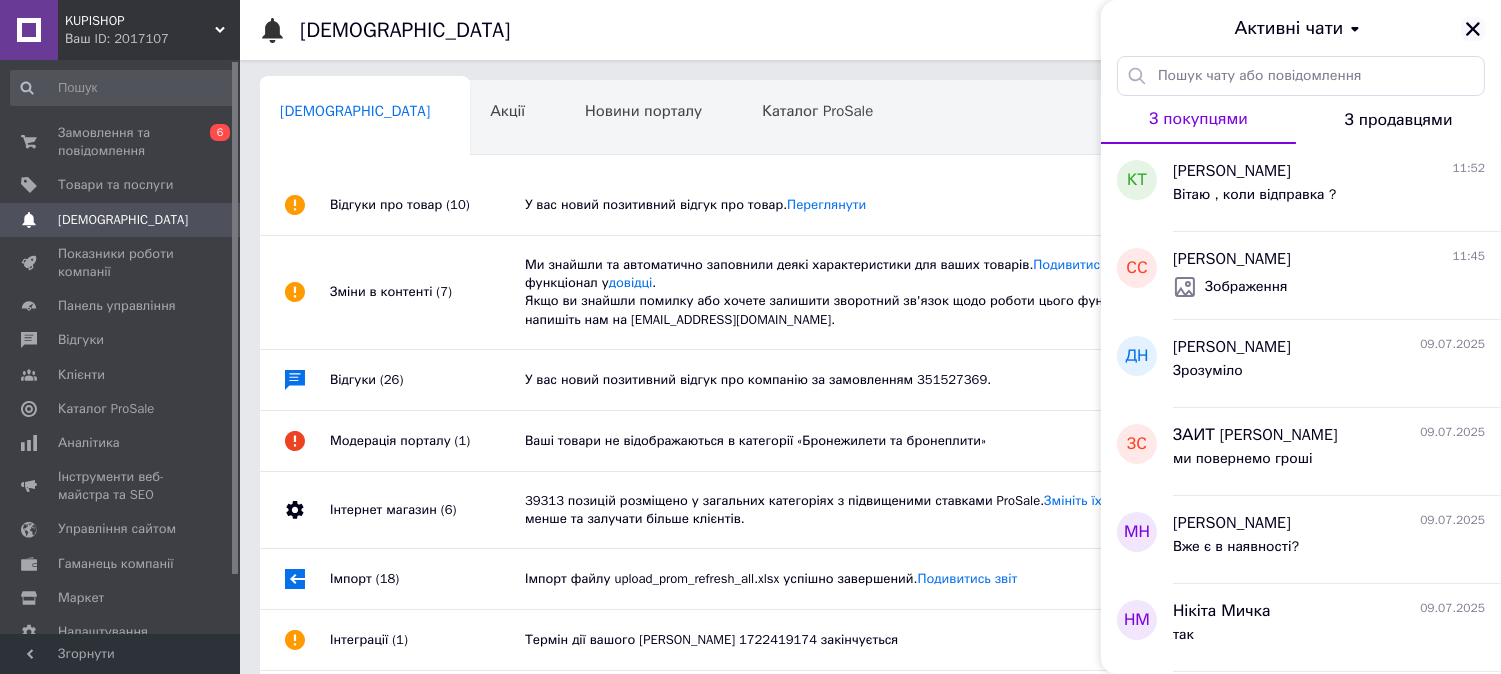 click 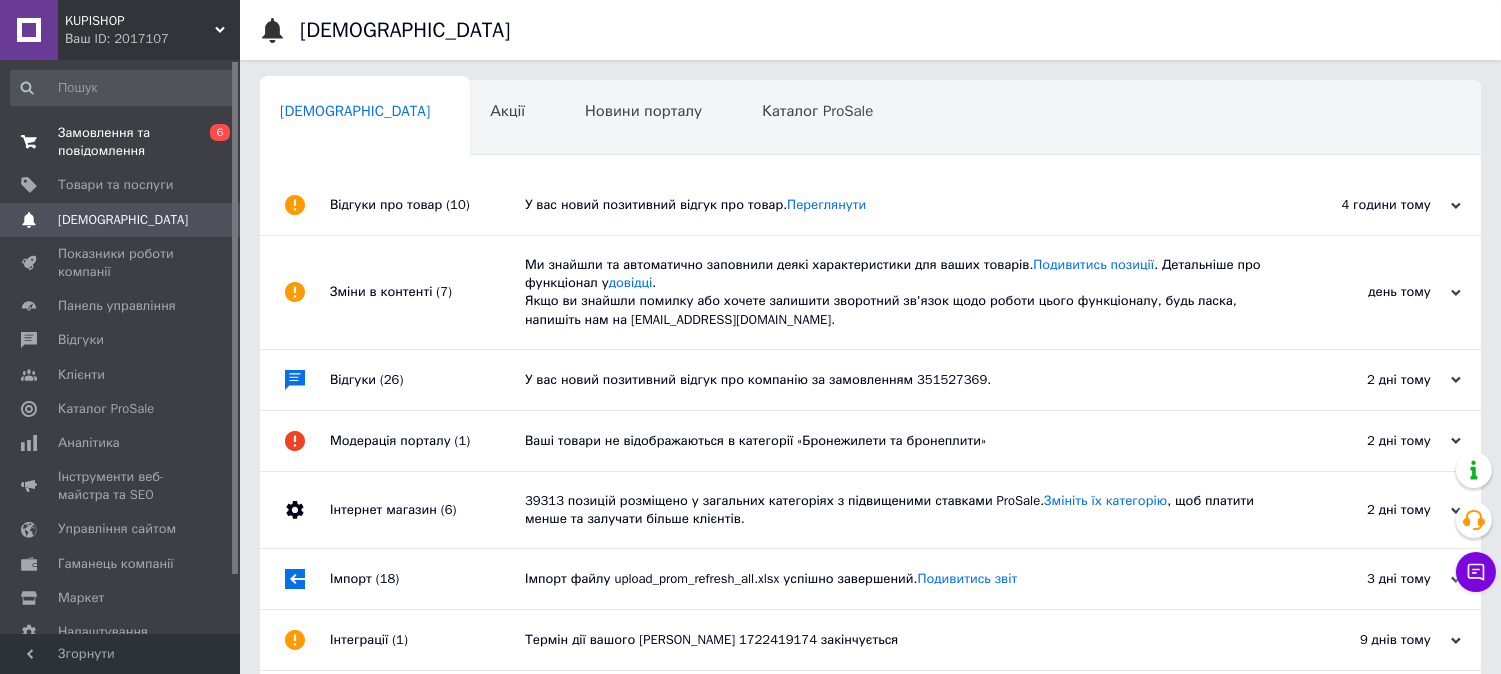 click on "Замовлення та повідомлення" at bounding box center [121, 142] 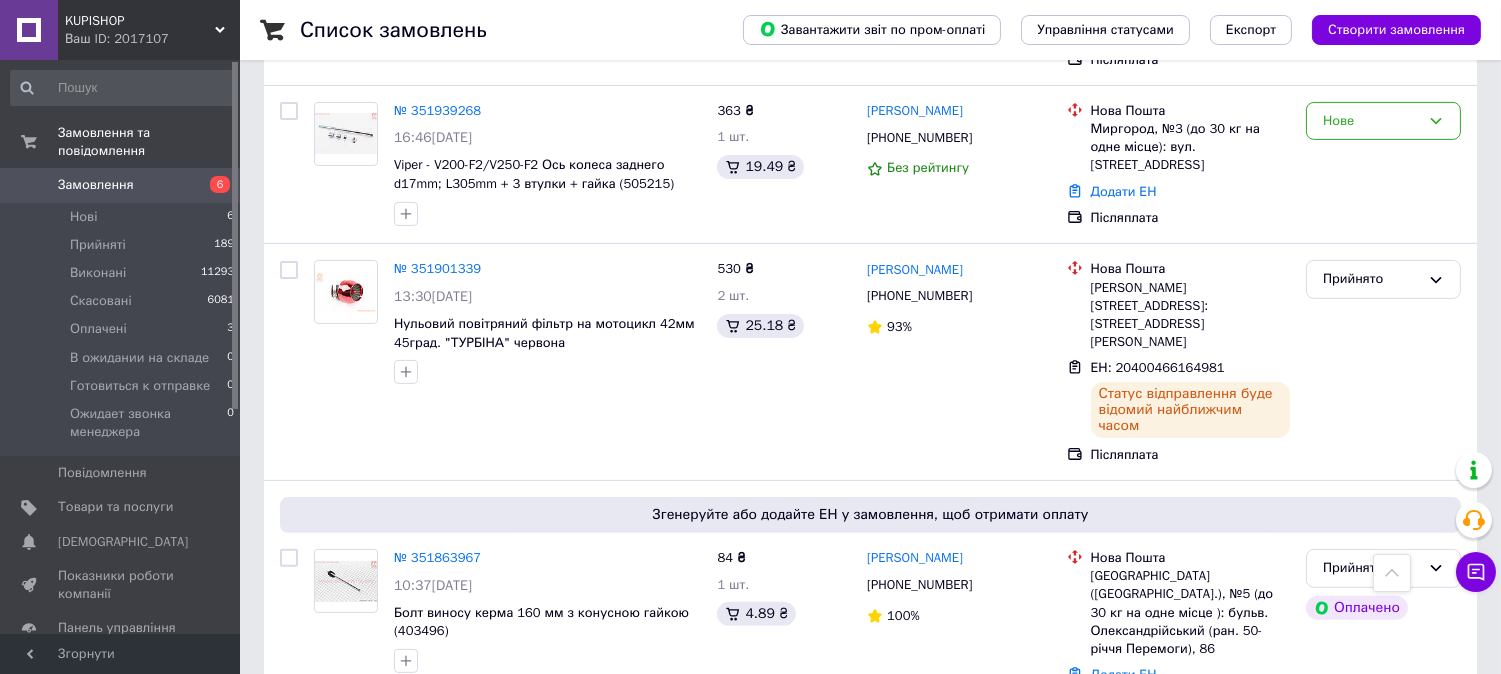 scroll, scrollTop: 1222, scrollLeft: 0, axis: vertical 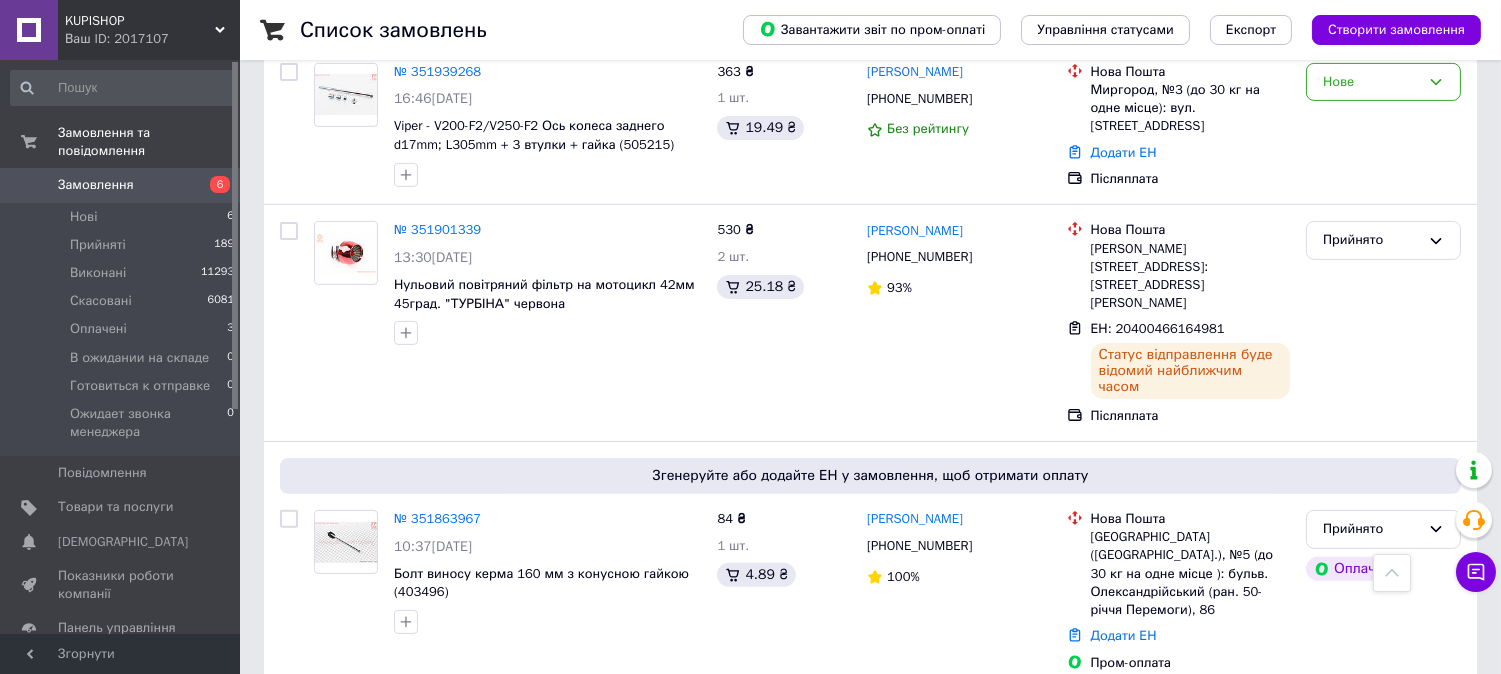 click on "Ваш ID: 2017107" at bounding box center (152, 39) 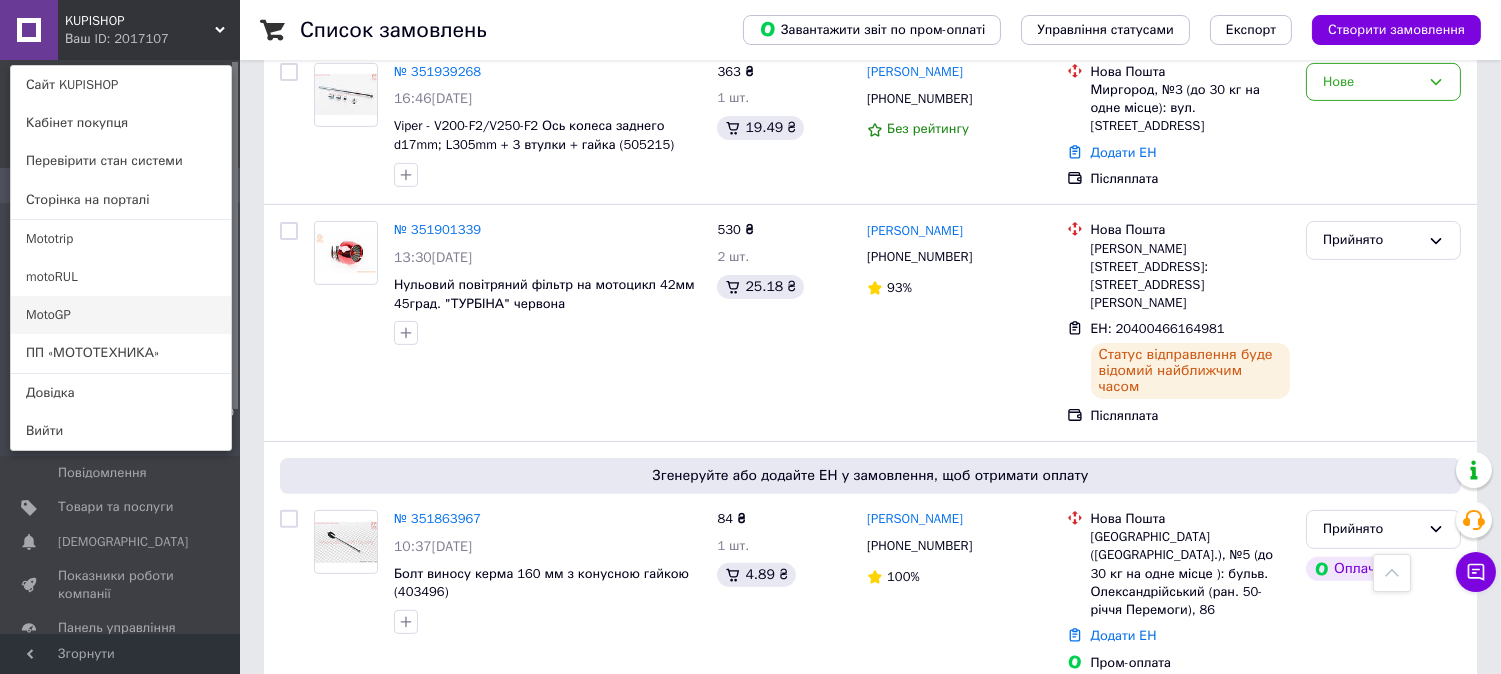 click on "MotoGP" at bounding box center (121, 315) 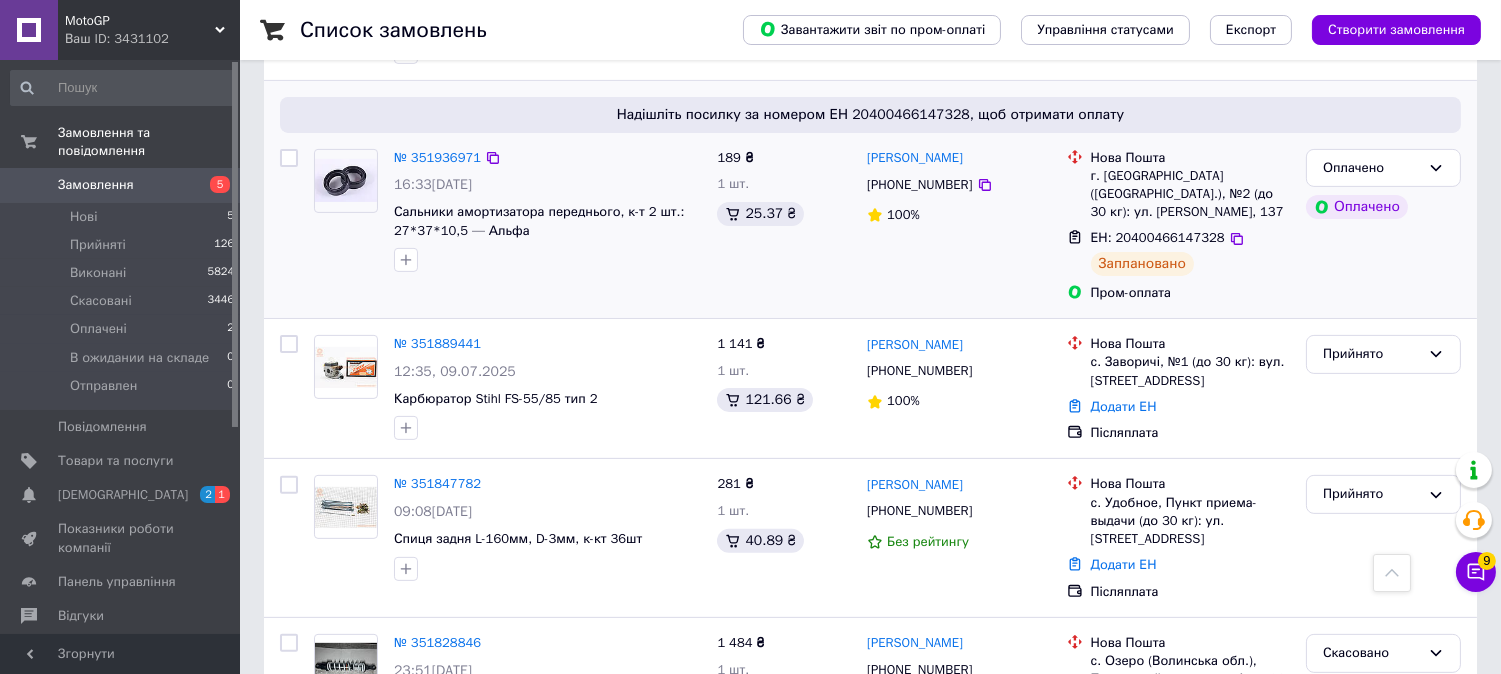 scroll, scrollTop: 1222, scrollLeft: 0, axis: vertical 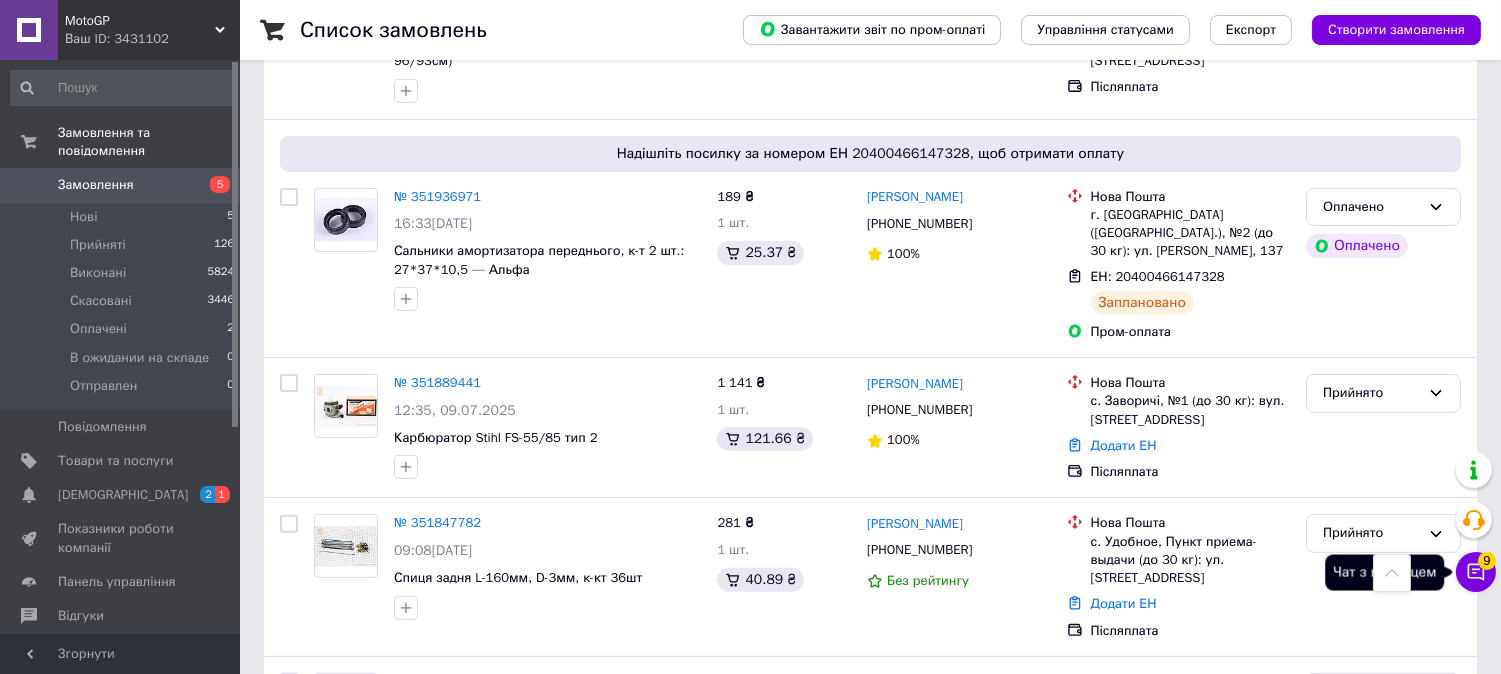 click on "9" at bounding box center (1487, 561) 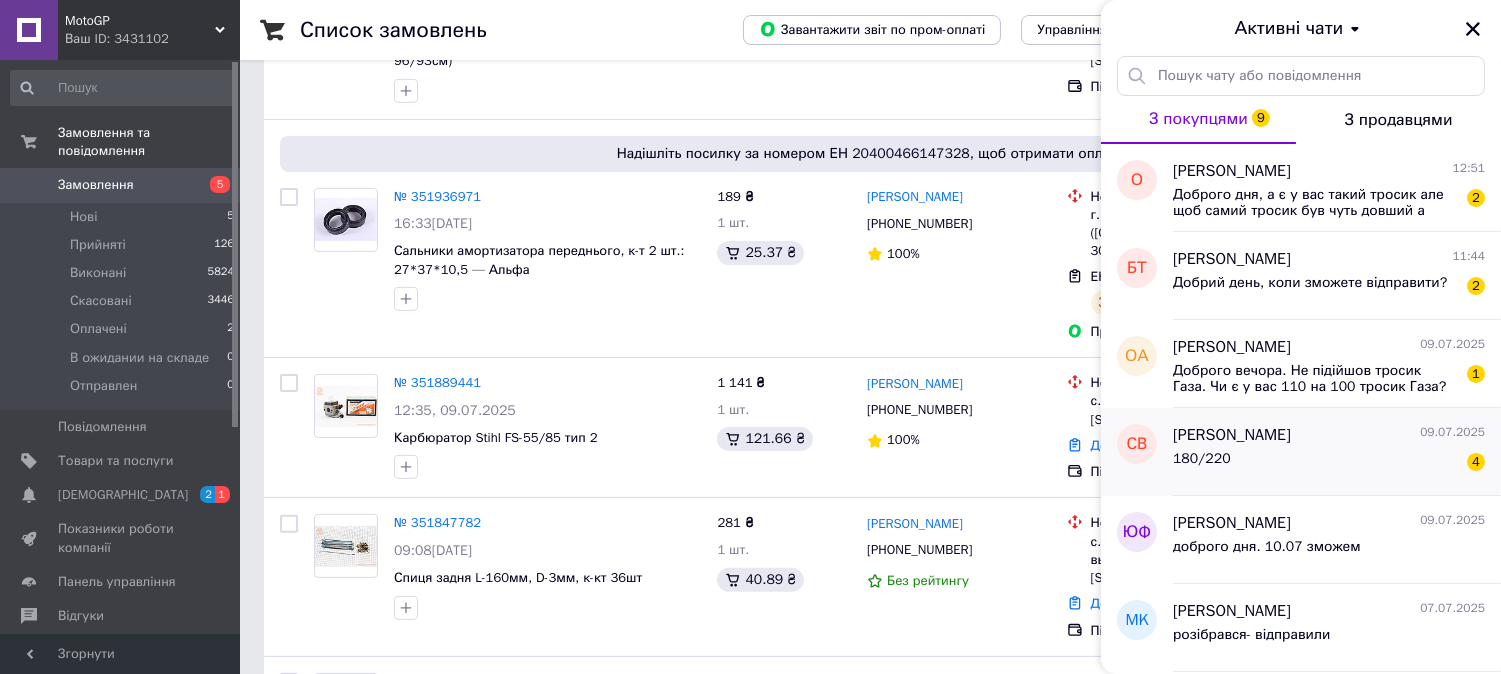 click on "180/220 4" at bounding box center [1329, 463] 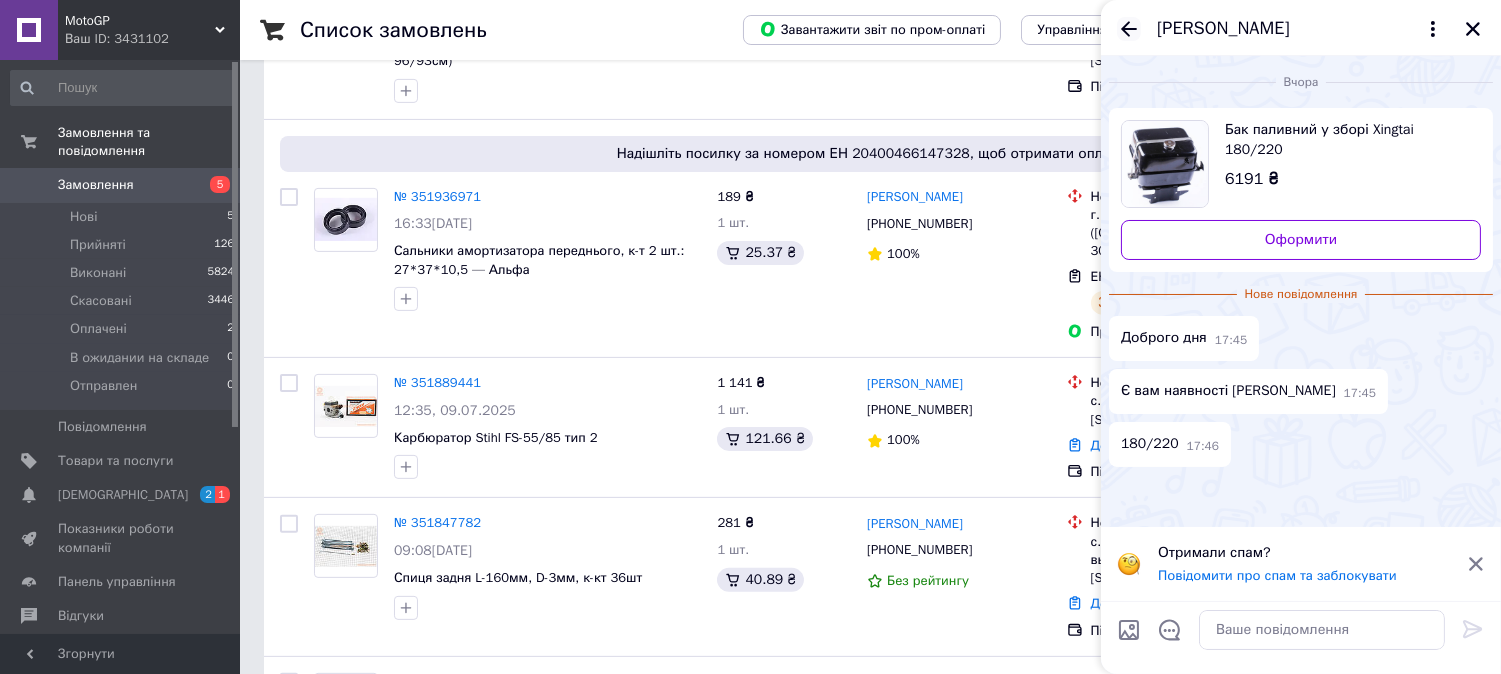 click 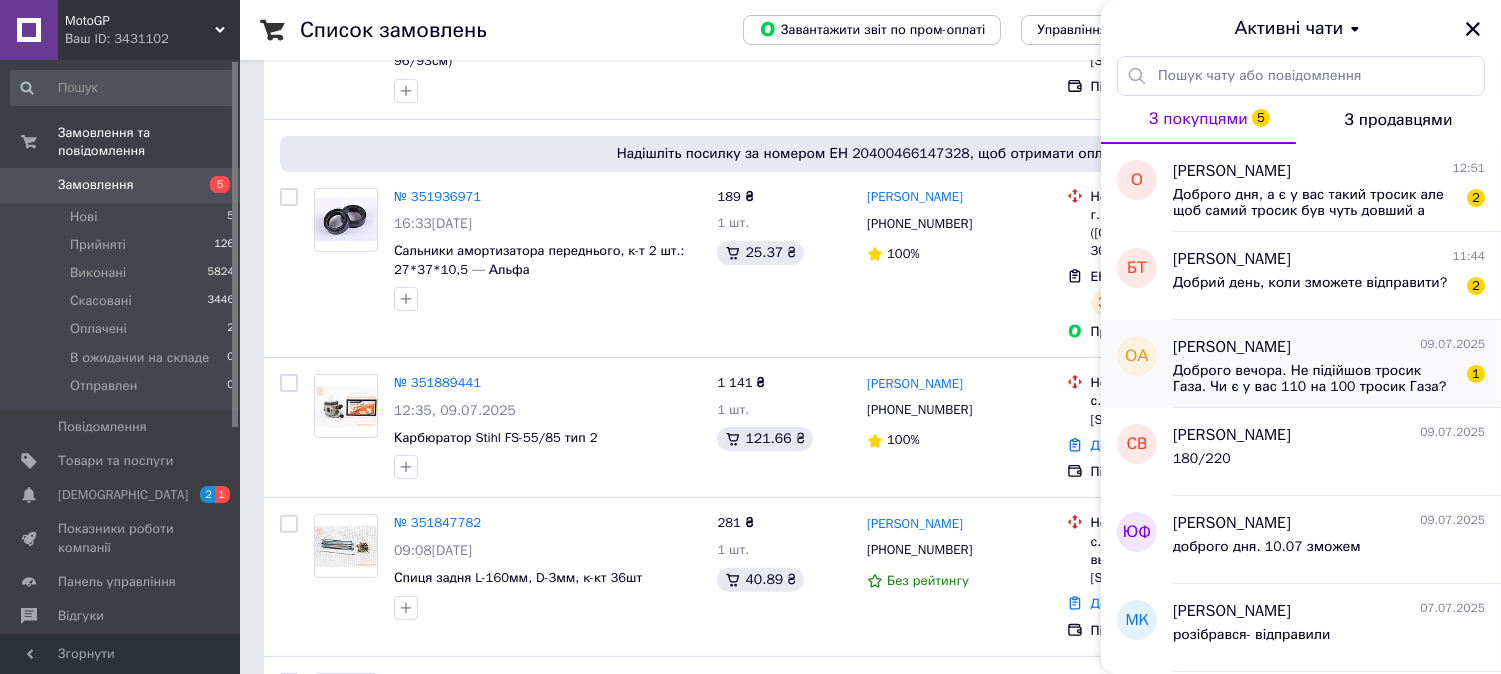 click on "Доброго вечора. Не підійшов тросик Газа. Чи є у вас 110 на 100 тросик Газа? Можна цей замінити?" at bounding box center [1315, 379] 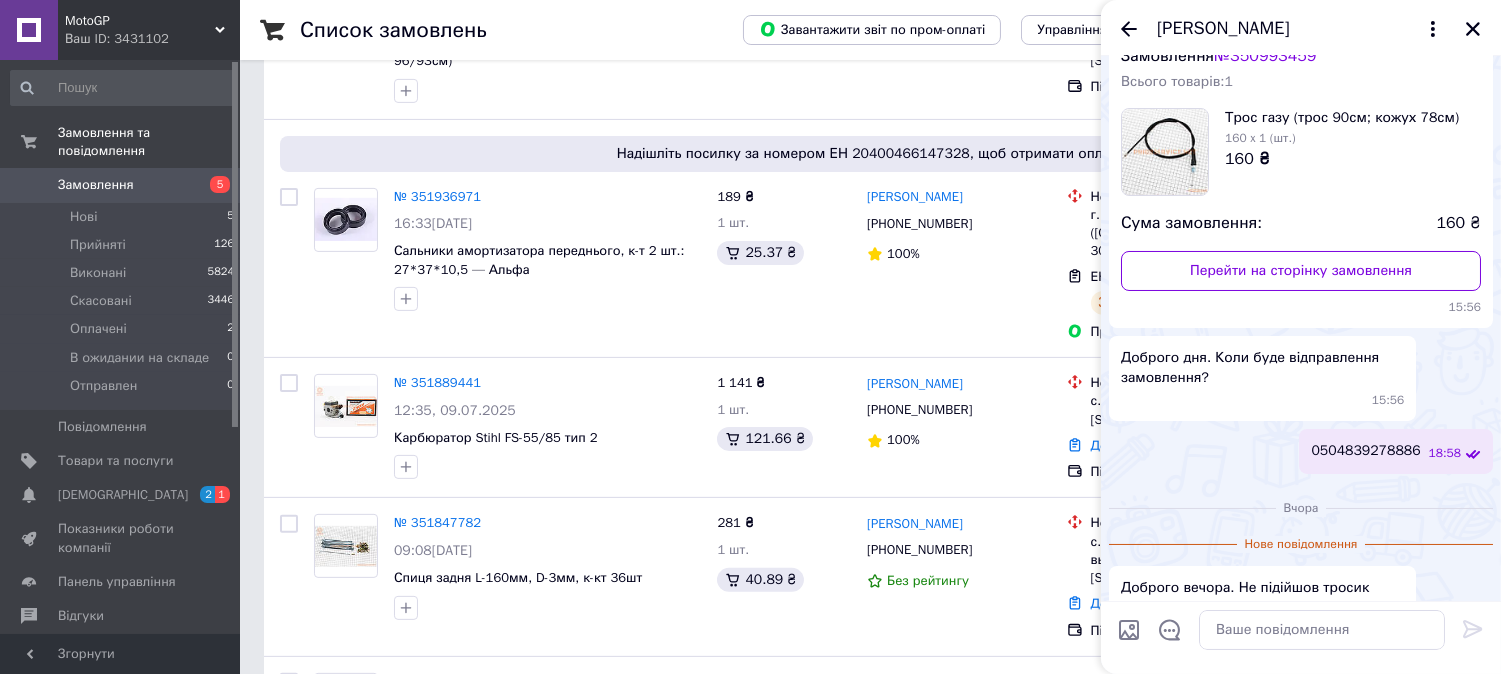 scroll, scrollTop: 42, scrollLeft: 0, axis: vertical 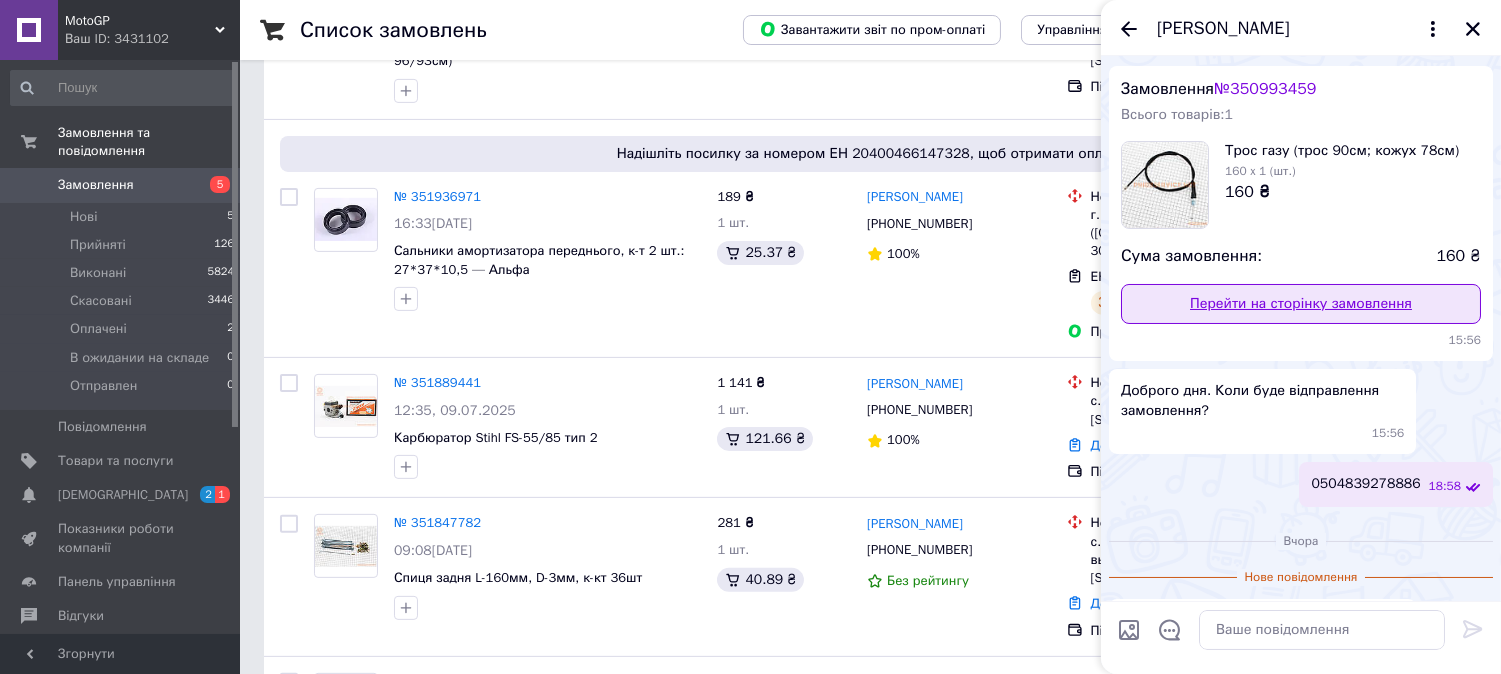 click on "Перейти на сторінку замовлення" at bounding box center (1301, 304) 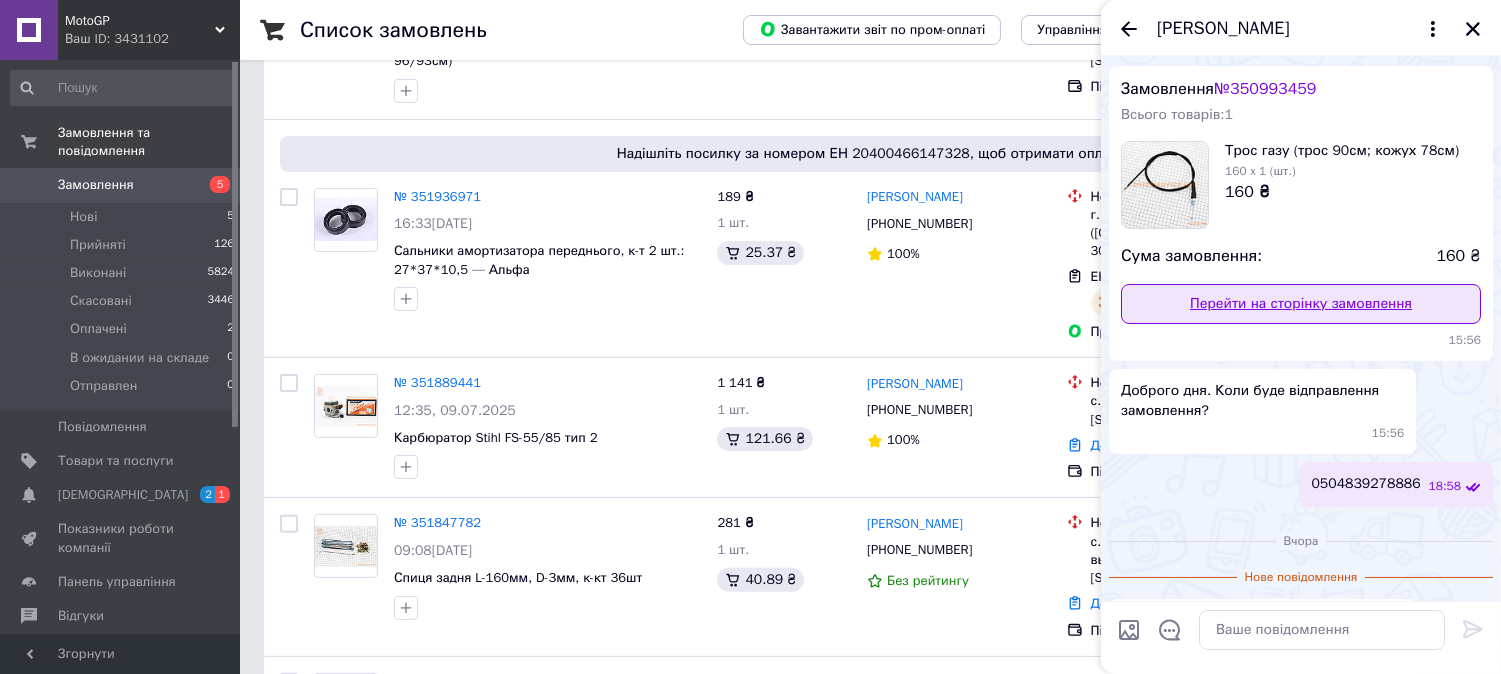 click on "Перейти на сторінку замовлення" at bounding box center [1301, 304] 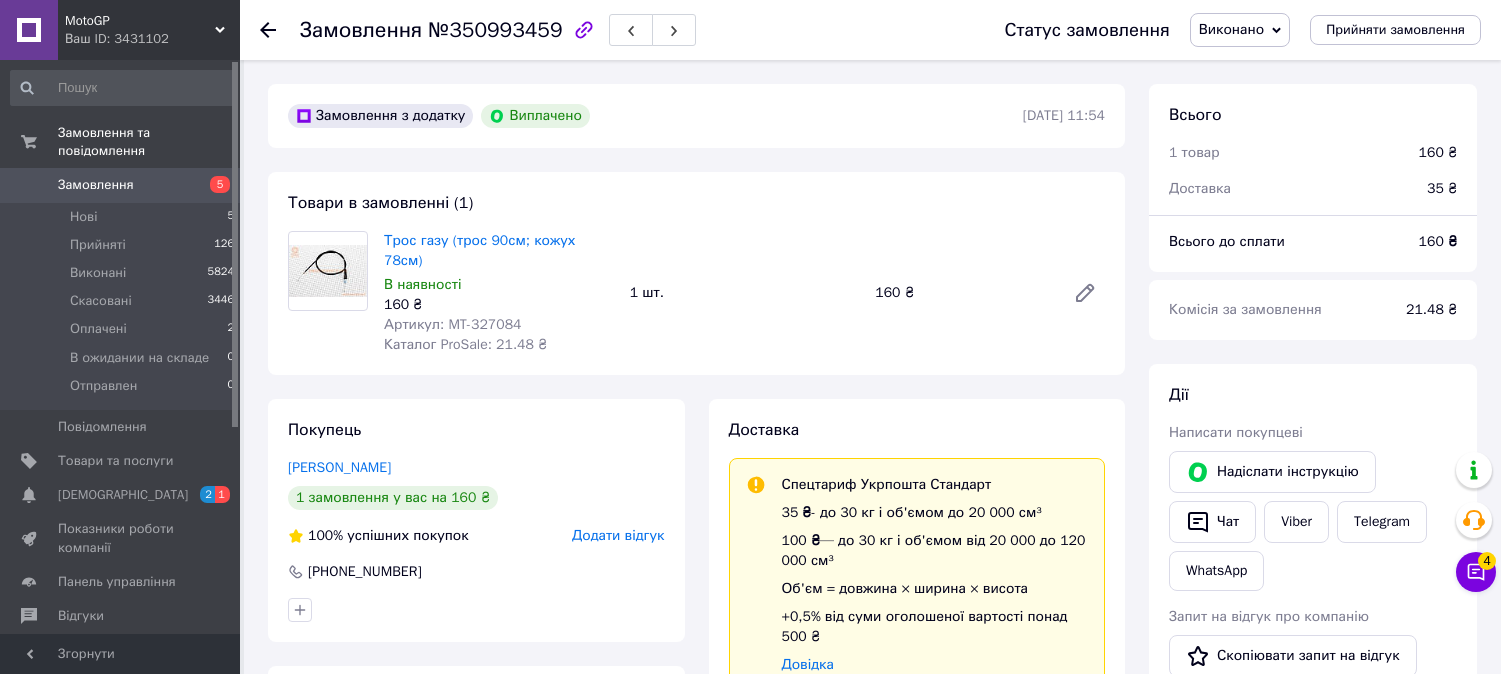 scroll, scrollTop: 0, scrollLeft: 0, axis: both 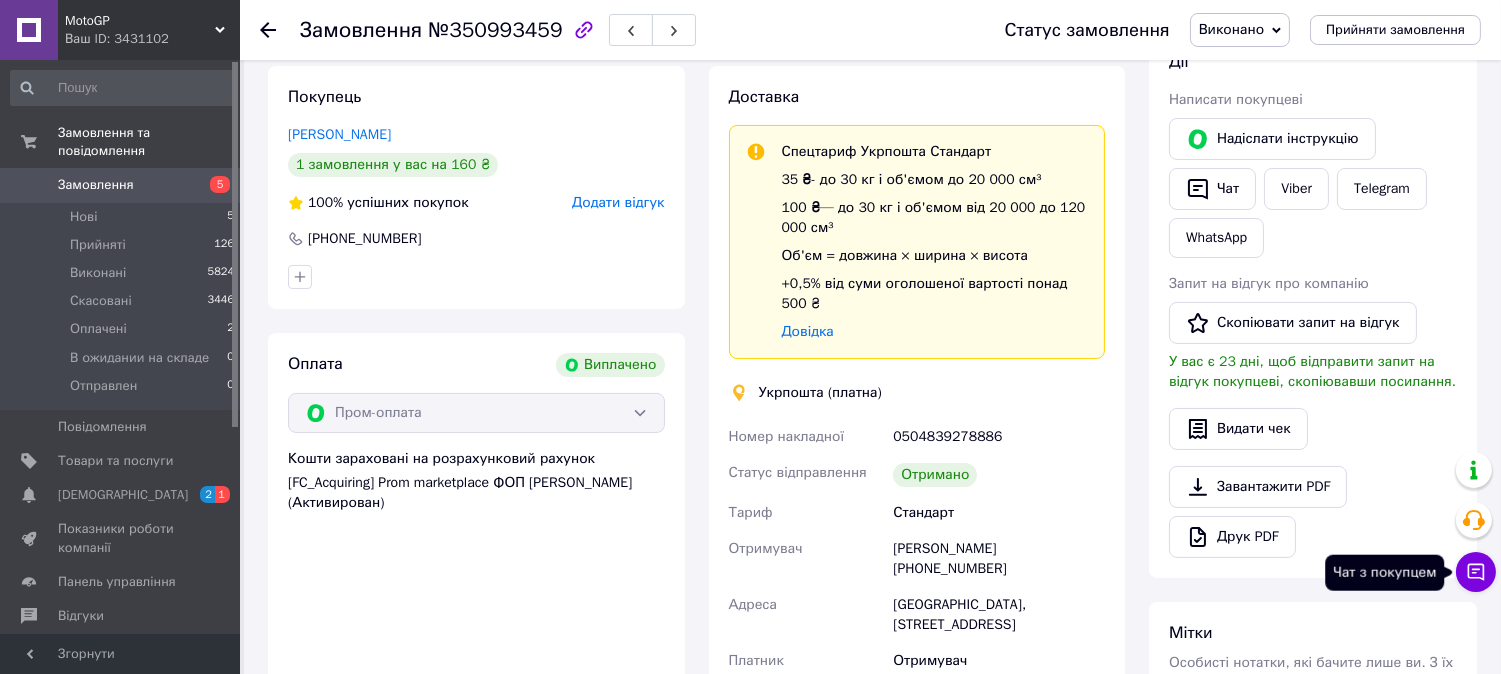 click on "Чат з покупцем" at bounding box center (1476, 572) 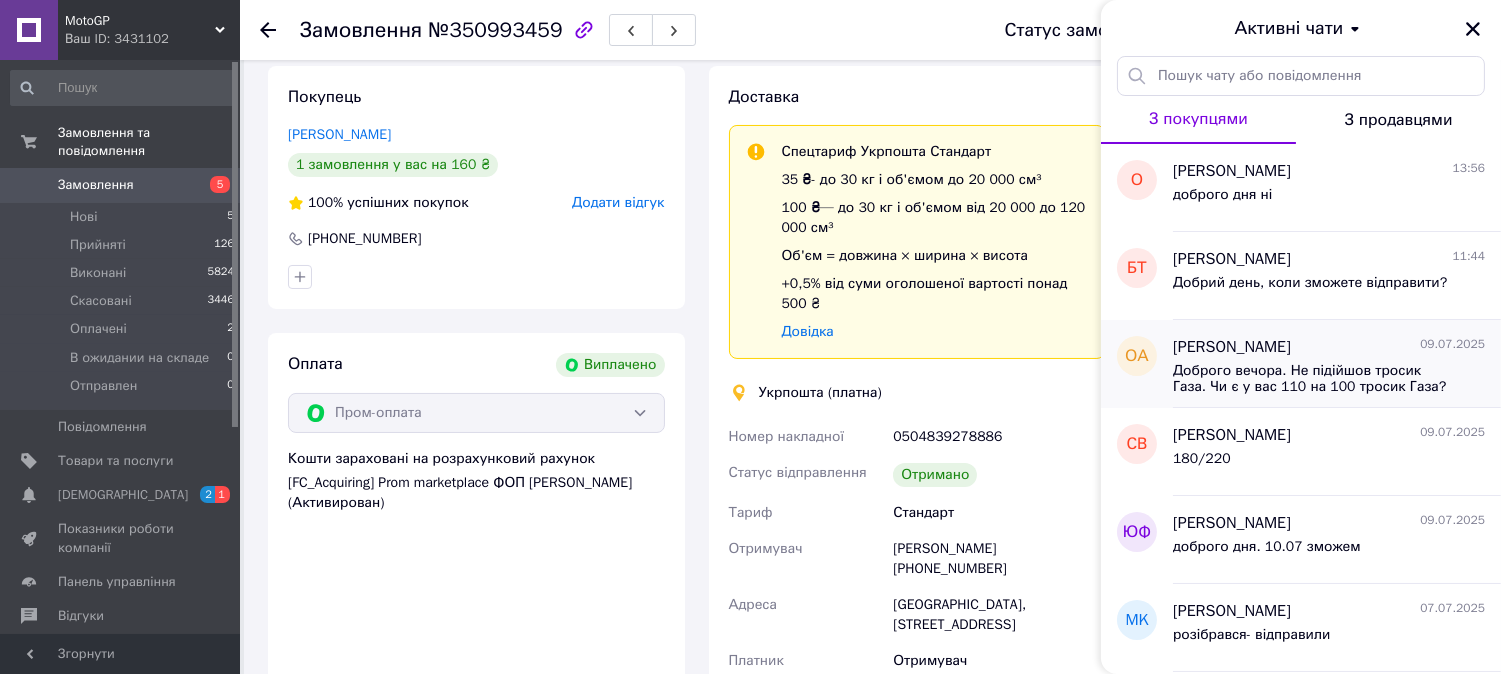 click on "Доброго вечора. Не підійшов тросик Газа. Чи є у вас 110 на 100 тросик Газа? Можна цей замінити?" at bounding box center [1315, 379] 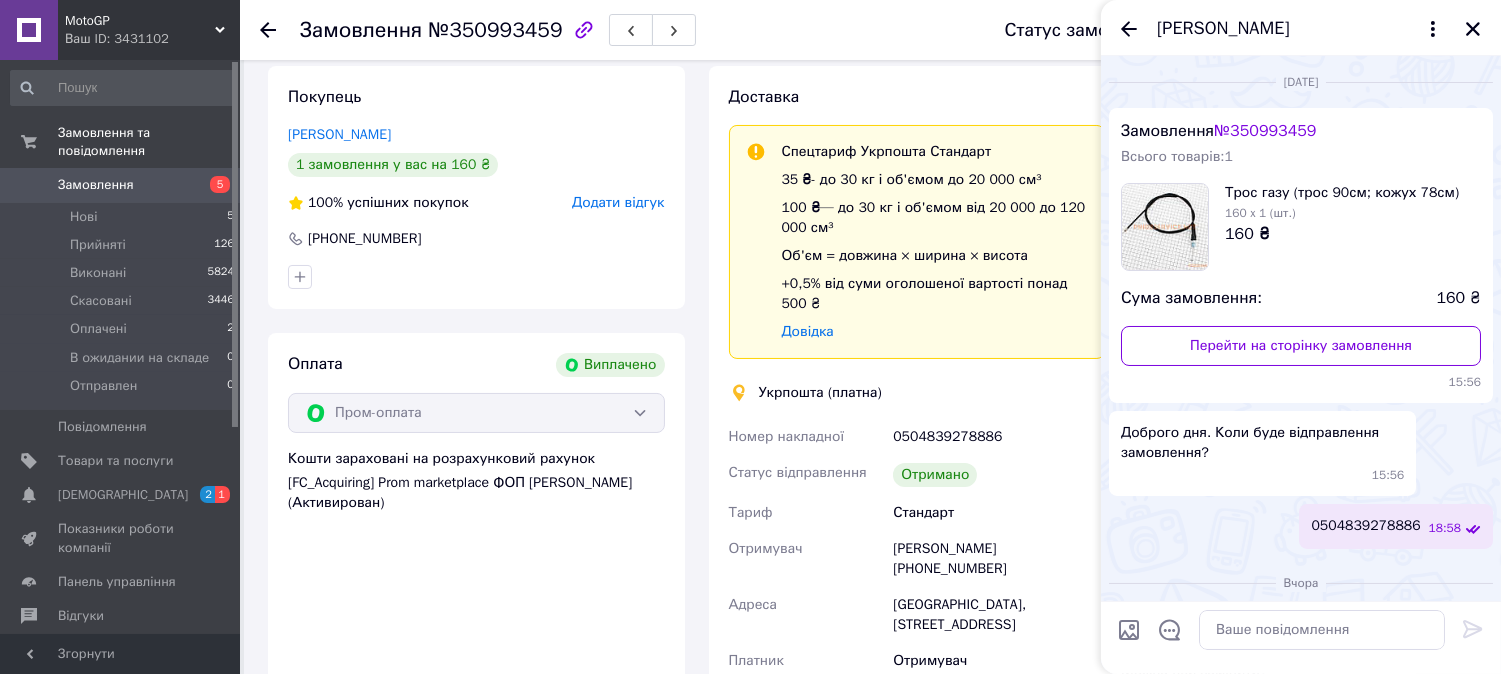 scroll, scrollTop: 120, scrollLeft: 0, axis: vertical 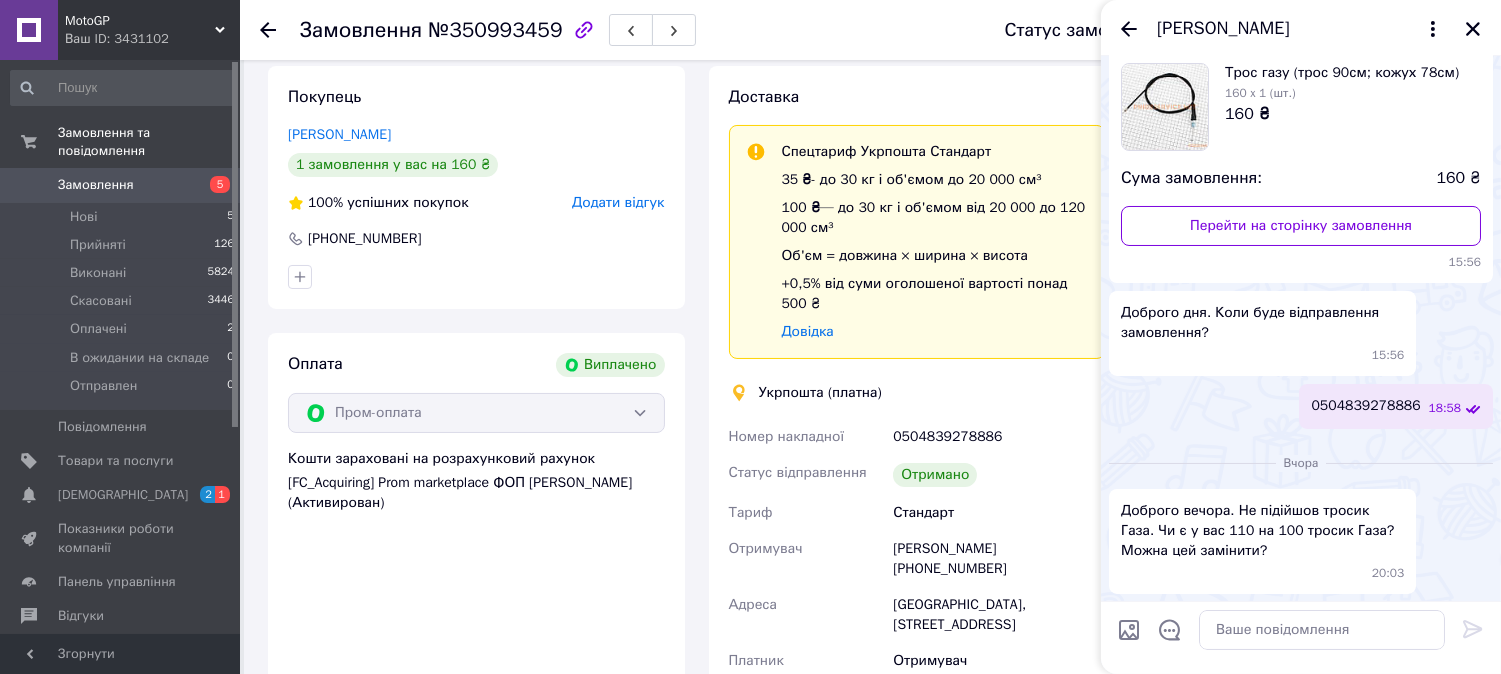 click at bounding box center (1165, 107) 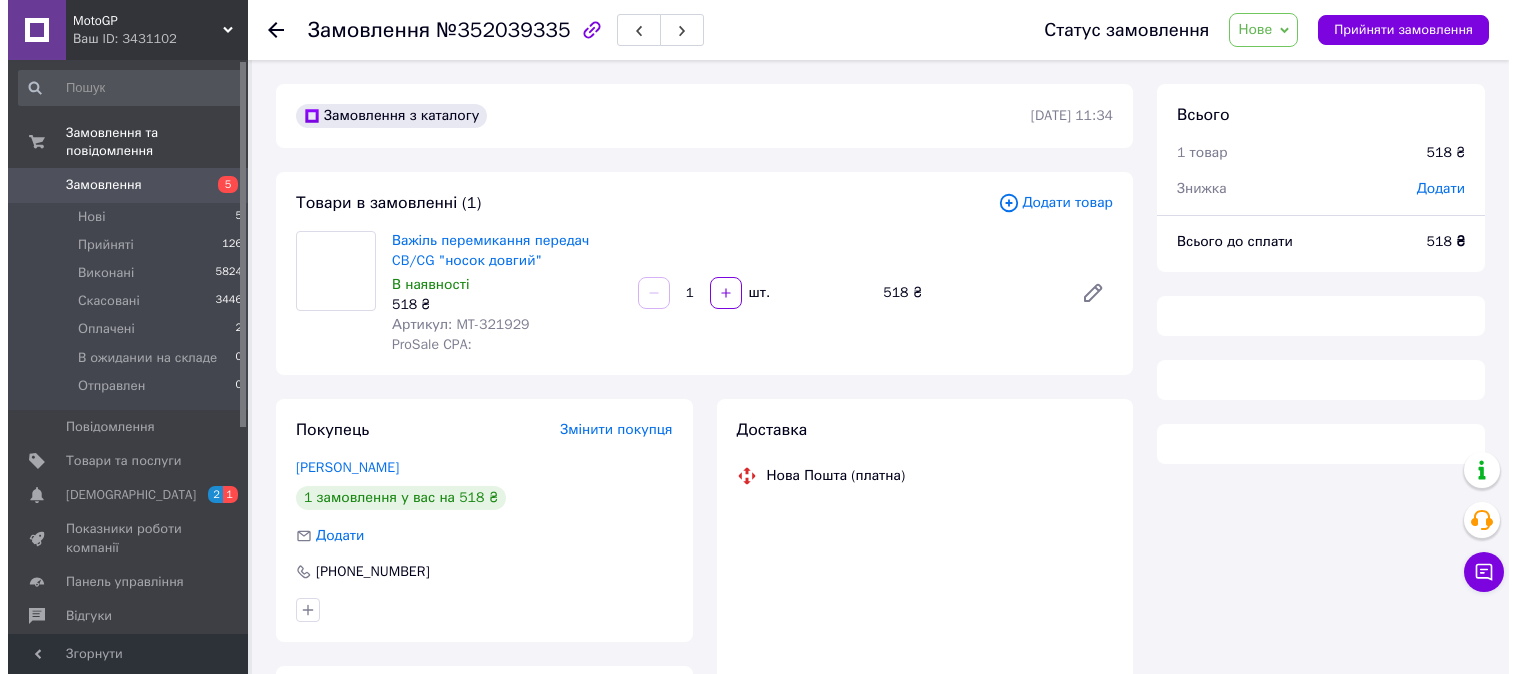 scroll, scrollTop: 0, scrollLeft: 0, axis: both 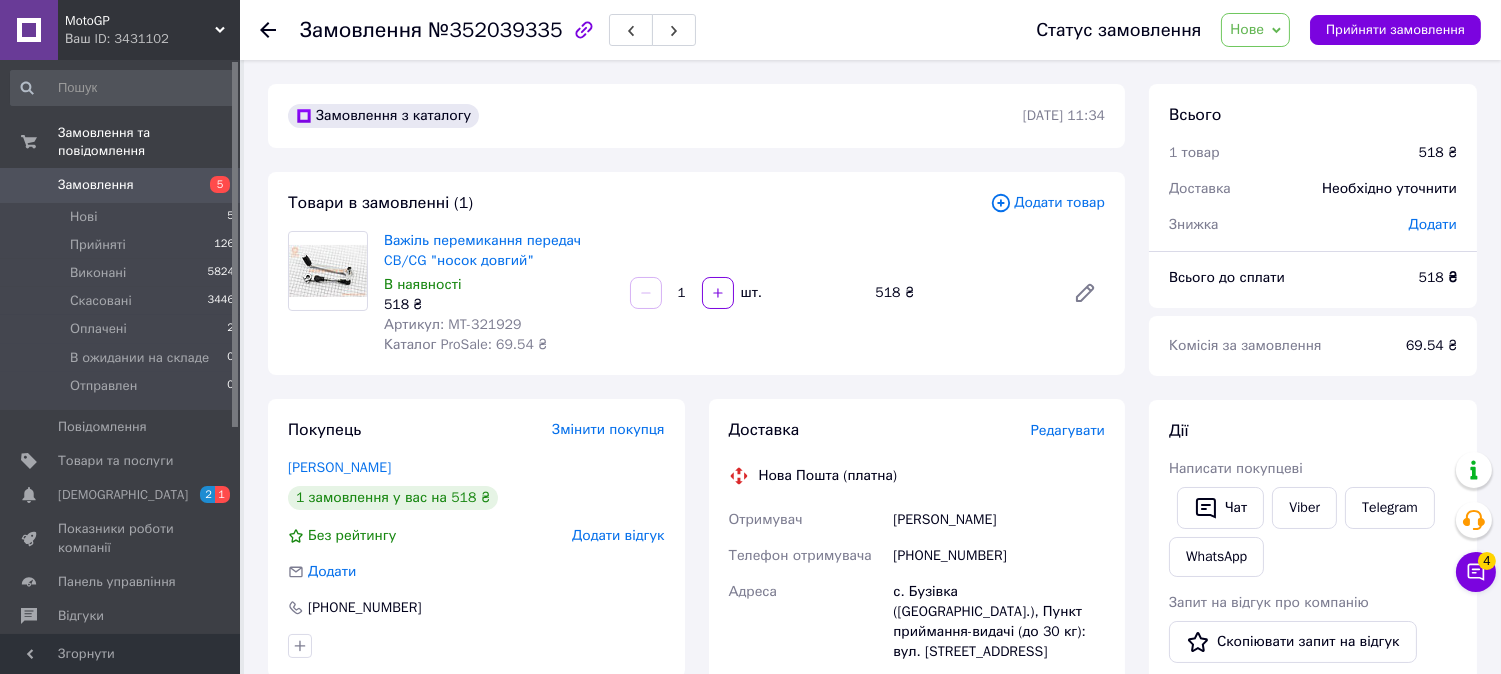 click 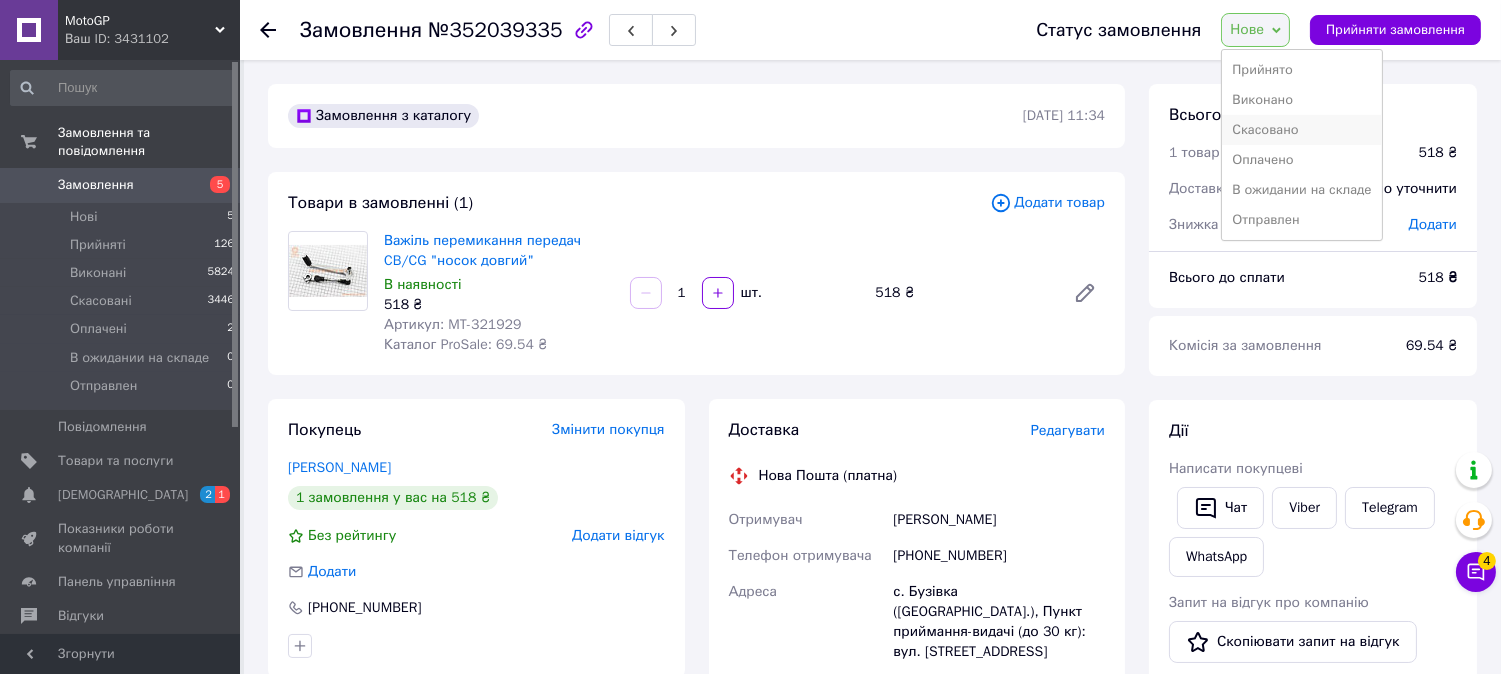 click on "Скасовано" at bounding box center (1301, 130) 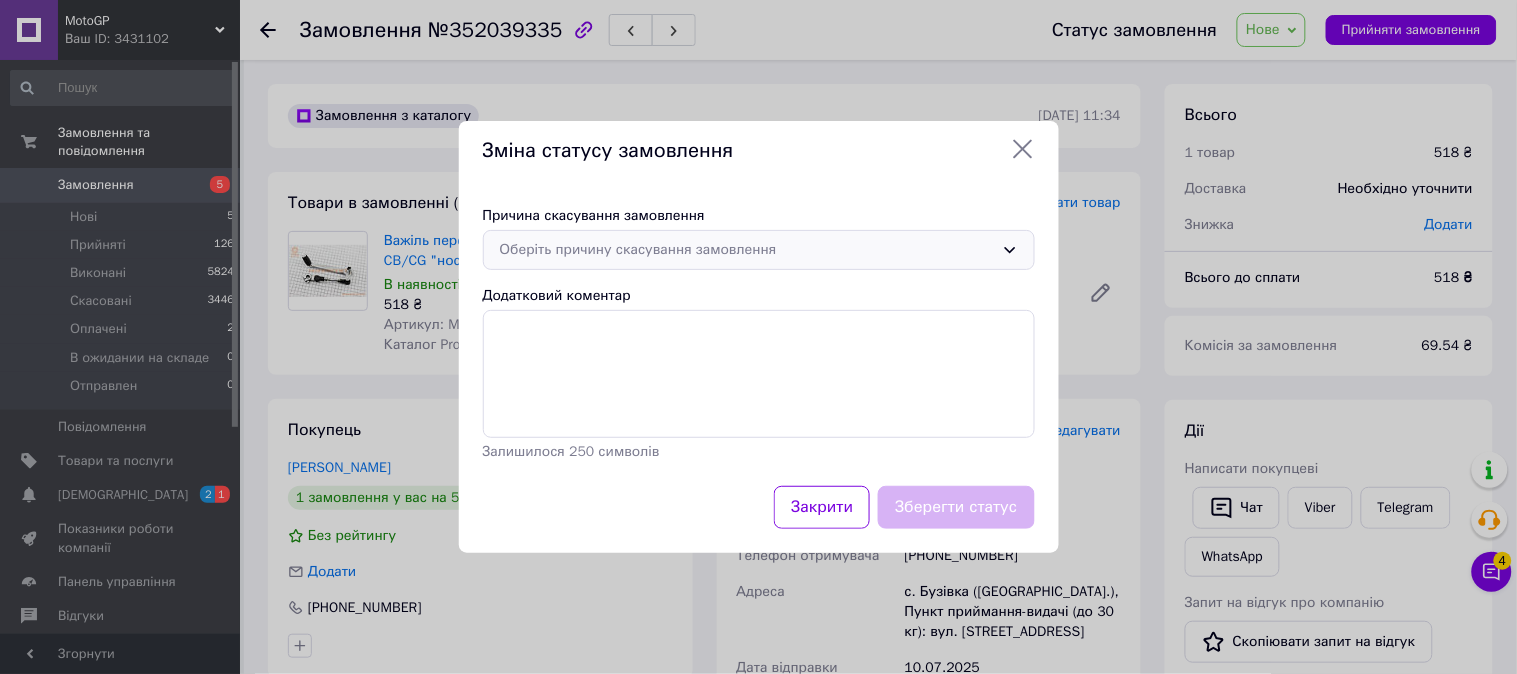 click on "Оберіть причину скасування замовлення" at bounding box center [747, 250] 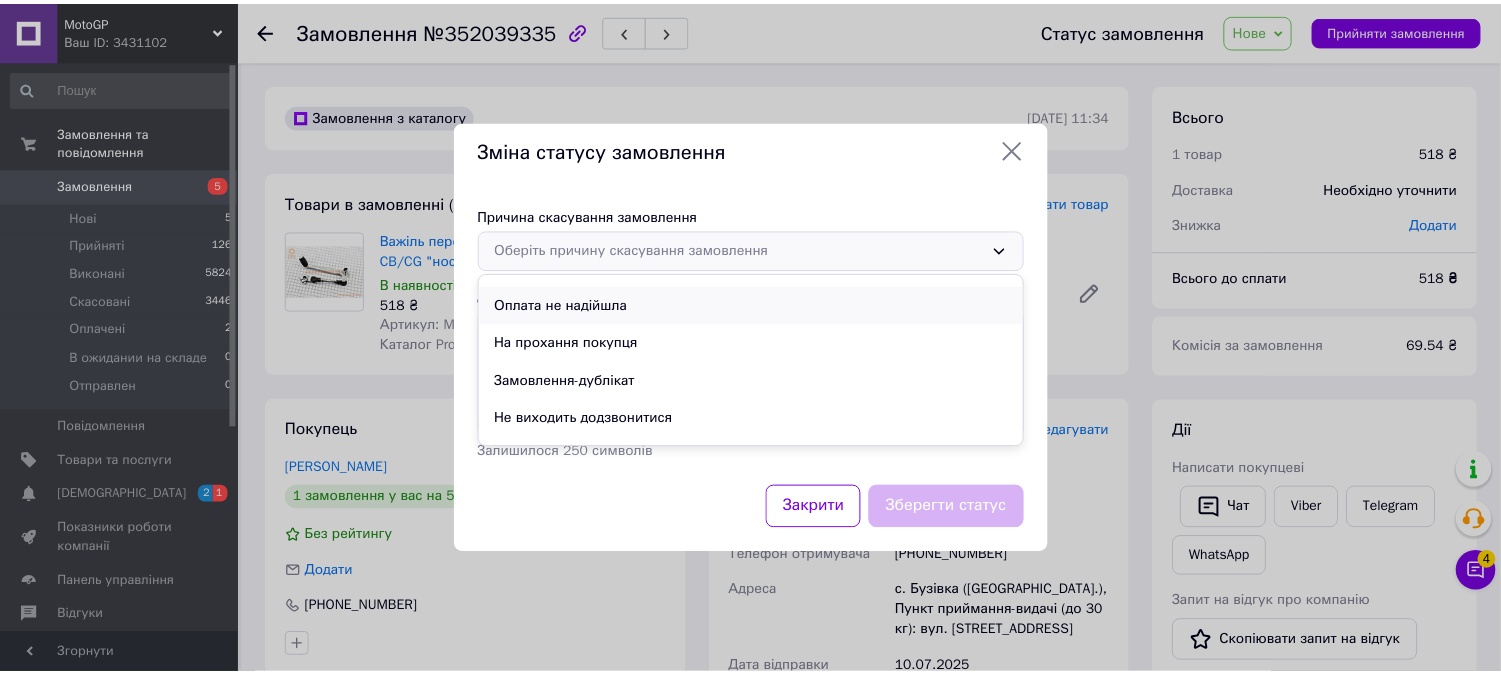 scroll, scrollTop: 93, scrollLeft: 0, axis: vertical 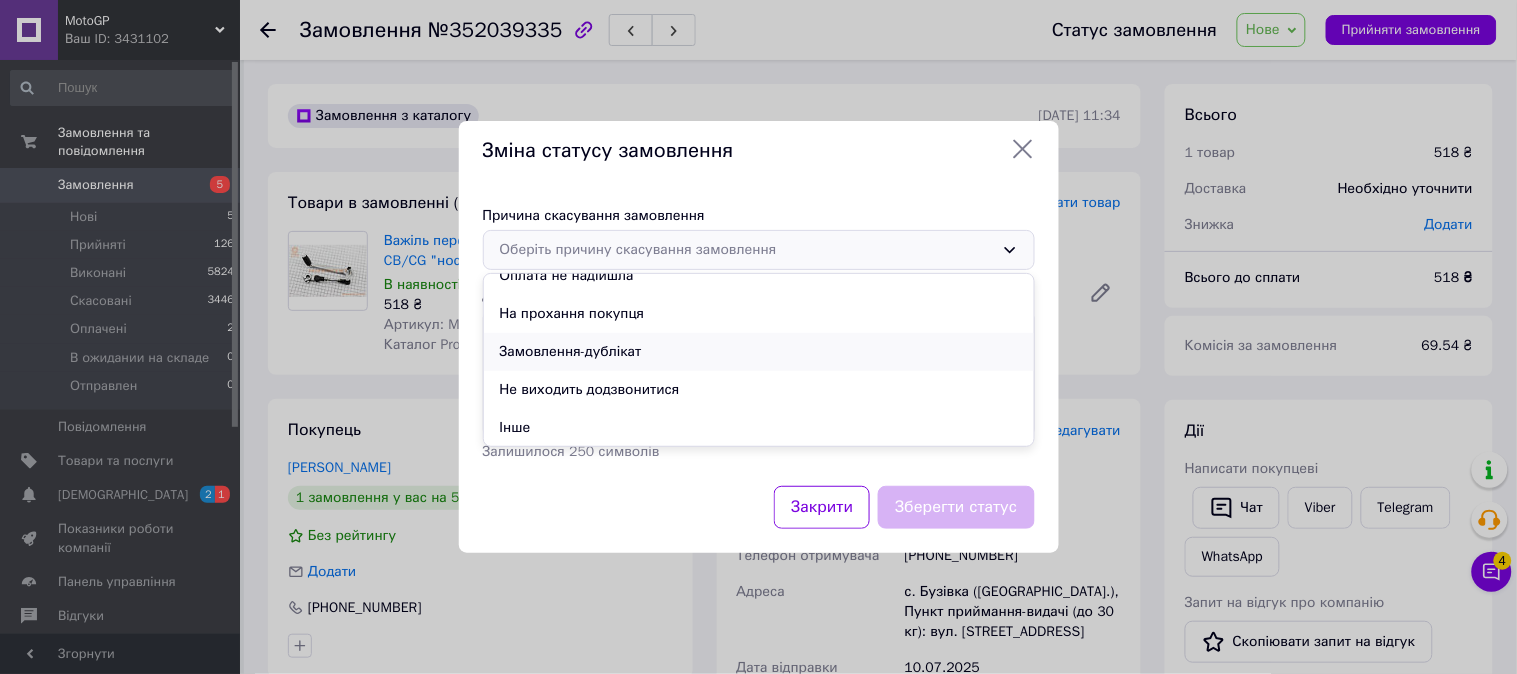 click on "Замовлення-дублікат" at bounding box center [759, 352] 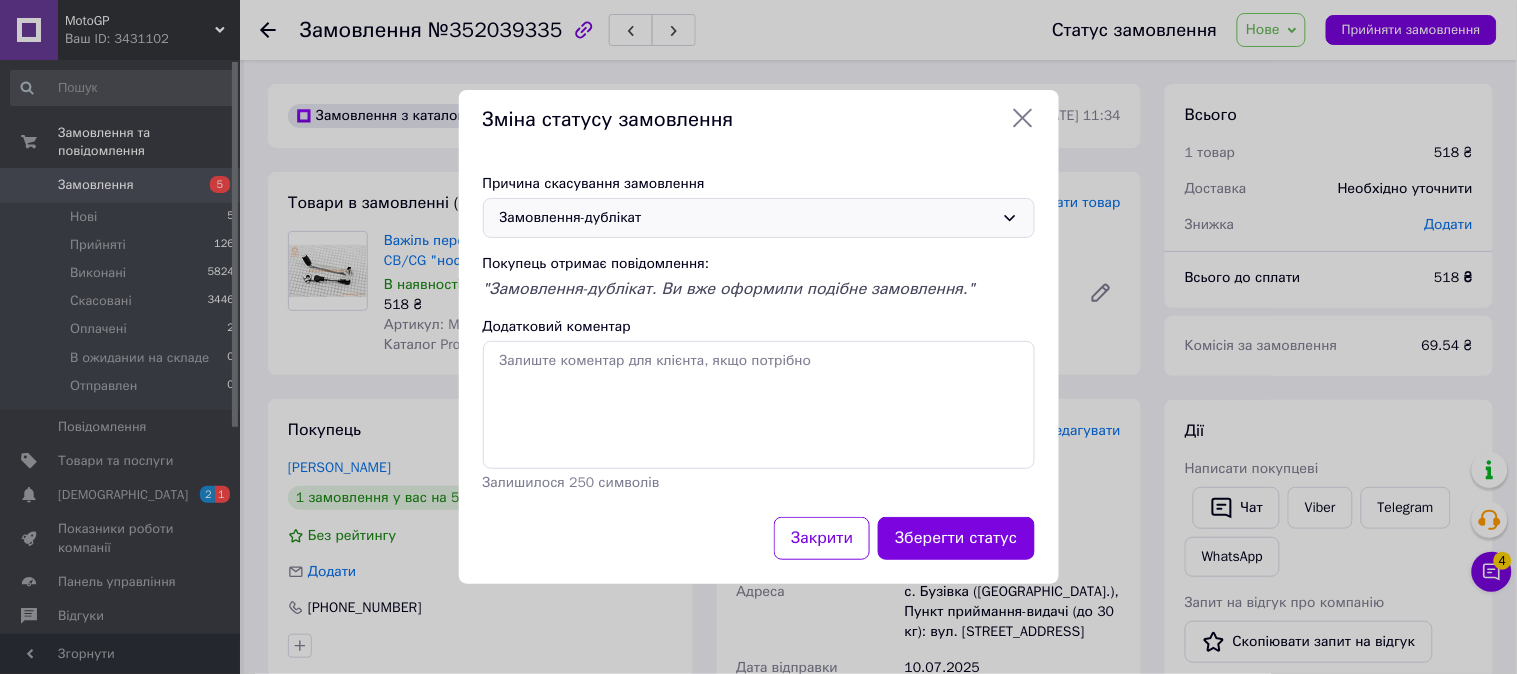 click on "Зберегти статус" at bounding box center (956, 538) 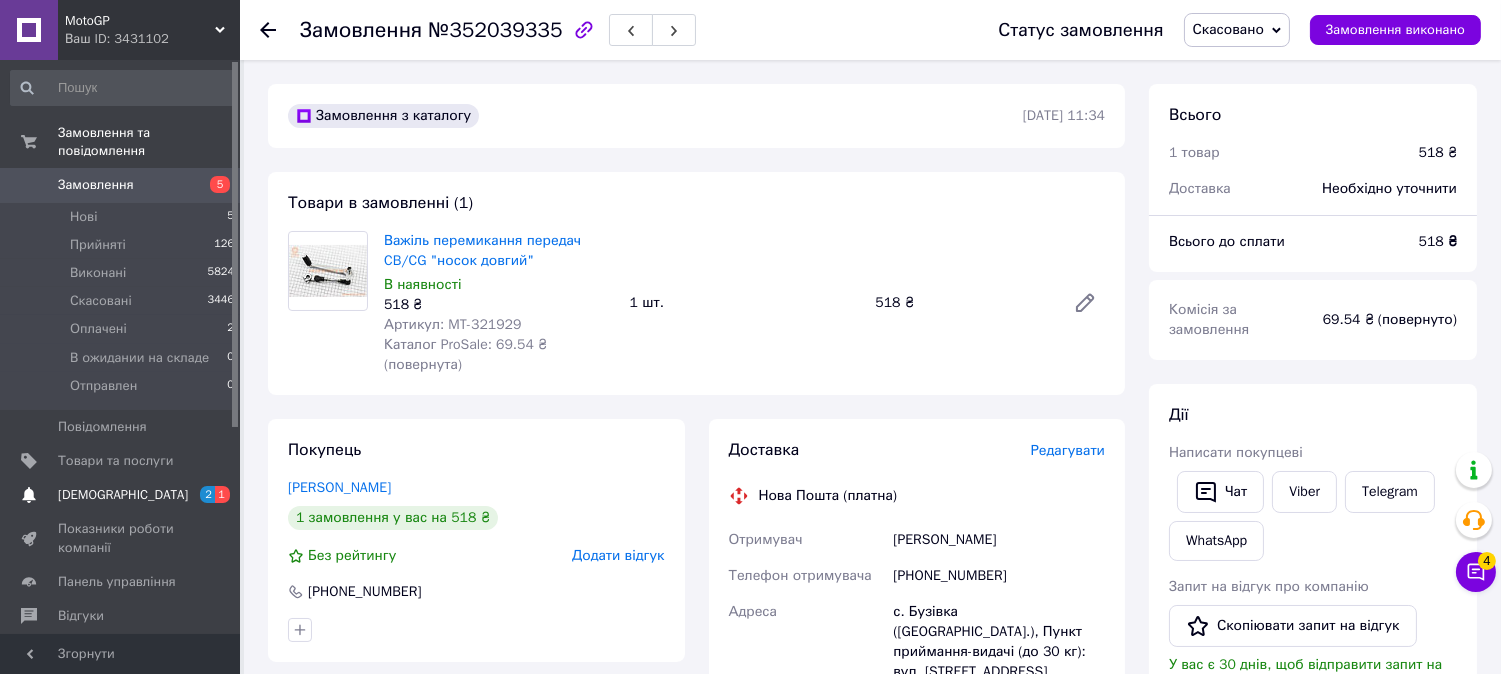 click on "[DEMOGRAPHIC_DATA]" at bounding box center (123, 495) 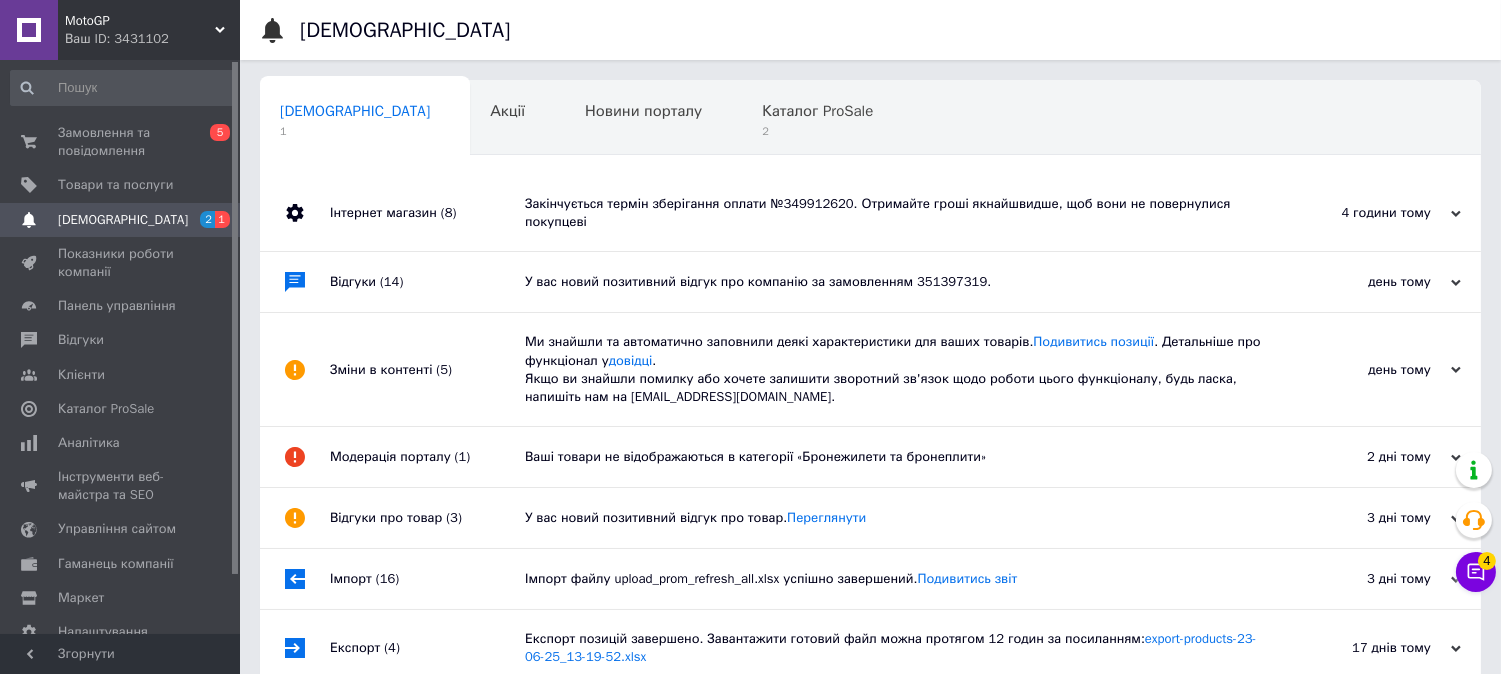 click on "Інтернет магазин   (8)" at bounding box center (427, 213) 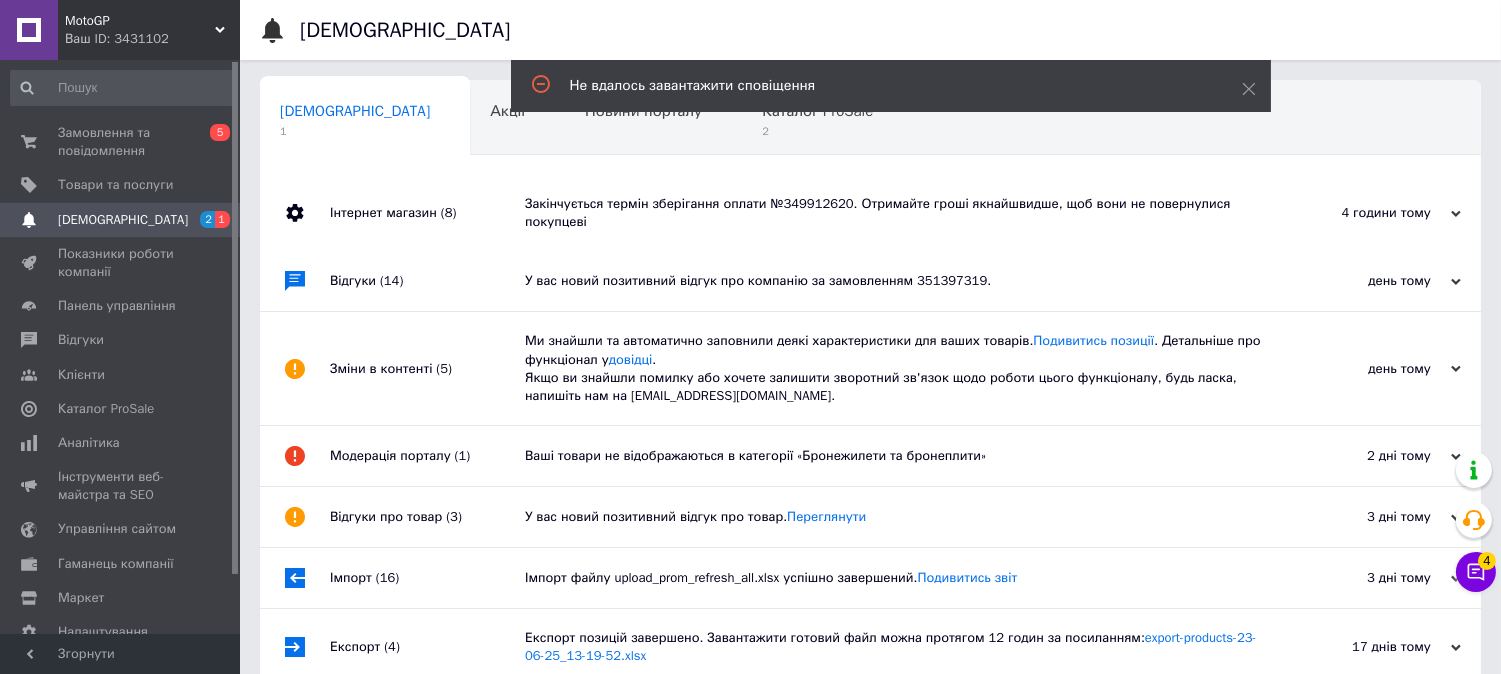 click on "Інтернет магазин   (8)" at bounding box center (427, 213) 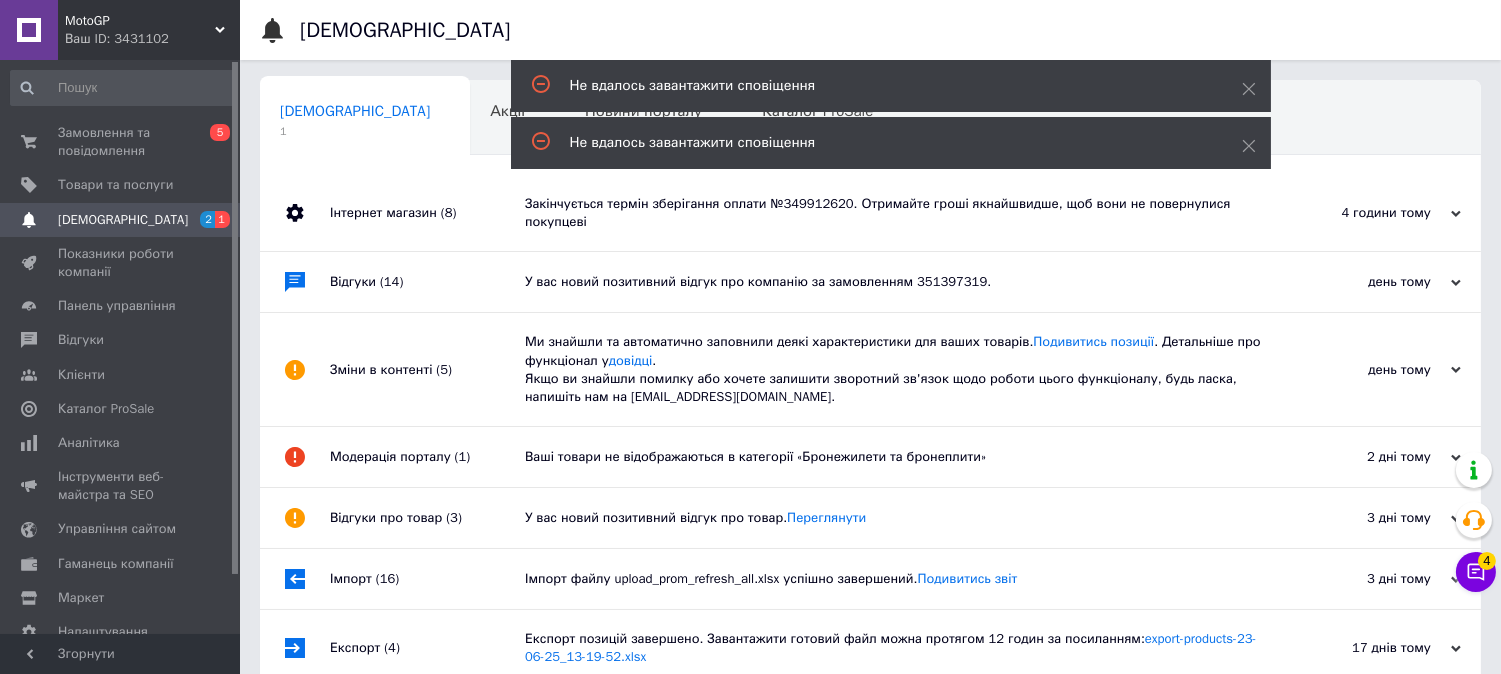 click on "Інтернет магазин   (8)" at bounding box center (427, 213) 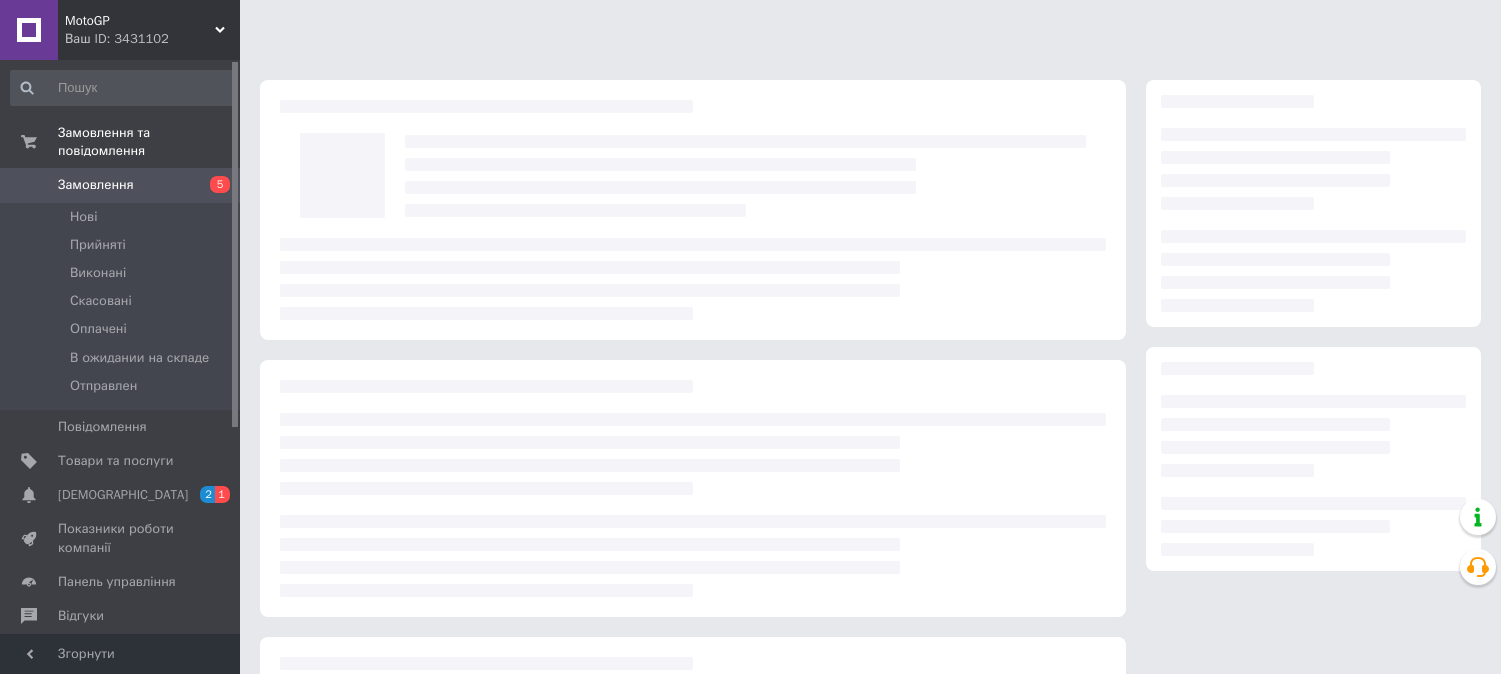 scroll, scrollTop: 0, scrollLeft: 0, axis: both 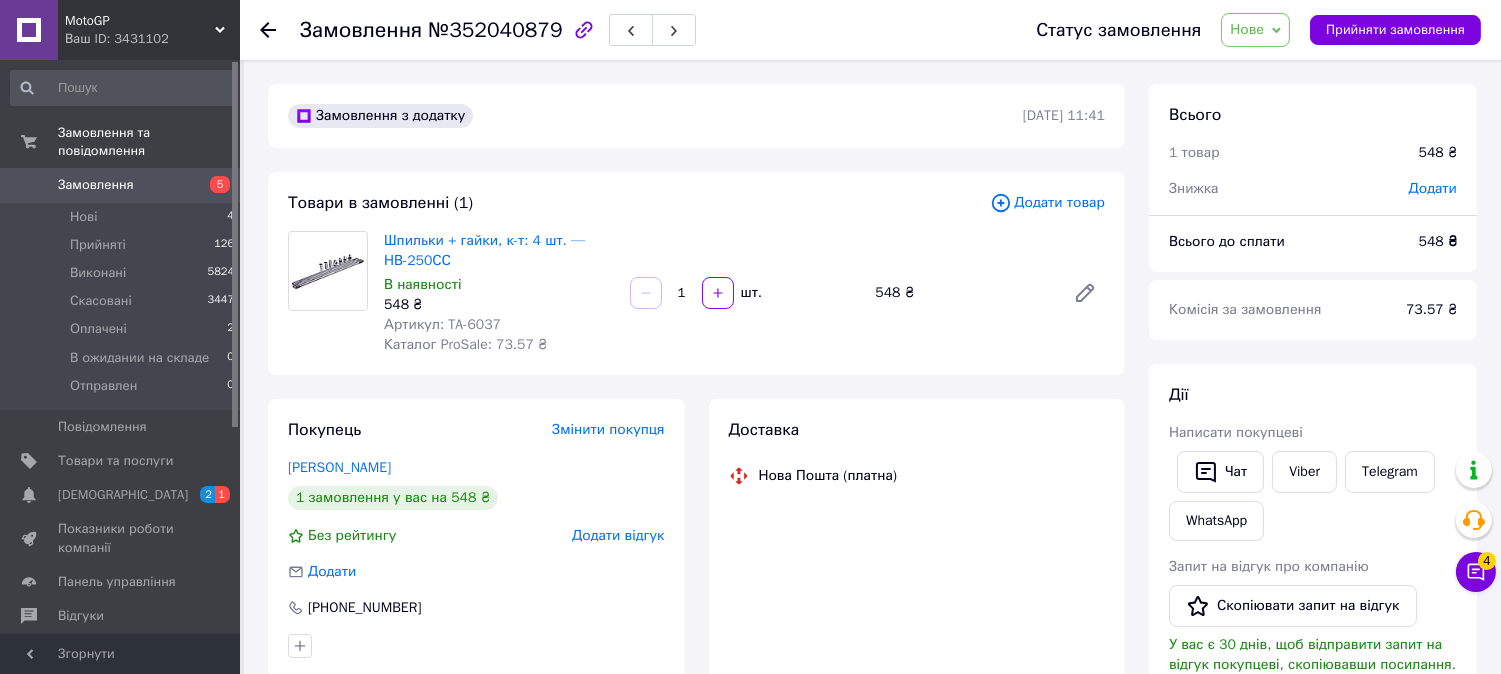 click on "Нове" at bounding box center [1255, 30] 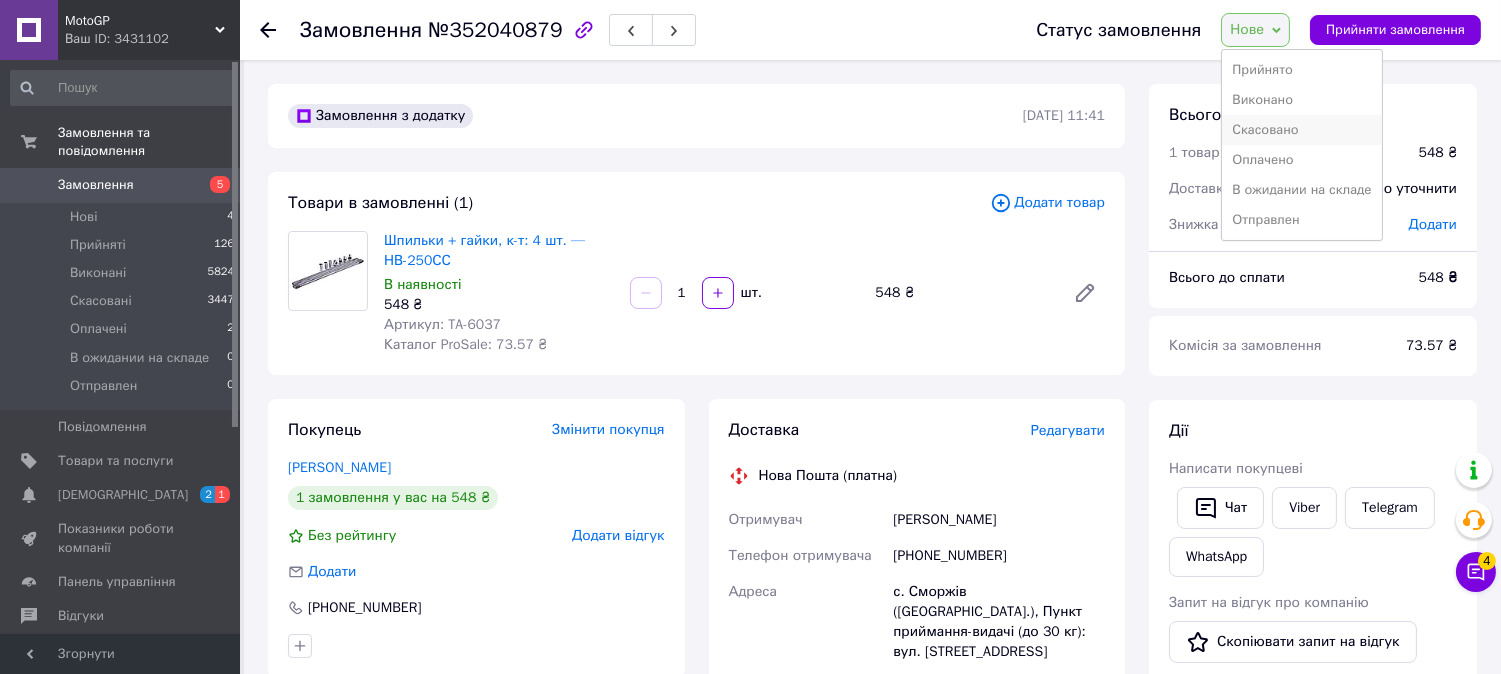 click on "Скасовано" at bounding box center (1301, 130) 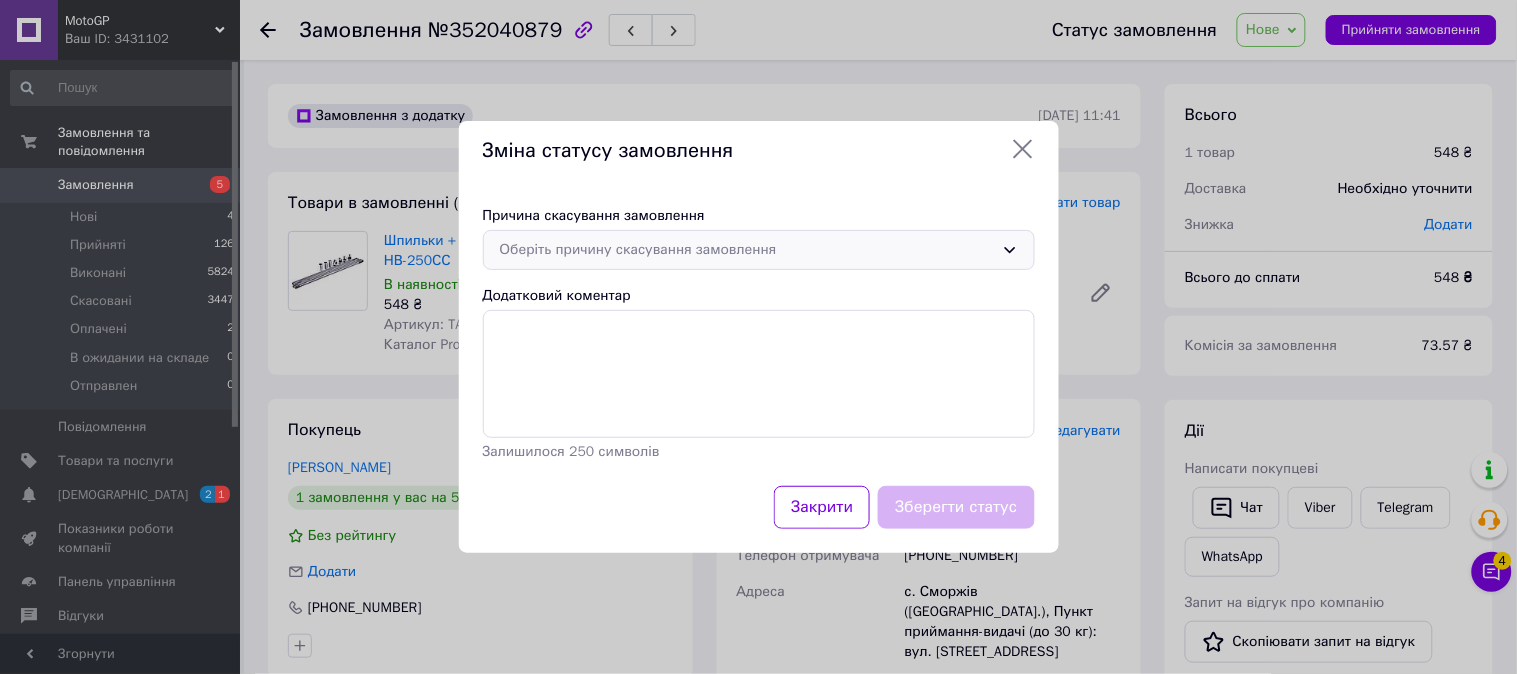 click on "Оберіть причину скасування замовлення" at bounding box center (747, 250) 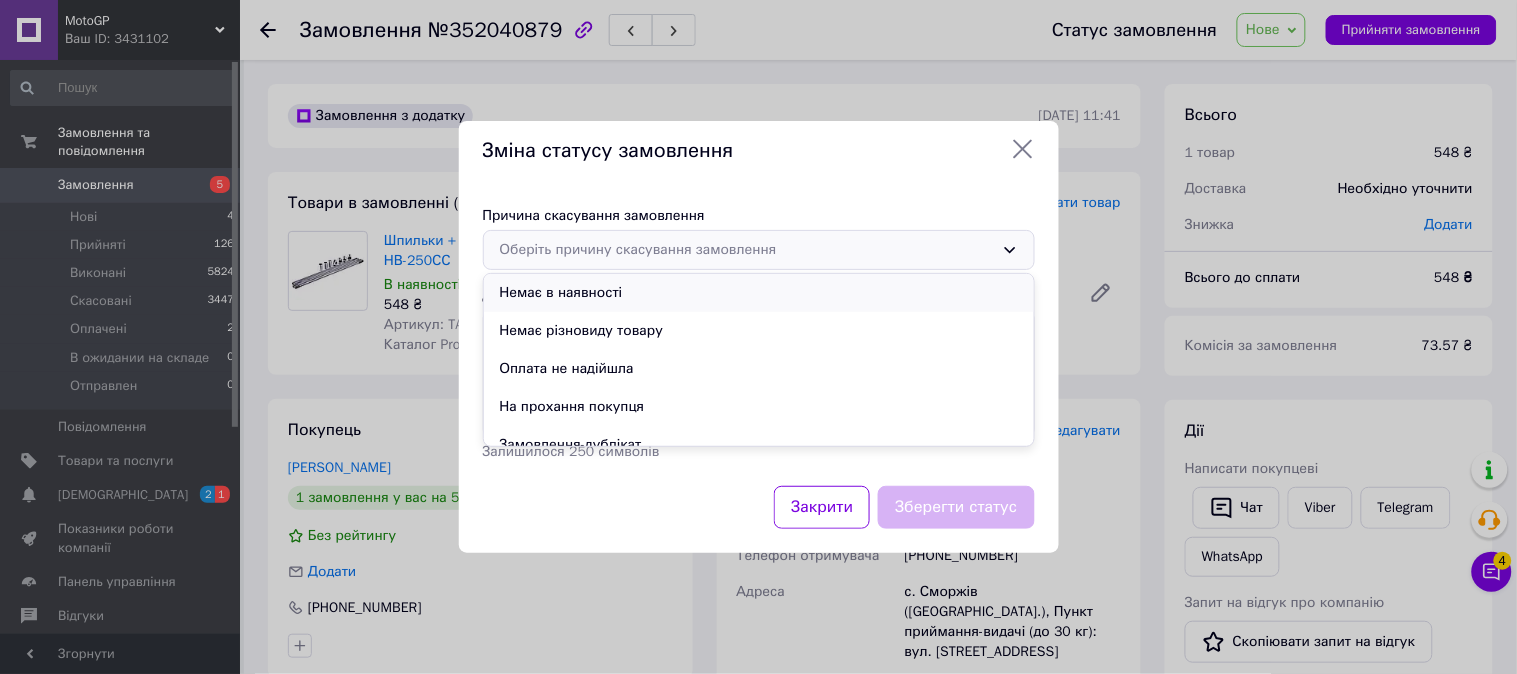 click on "Немає в наявності" at bounding box center (759, 293) 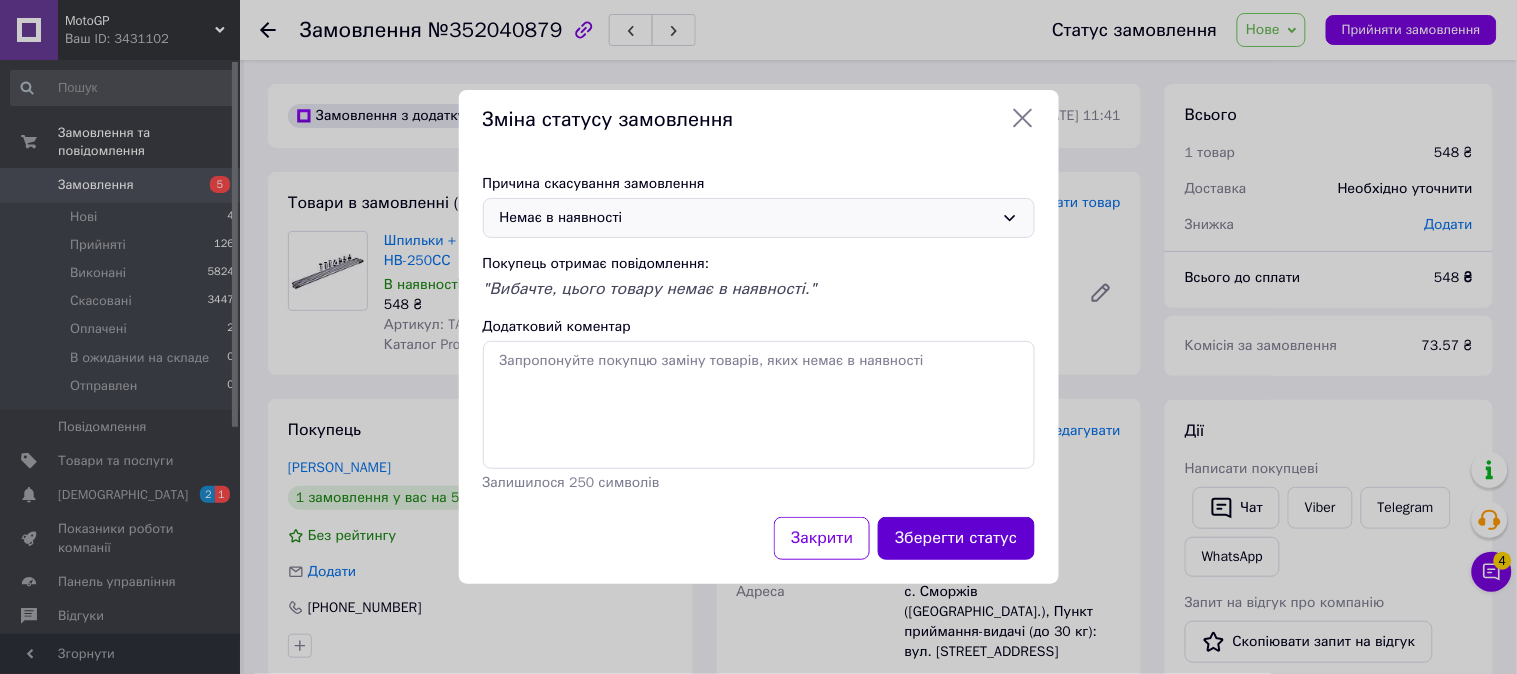 click on "Зберегти статус" at bounding box center (956, 538) 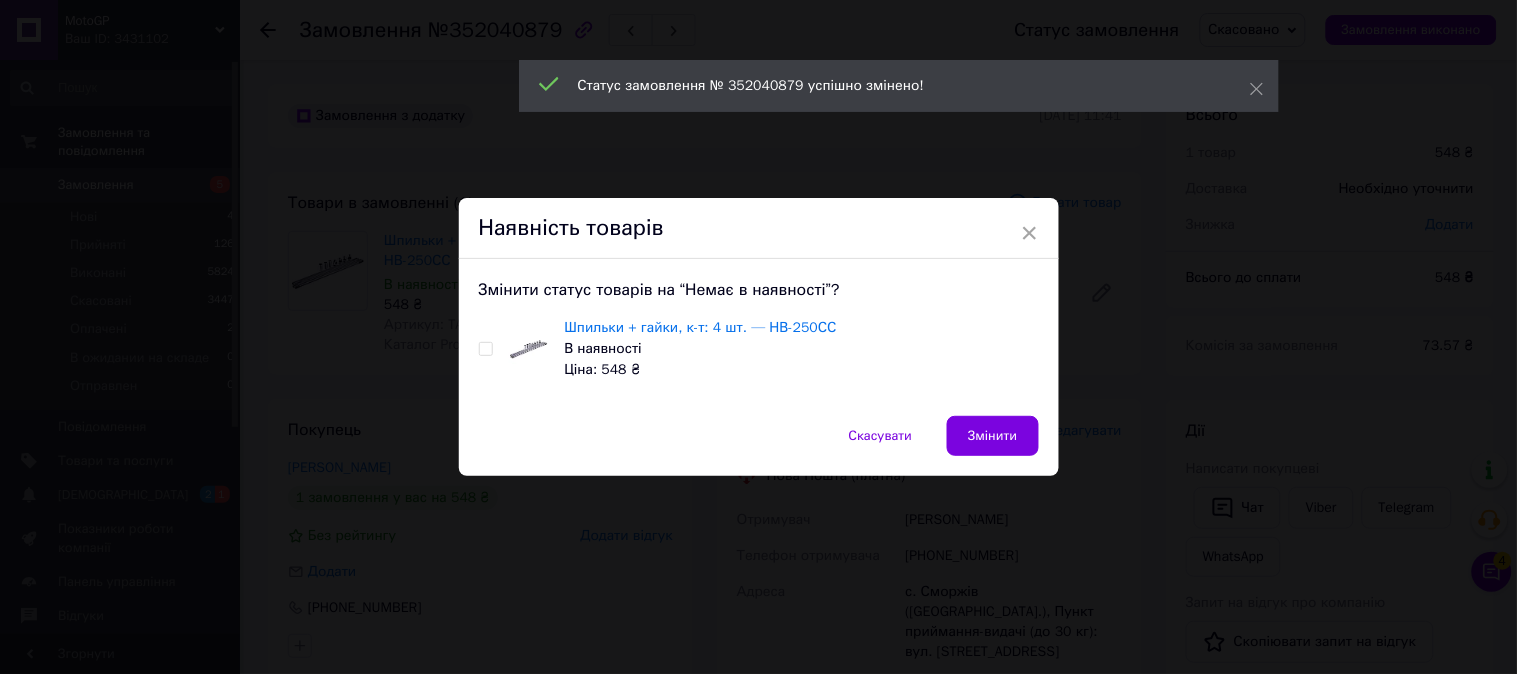 click at bounding box center [485, 349] 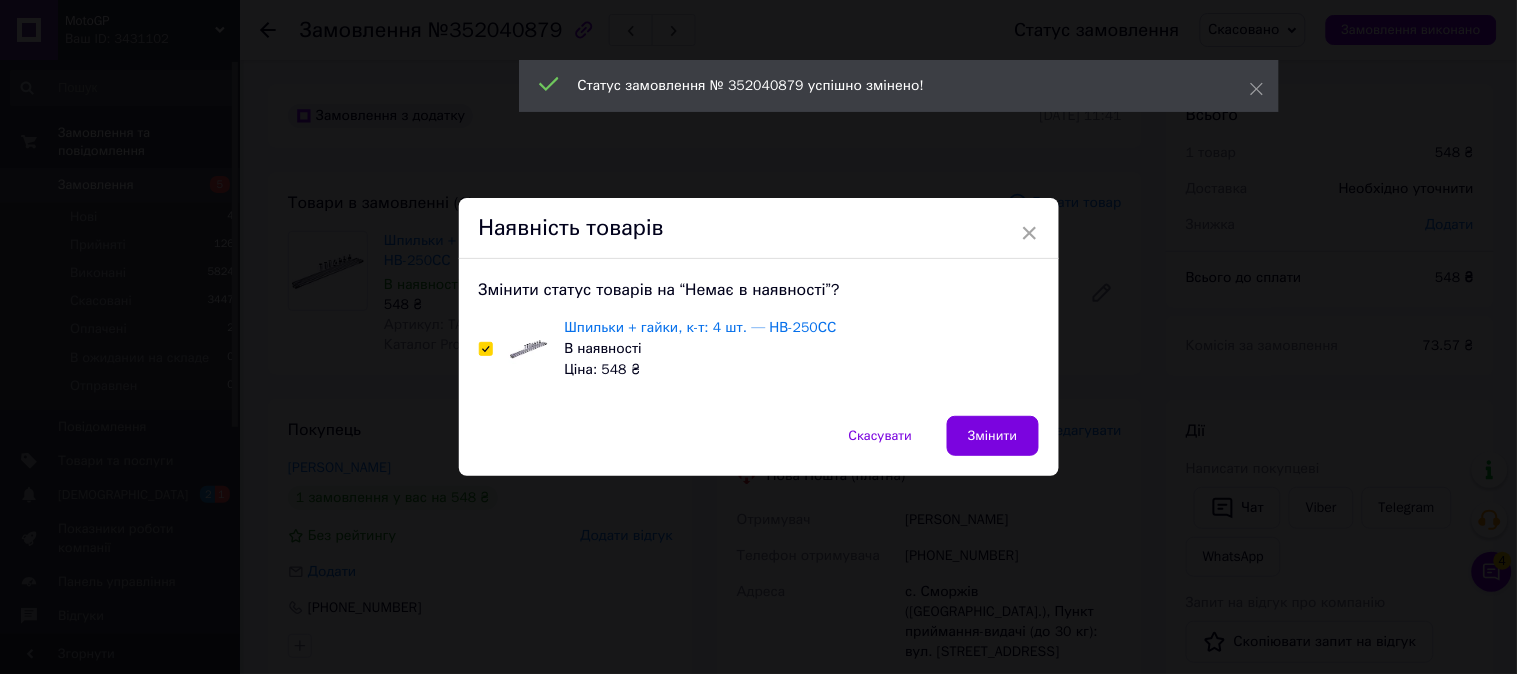 checkbox on "true" 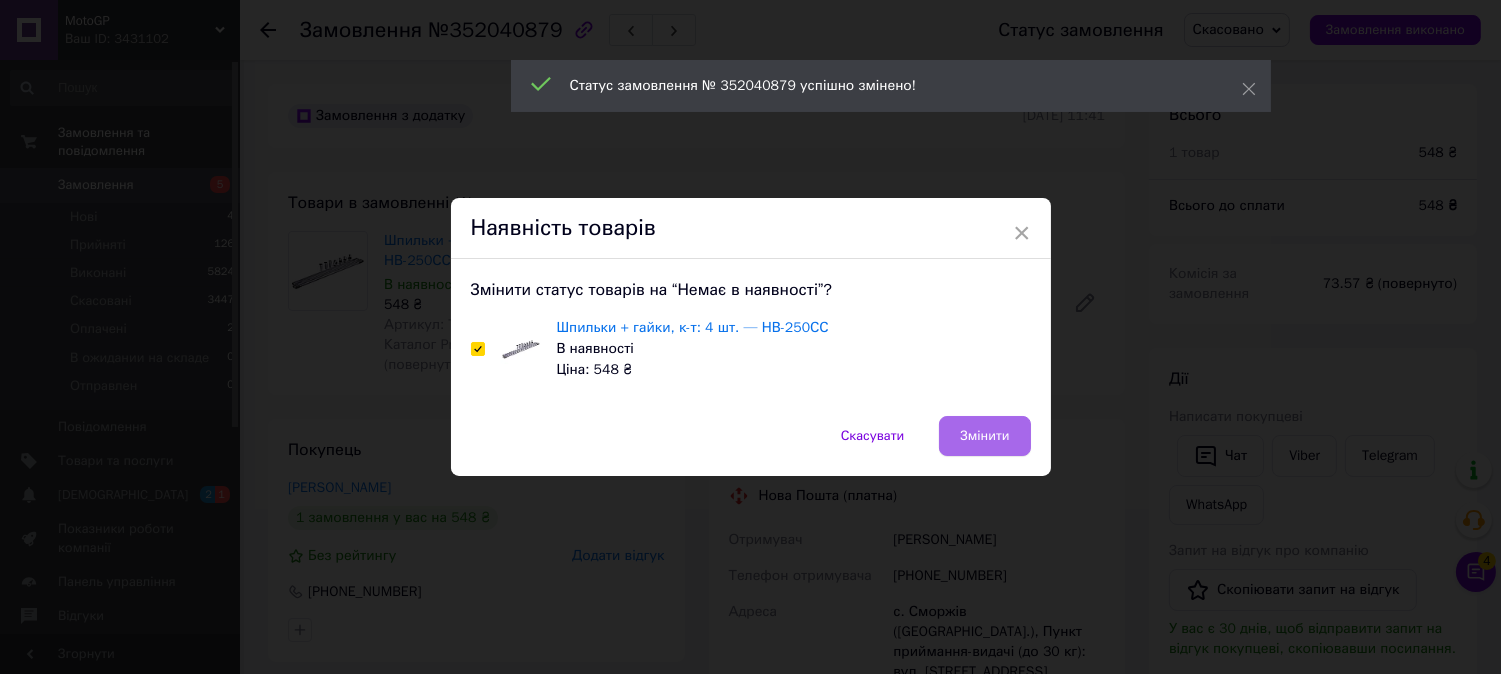 click on "Змінити" at bounding box center [984, 436] 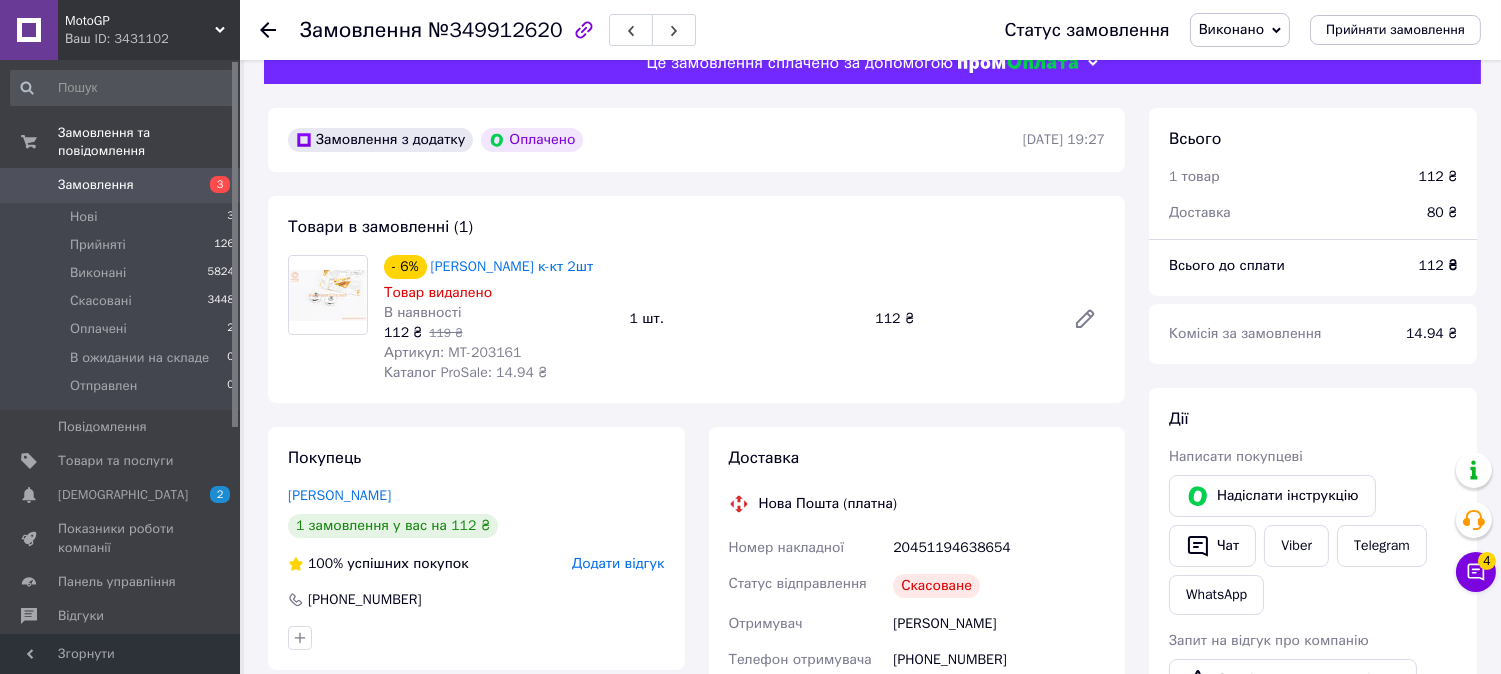 scroll, scrollTop: 0, scrollLeft: 0, axis: both 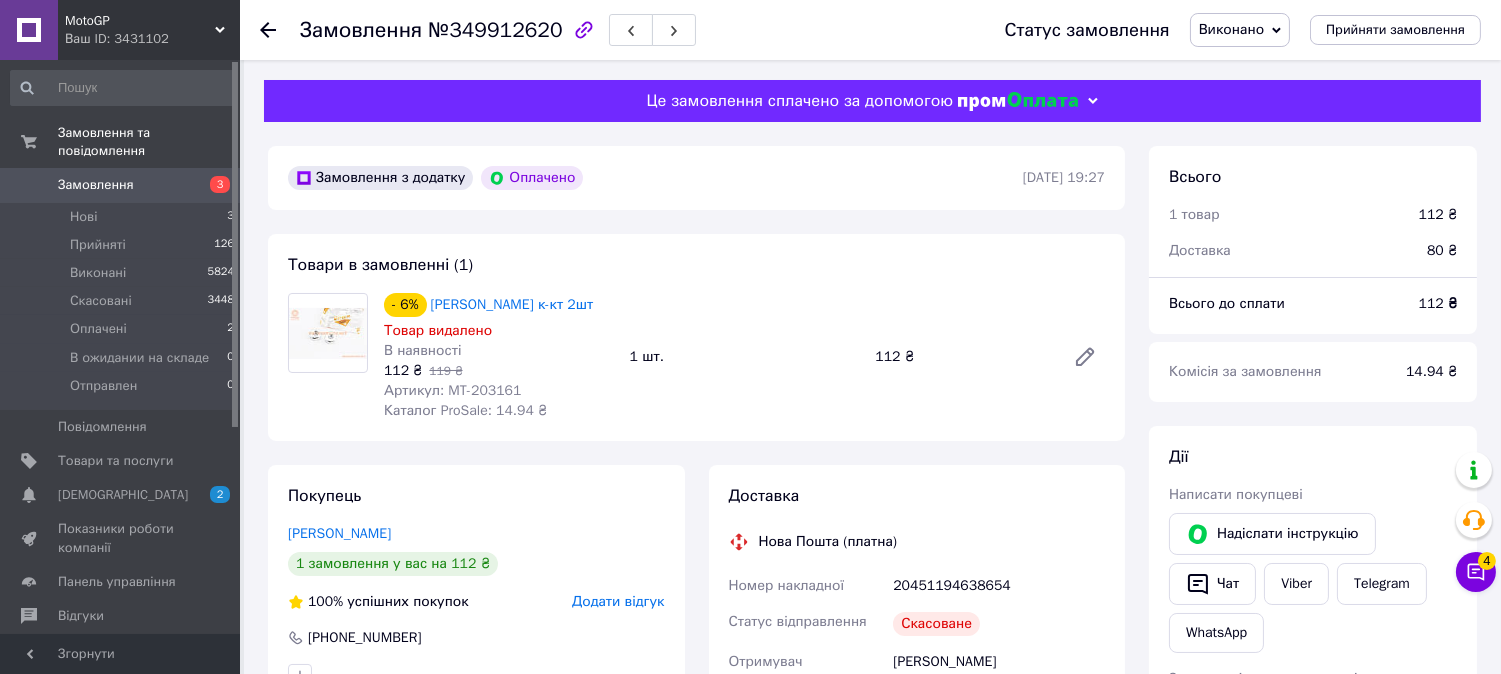 click on "№349912620" at bounding box center [495, 30] 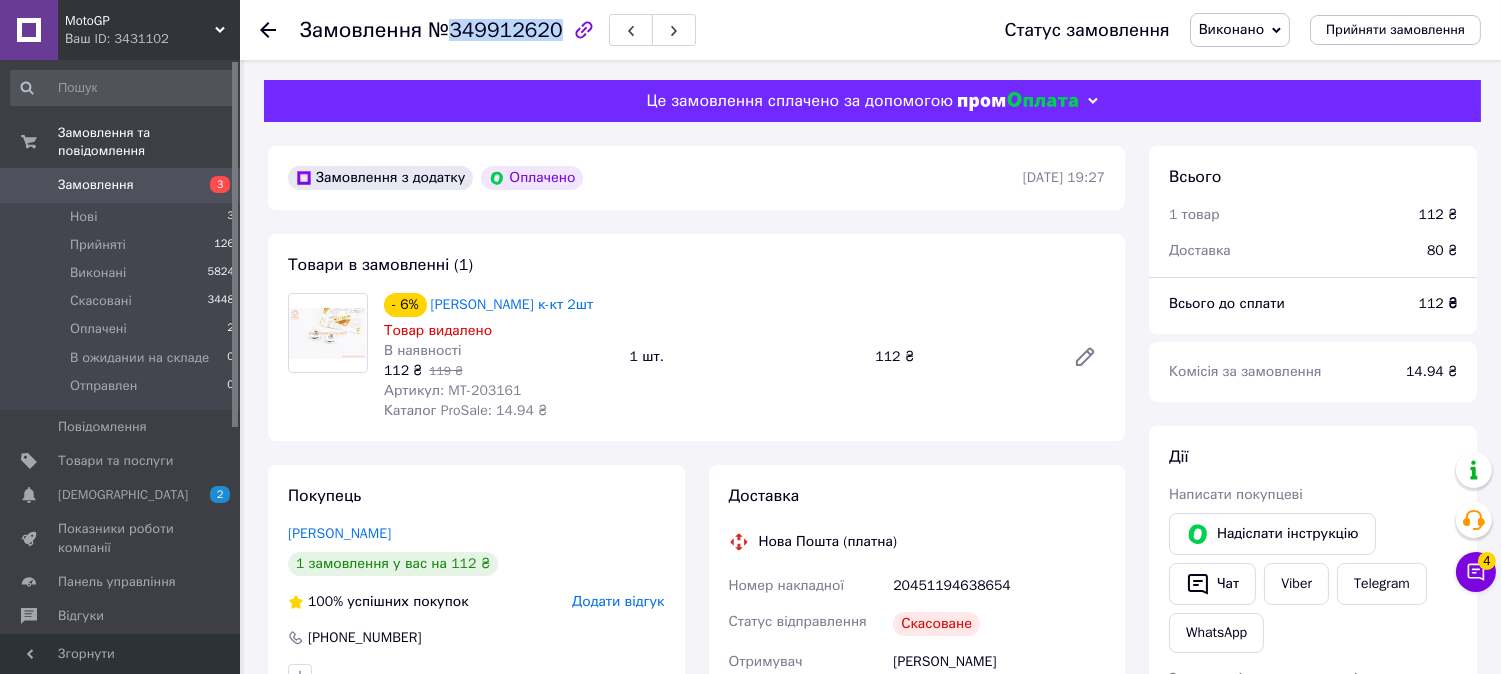 click on "№349912620" at bounding box center [495, 30] 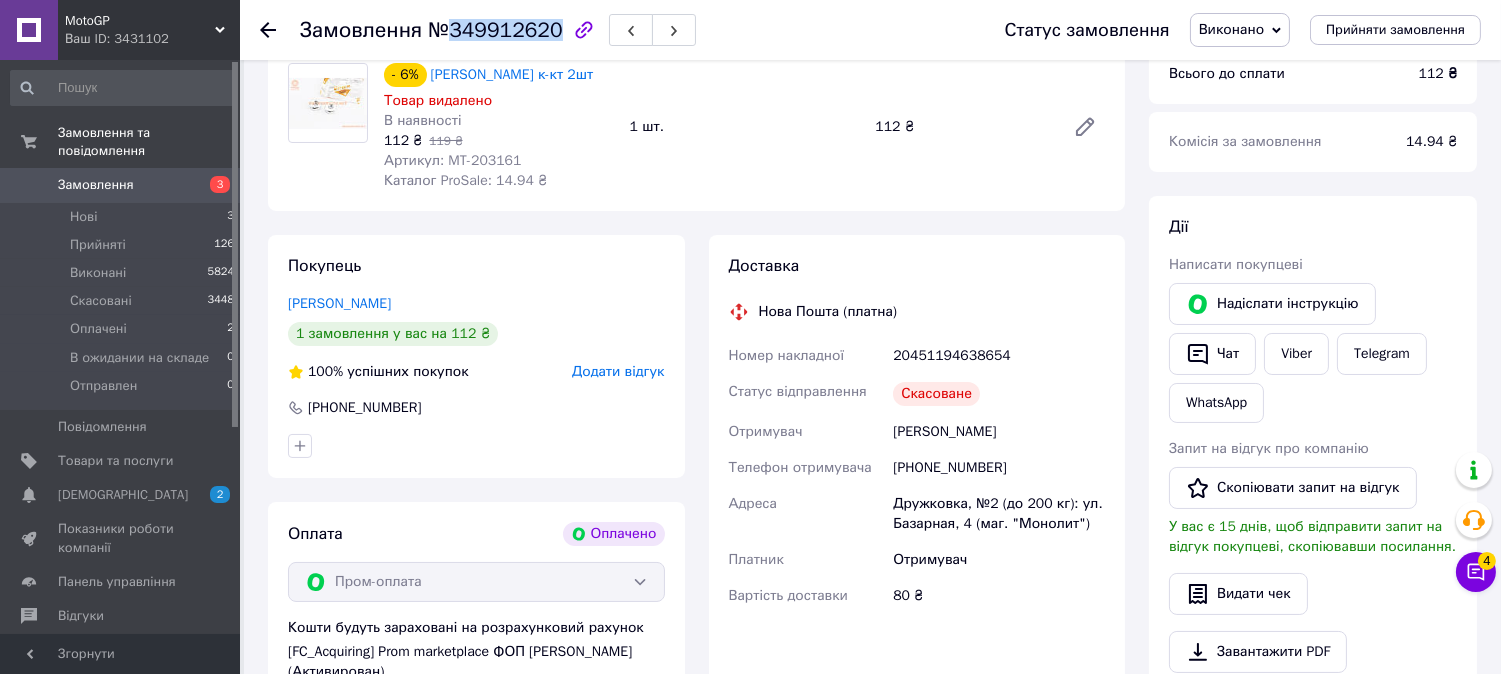 scroll, scrollTop: 222, scrollLeft: 0, axis: vertical 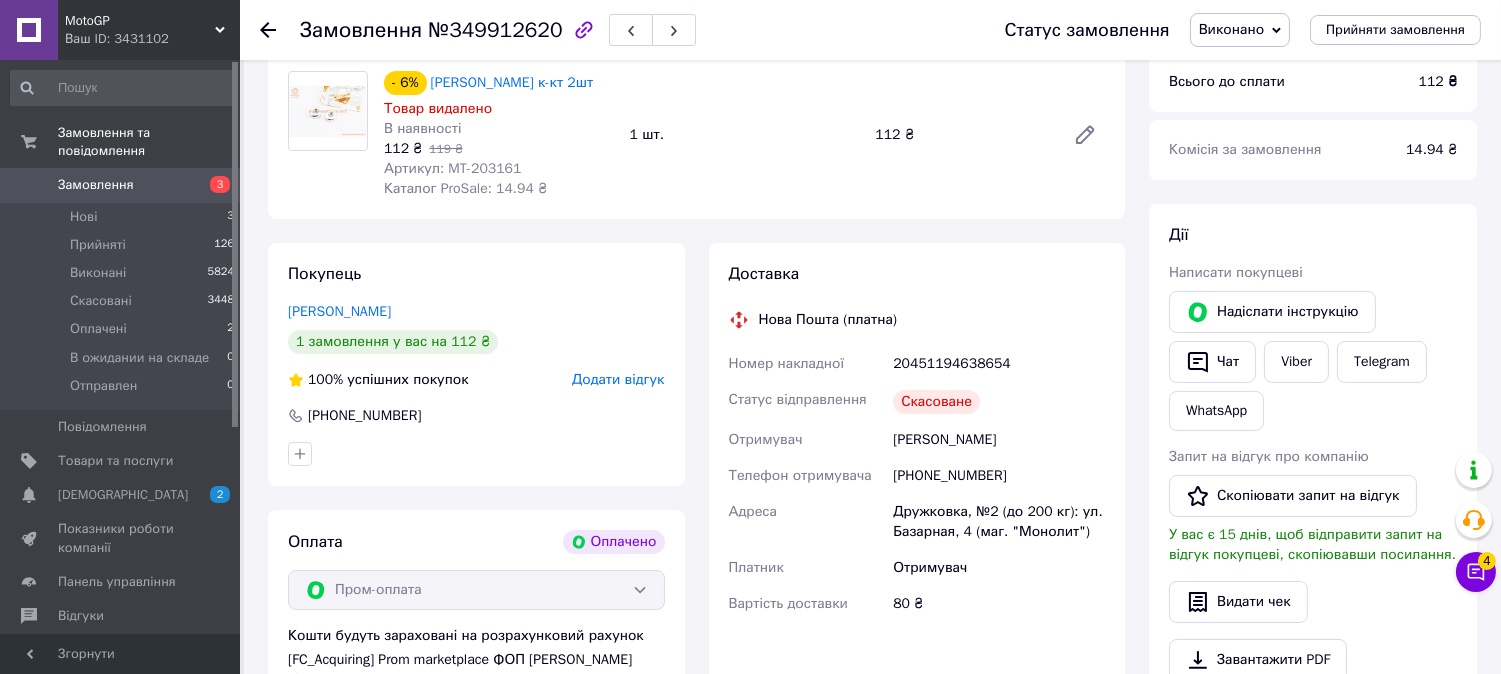 click on "20451194638654" at bounding box center [999, 364] 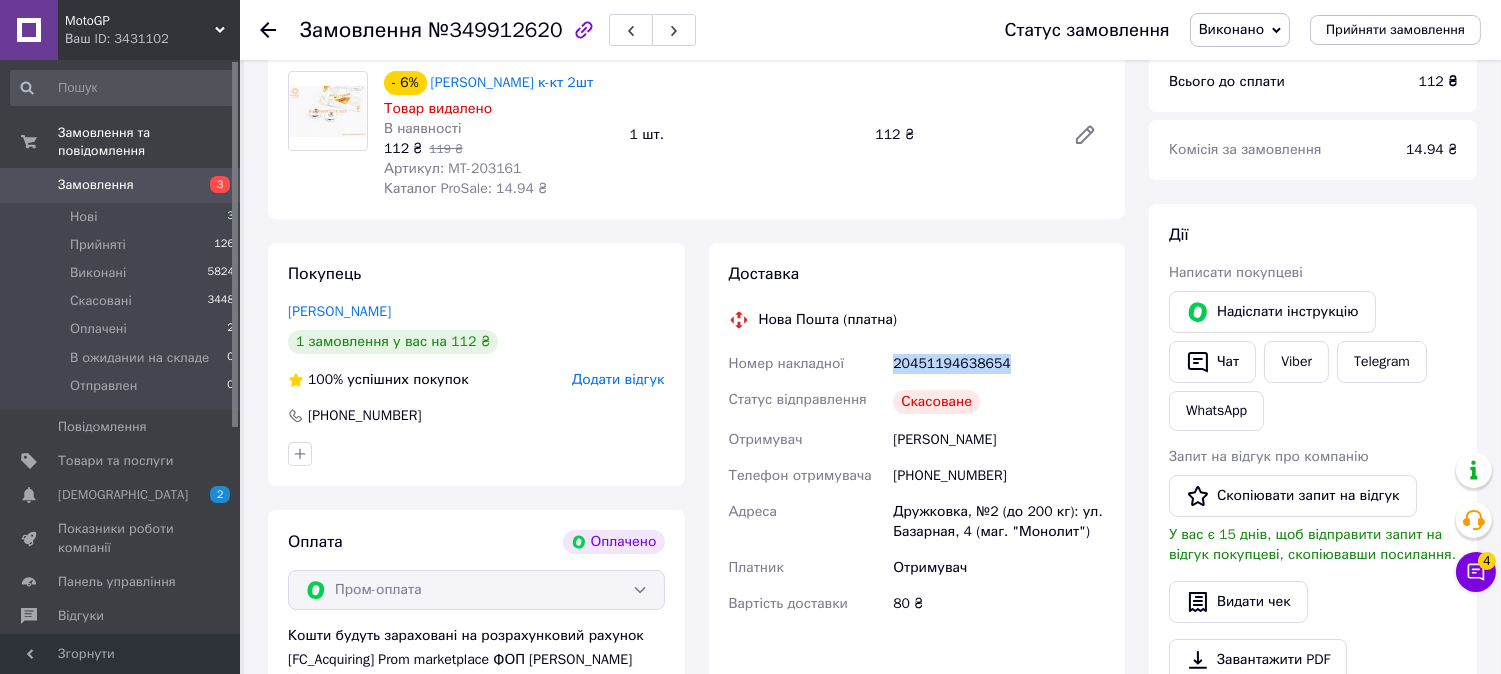 click on "Доставка Нова Пошта (платна) Номер накладної 20451194638654 Статус відправлення Скасоване Отримувач Коваленко Дмитро Телефон отримувача +380985082158 Адреса Дружковка, №2 (до 200 кг): ул. Базарная, 4 (маг. "Монолит") Платник Отримувач Вартість доставки 80 ₴" at bounding box center [917, 450] 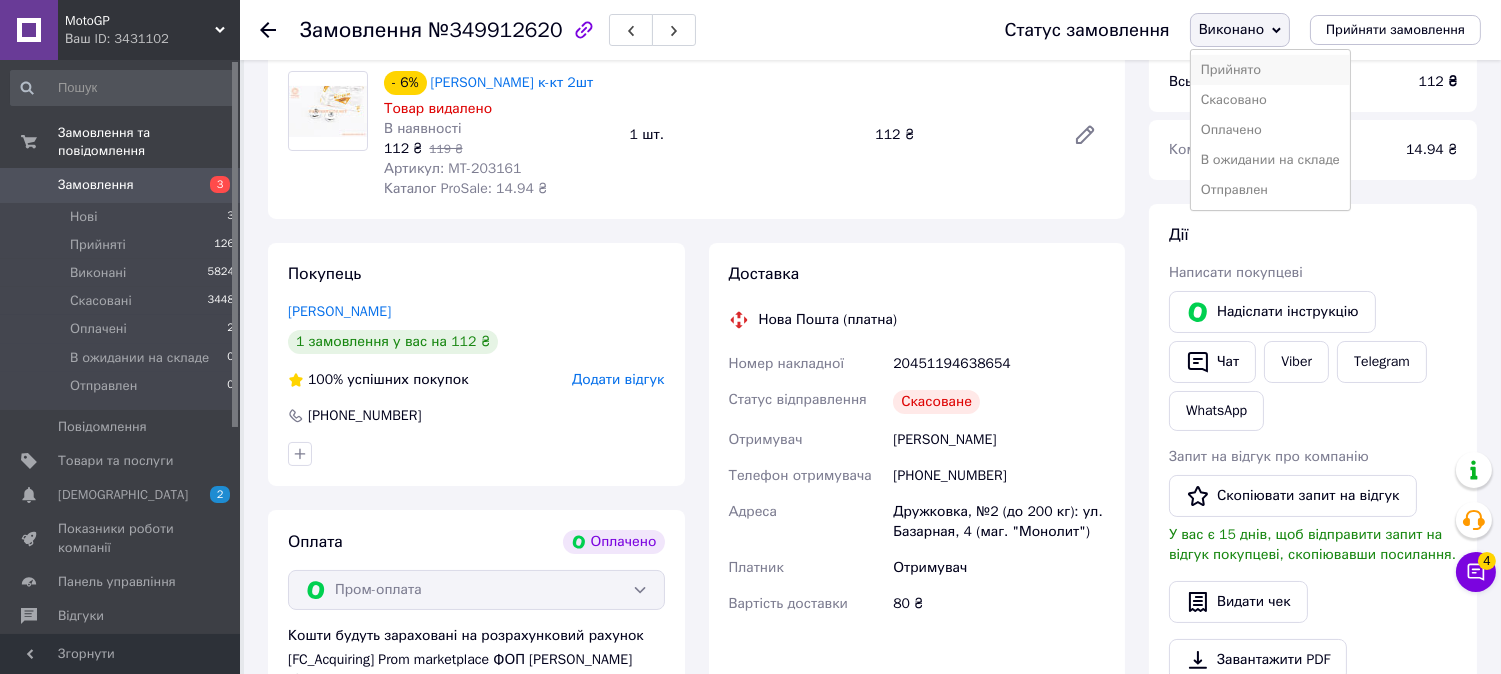 click on "Прийнято" at bounding box center (1270, 70) 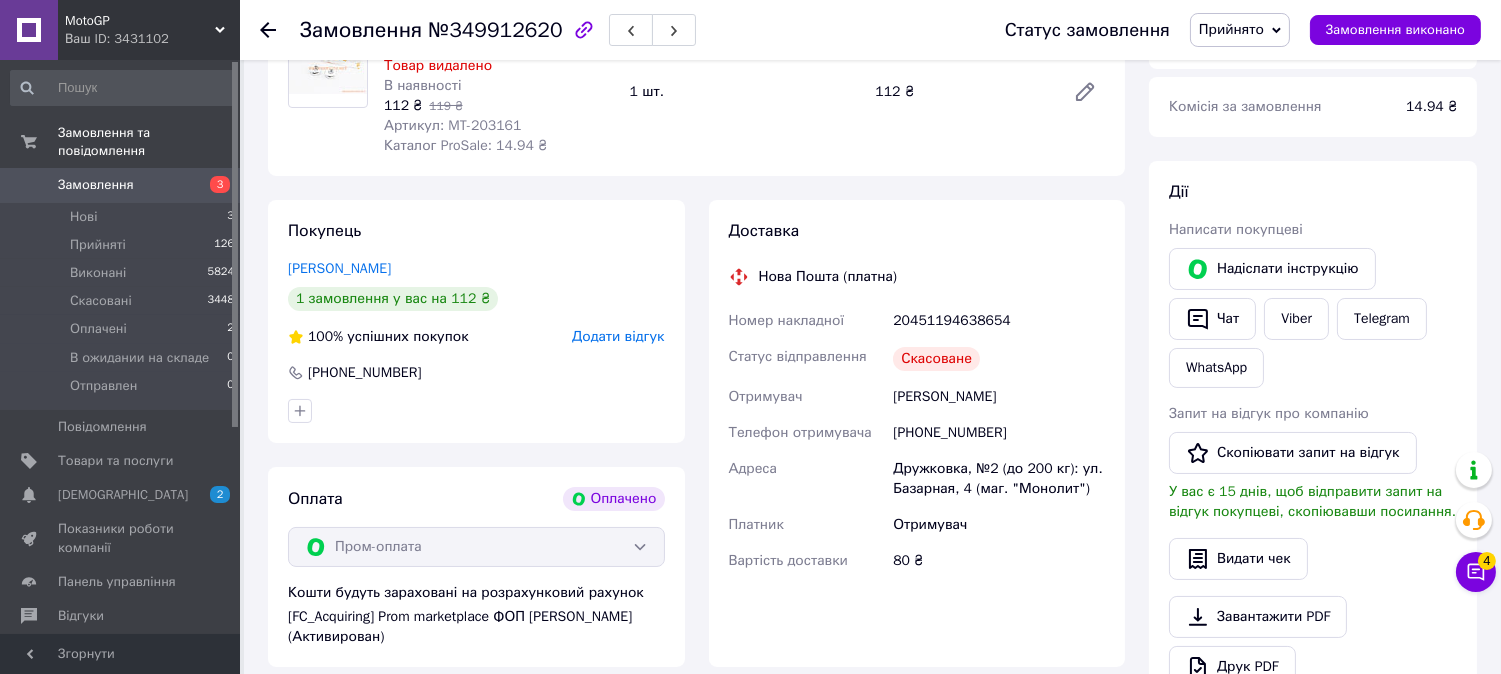 scroll, scrollTop: 333, scrollLeft: 0, axis: vertical 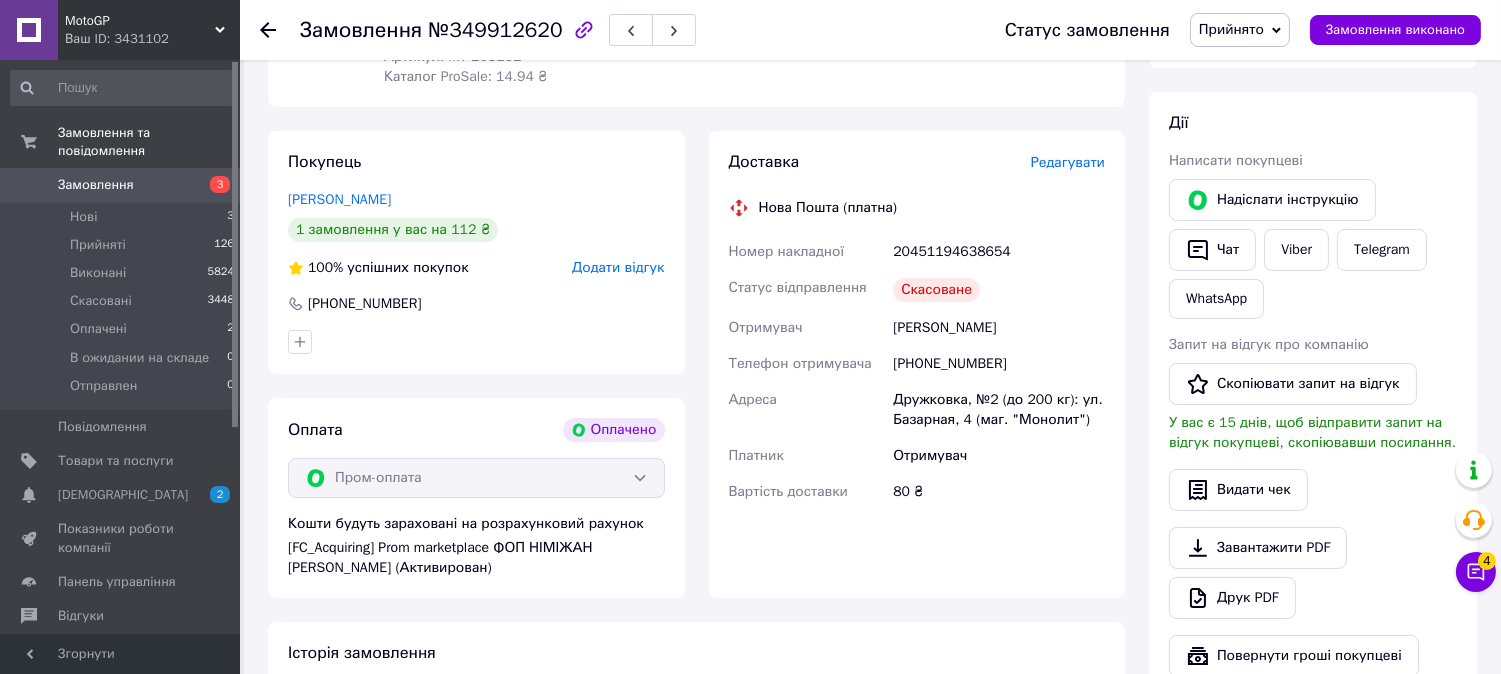 click on "Редагувати" at bounding box center [1068, 162] 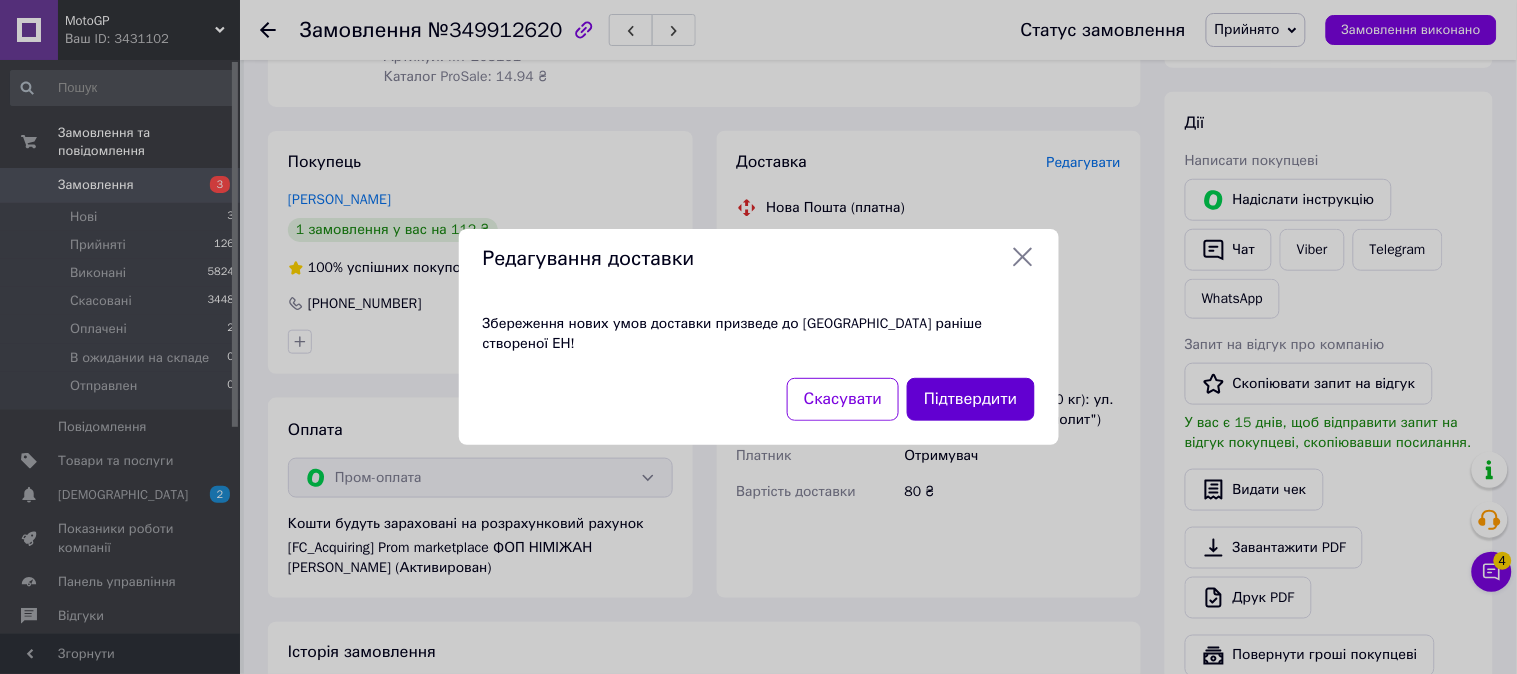 click on "Підтвердити" at bounding box center [970, 399] 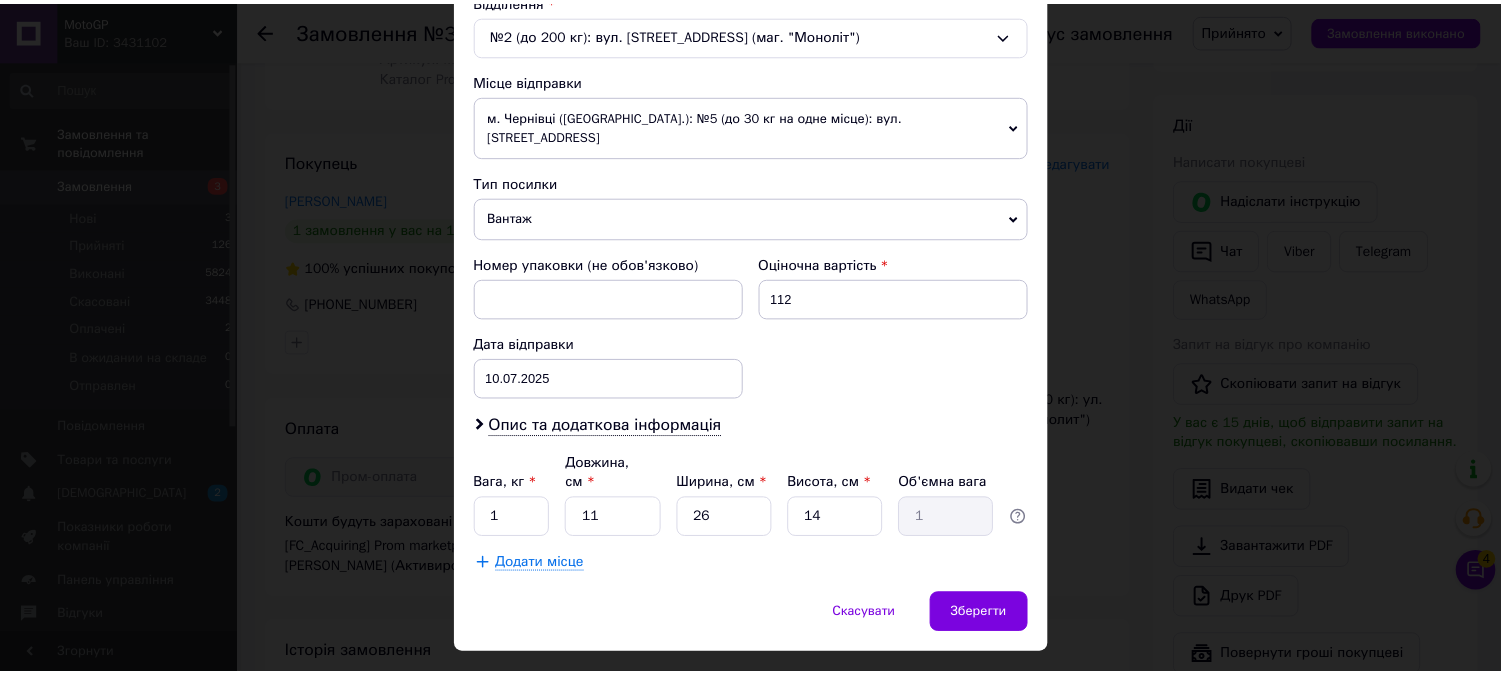 scroll, scrollTop: 655, scrollLeft: 0, axis: vertical 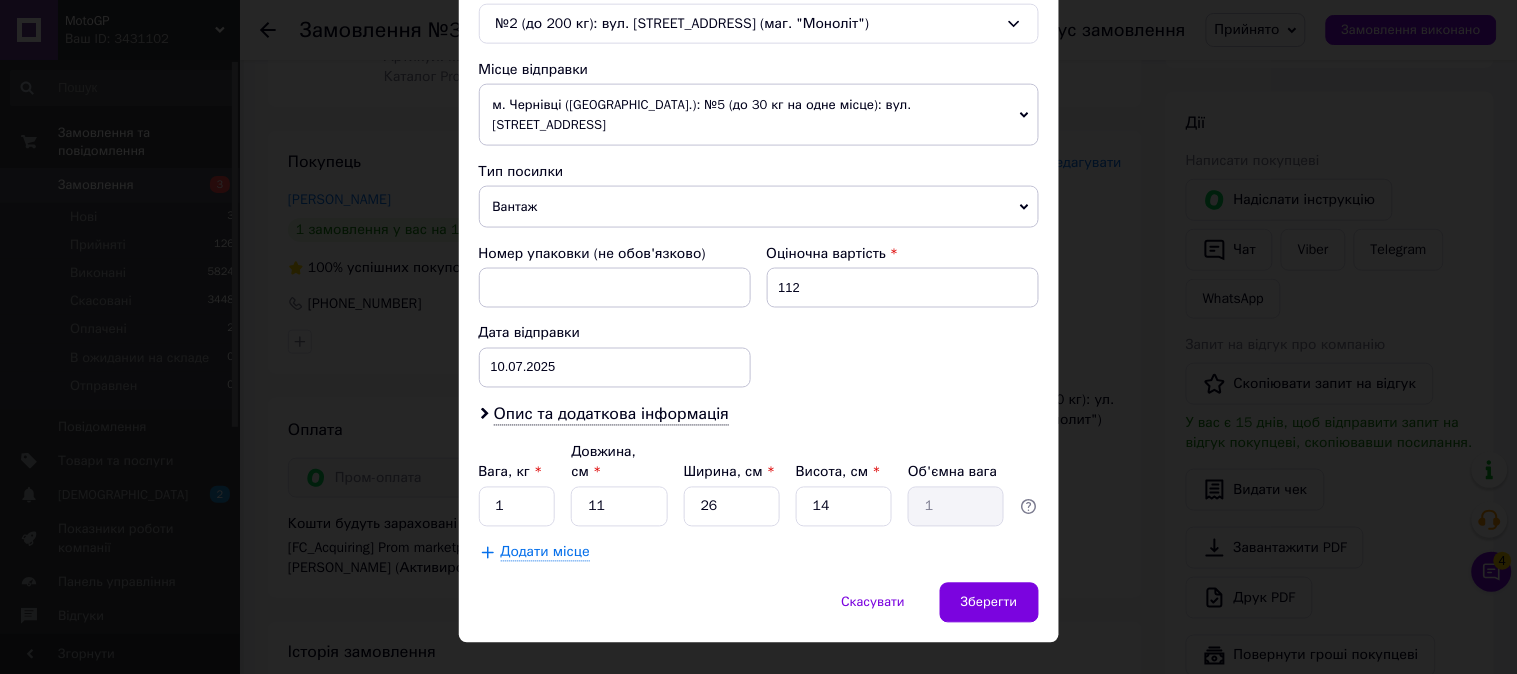 click on "Вантаж" at bounding box center [759, 207] 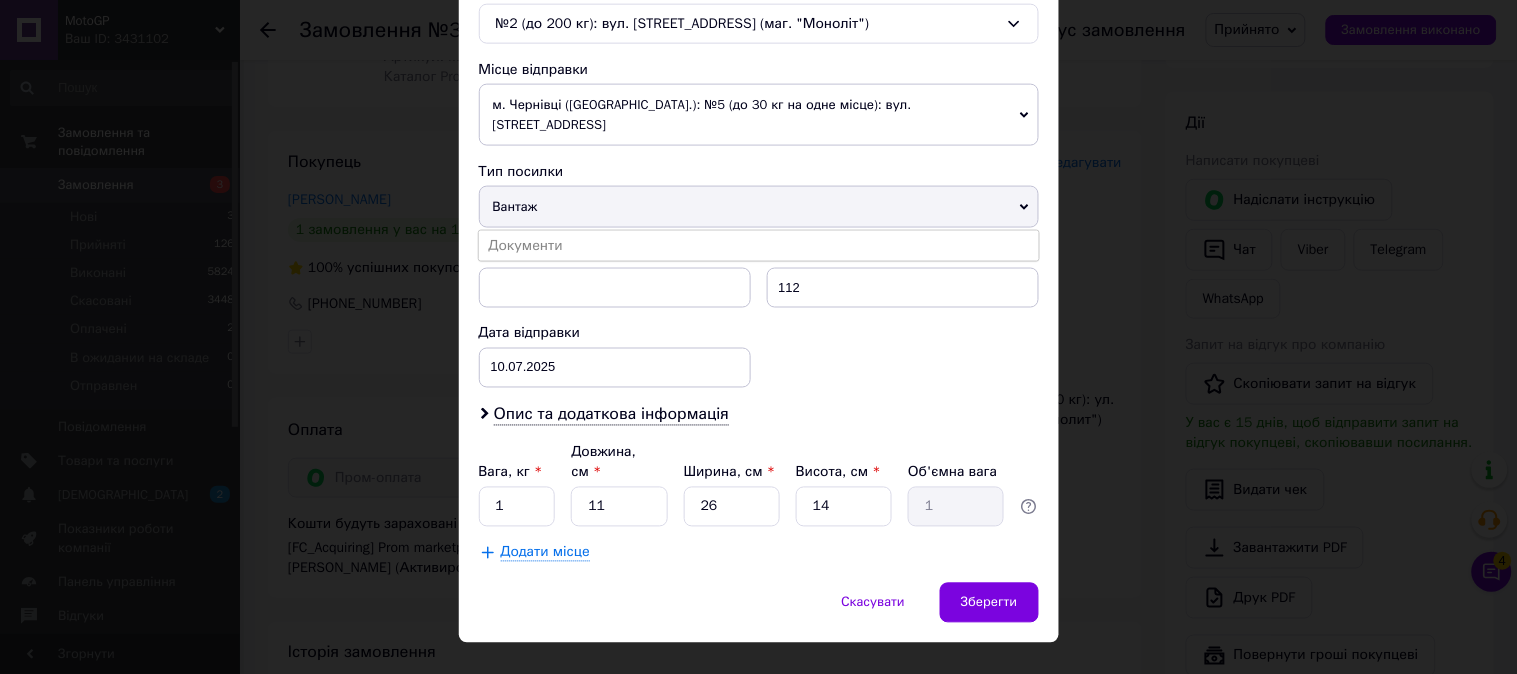 click on "Вантаж" at bounding box center (759, 207) 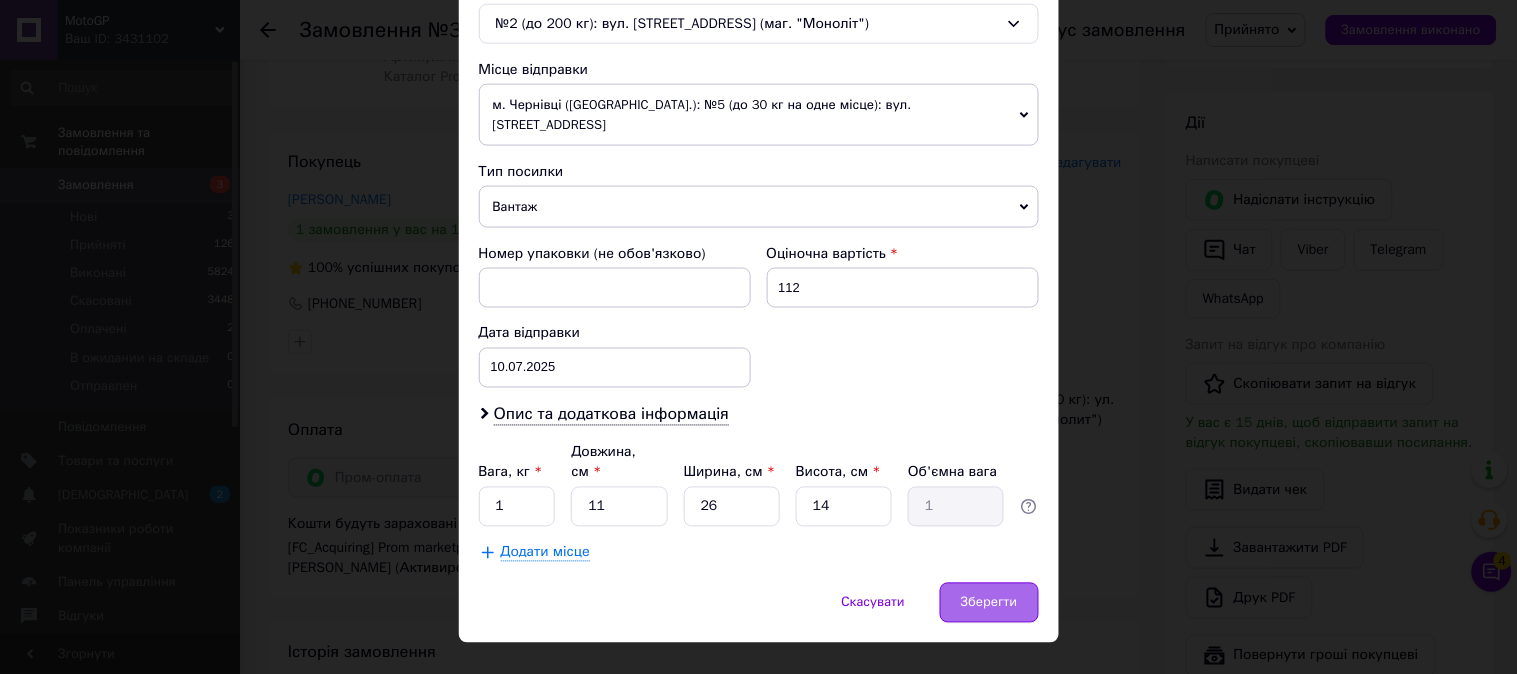click on "Зберегти" at bounding box center [989, 603] 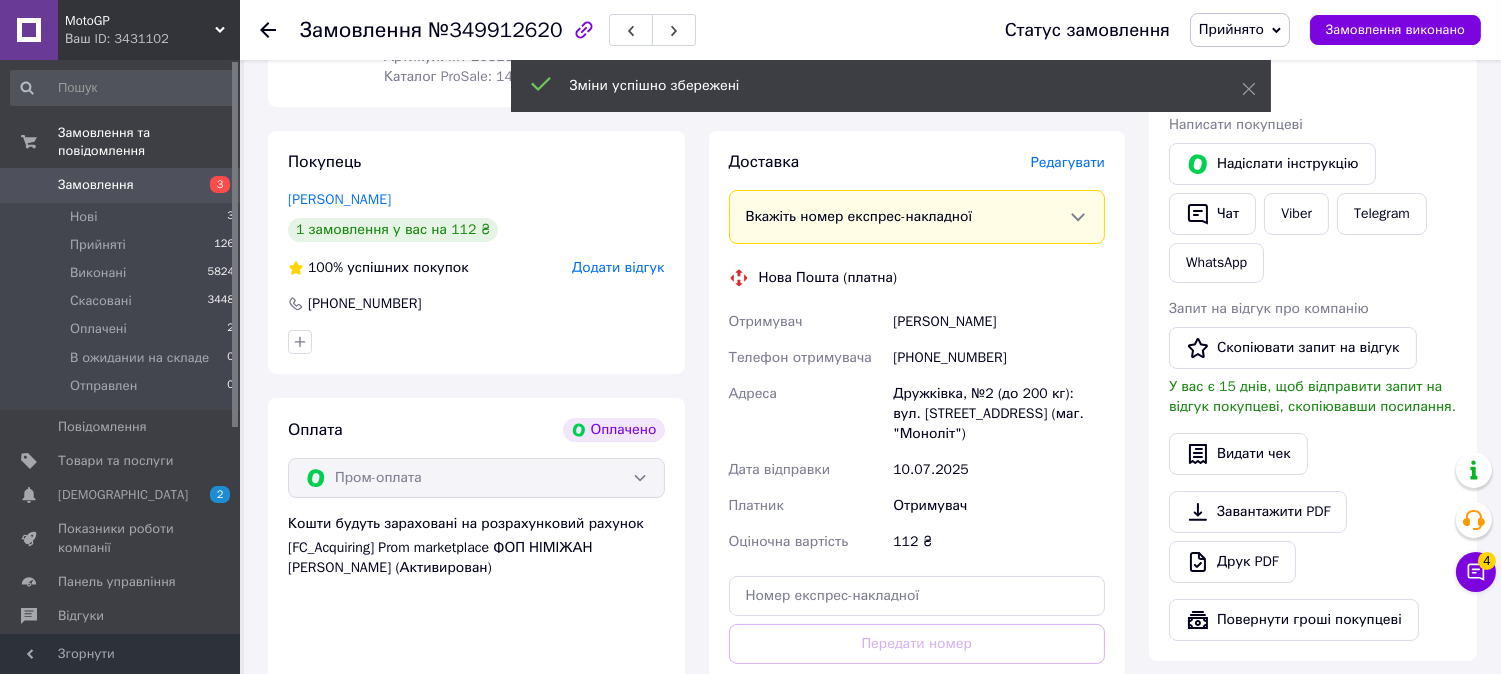 scroll, scrollTop: 20, scrollLeft: 0, axis: vertical 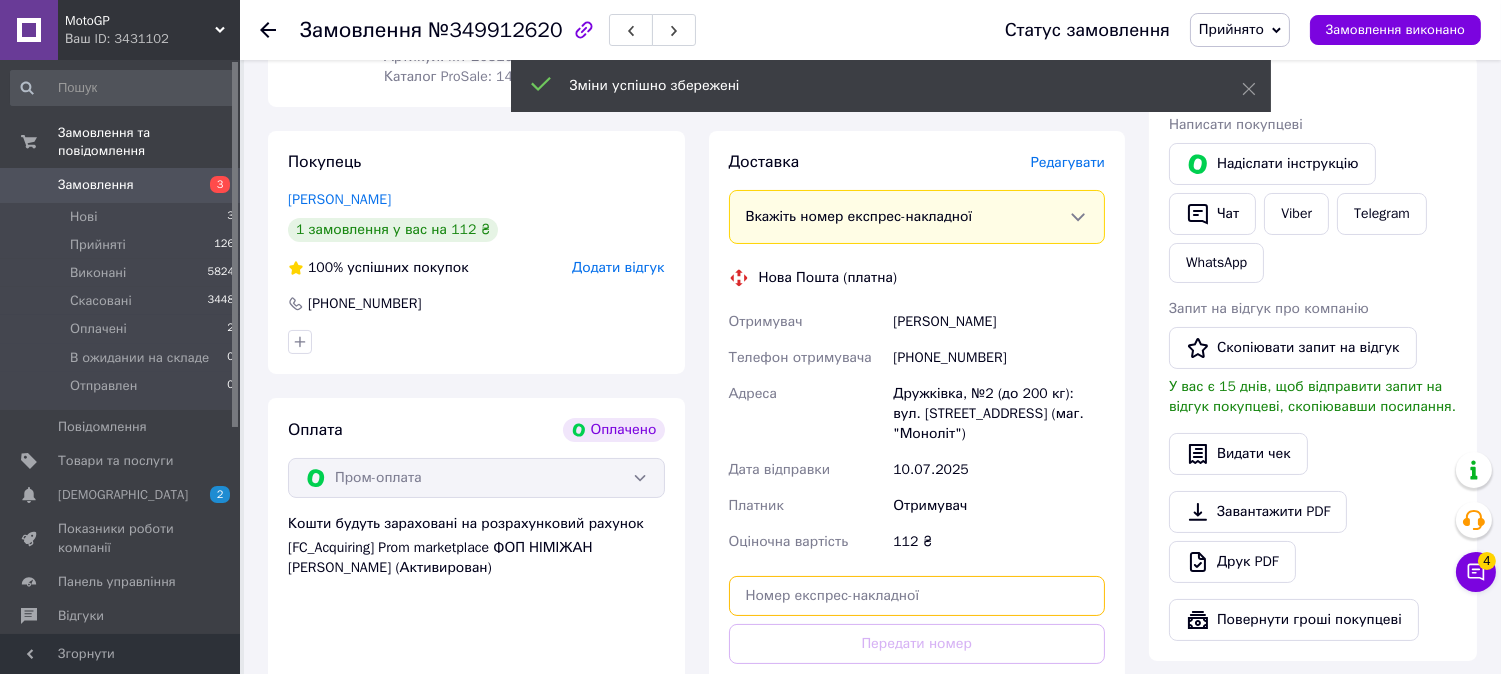 click at bounding box center [917, 596] 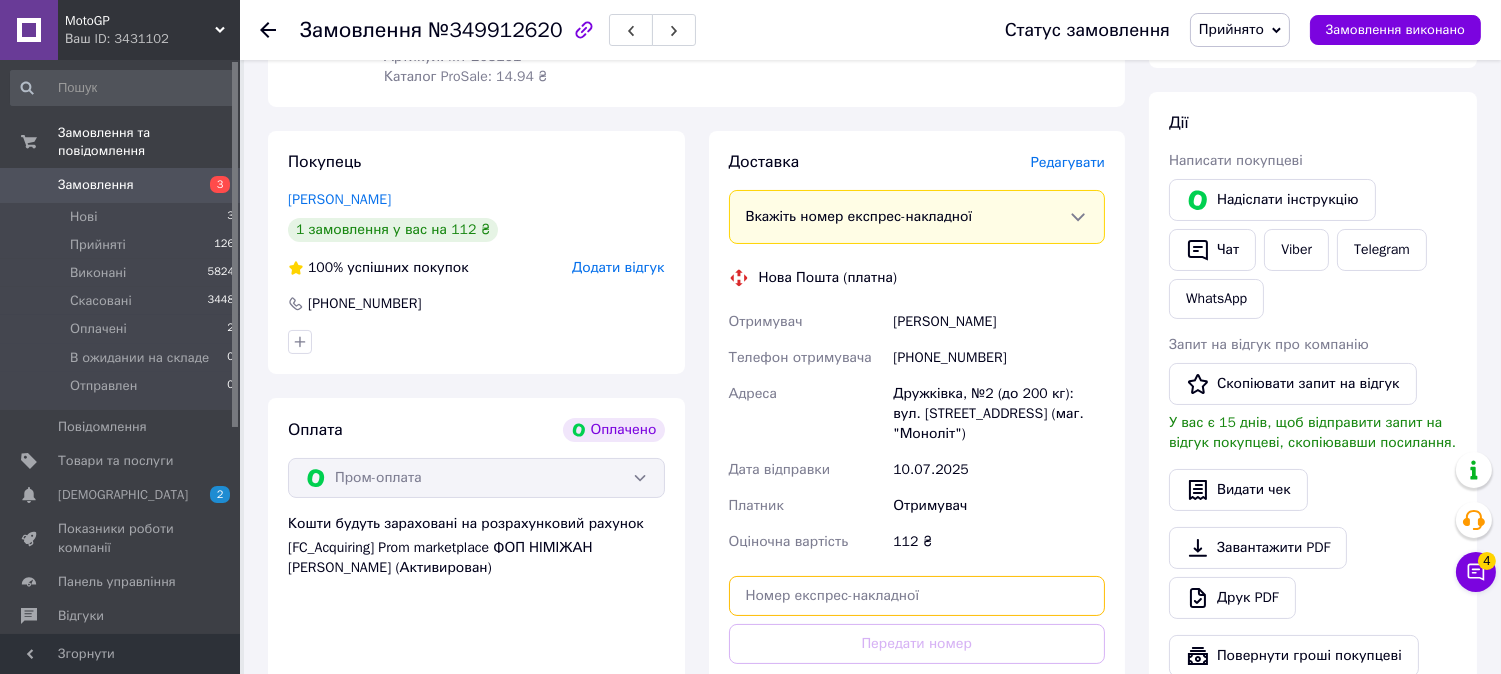 paste on "20451197071889" 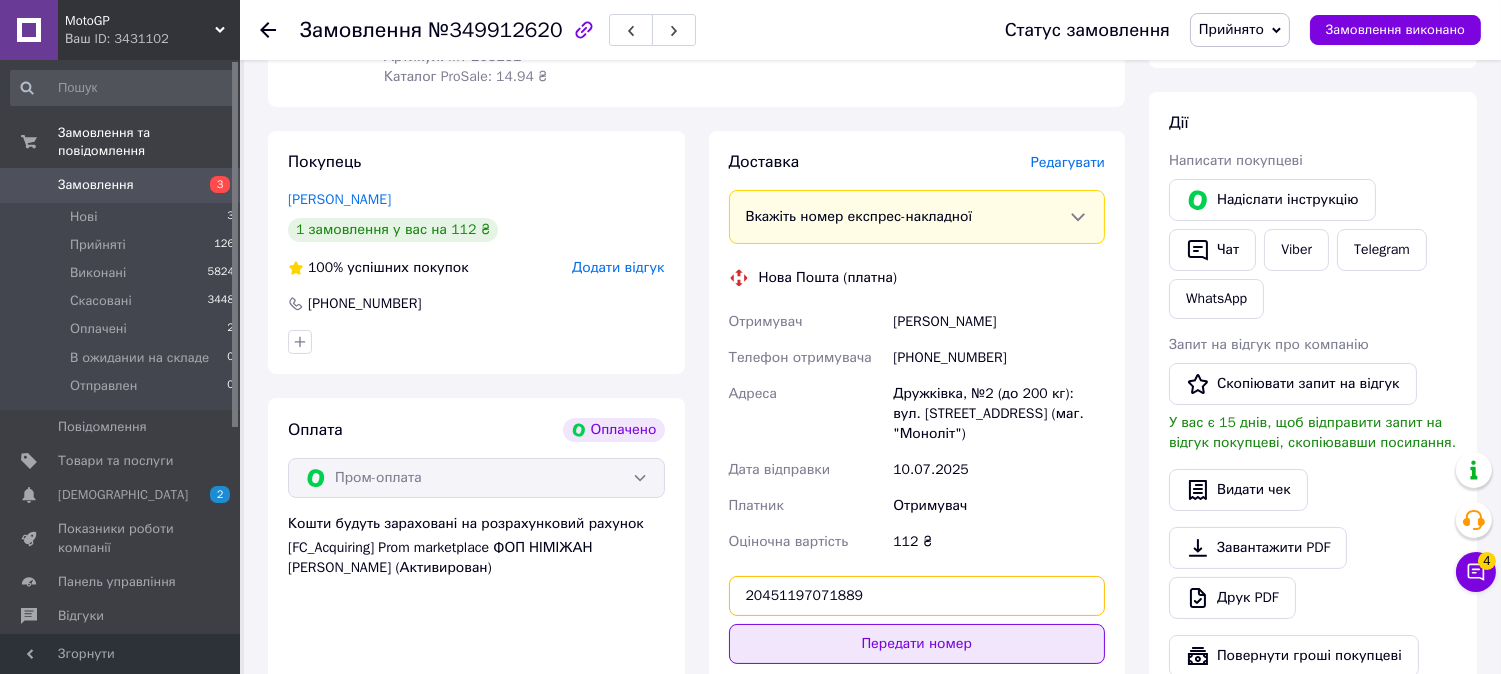 type on "20451197071889" 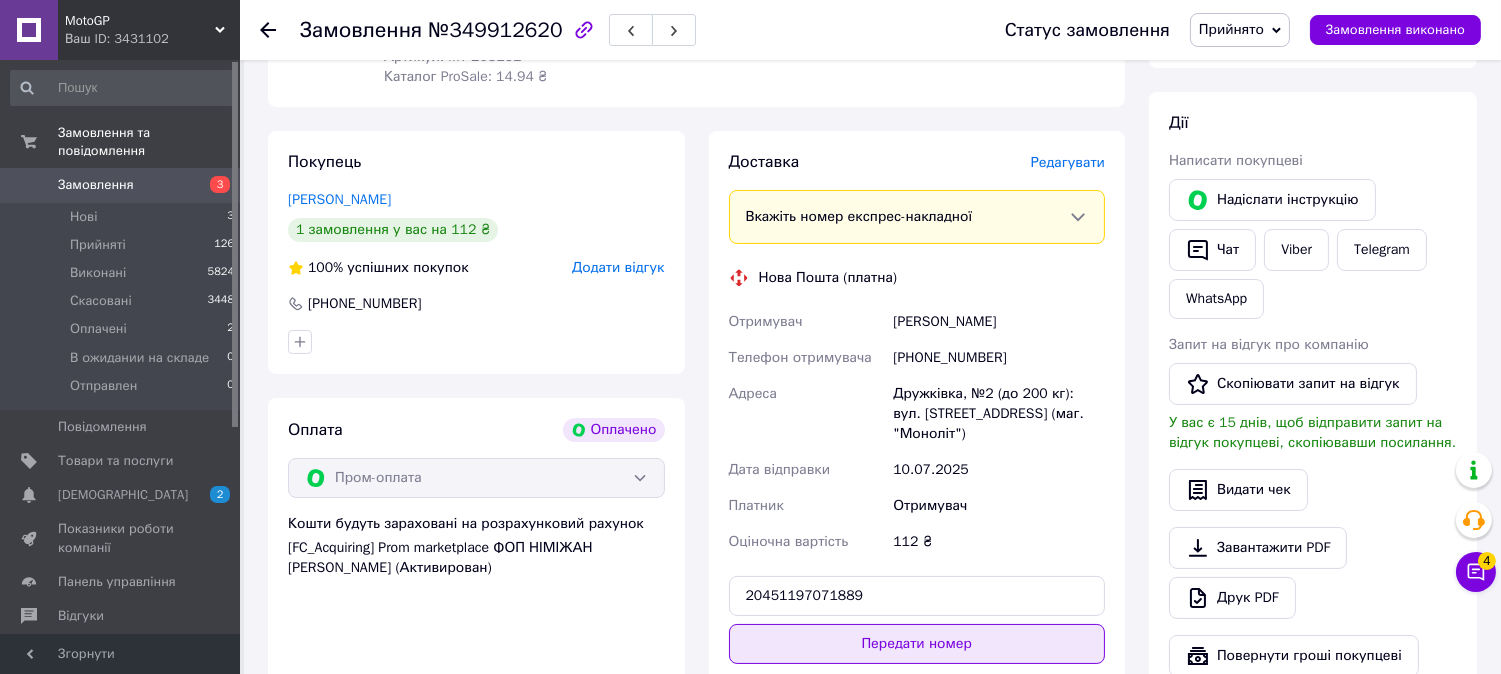 click on "Передати номер" at bounding box center [917, 644] 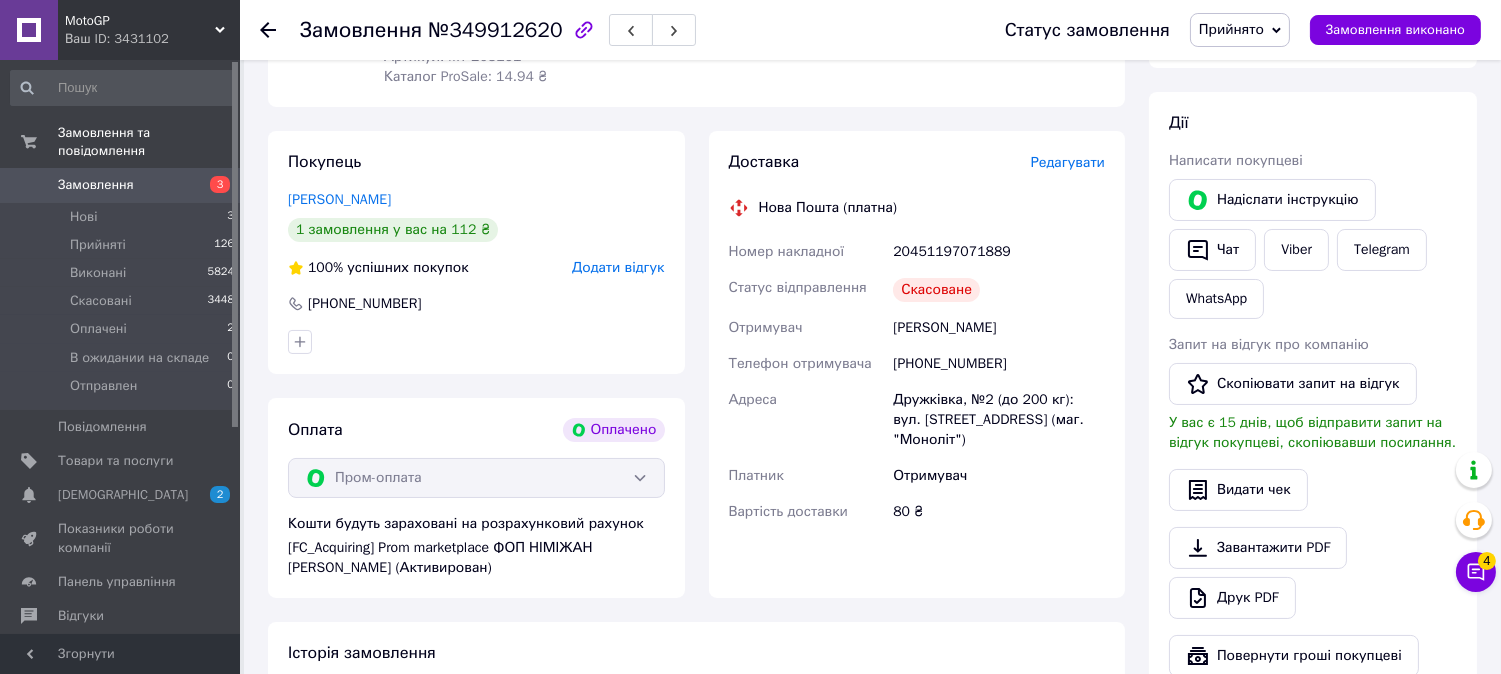 scroll, scrollTop: 67, scrollLeft: 0, axis: vertical 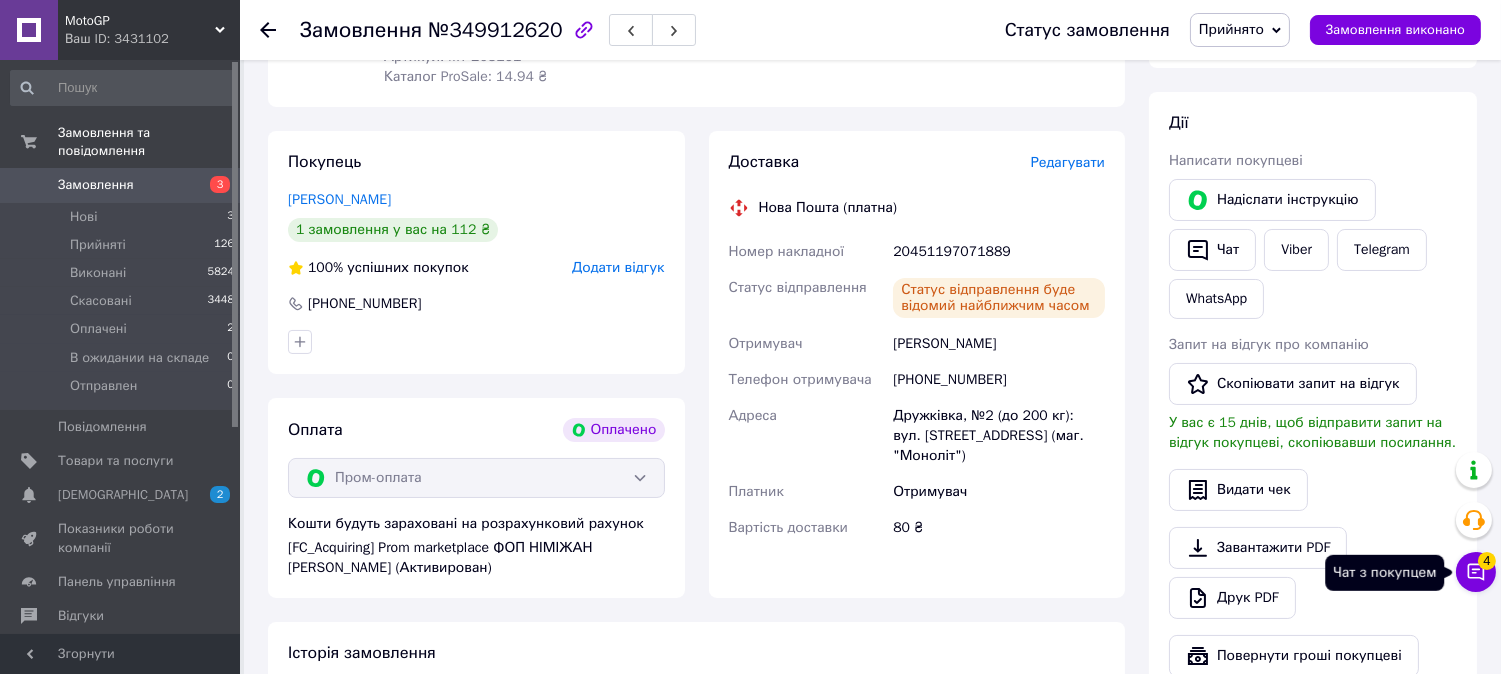 click on "4" at bounding box center [1487, 561] 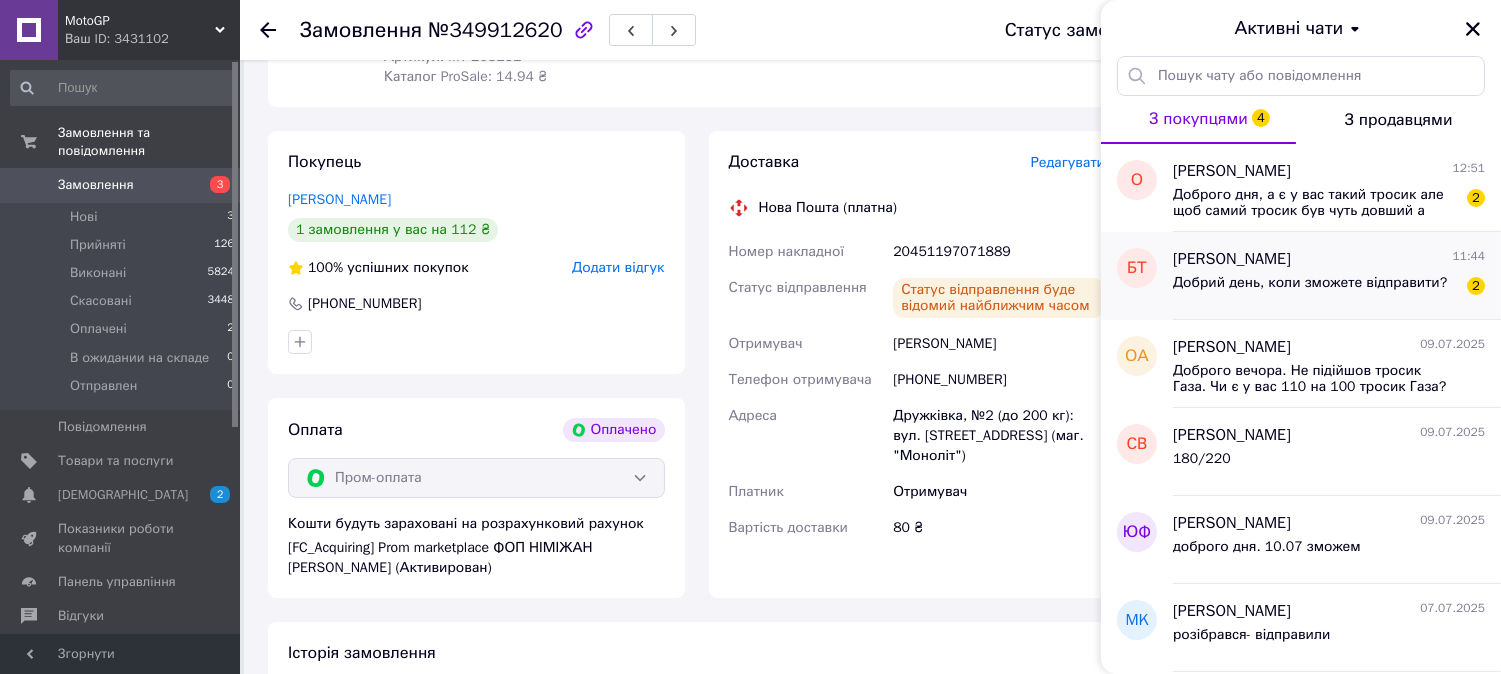 click on "Добрий день, коли зможете відправити?" at bounding box center [1310, 283] 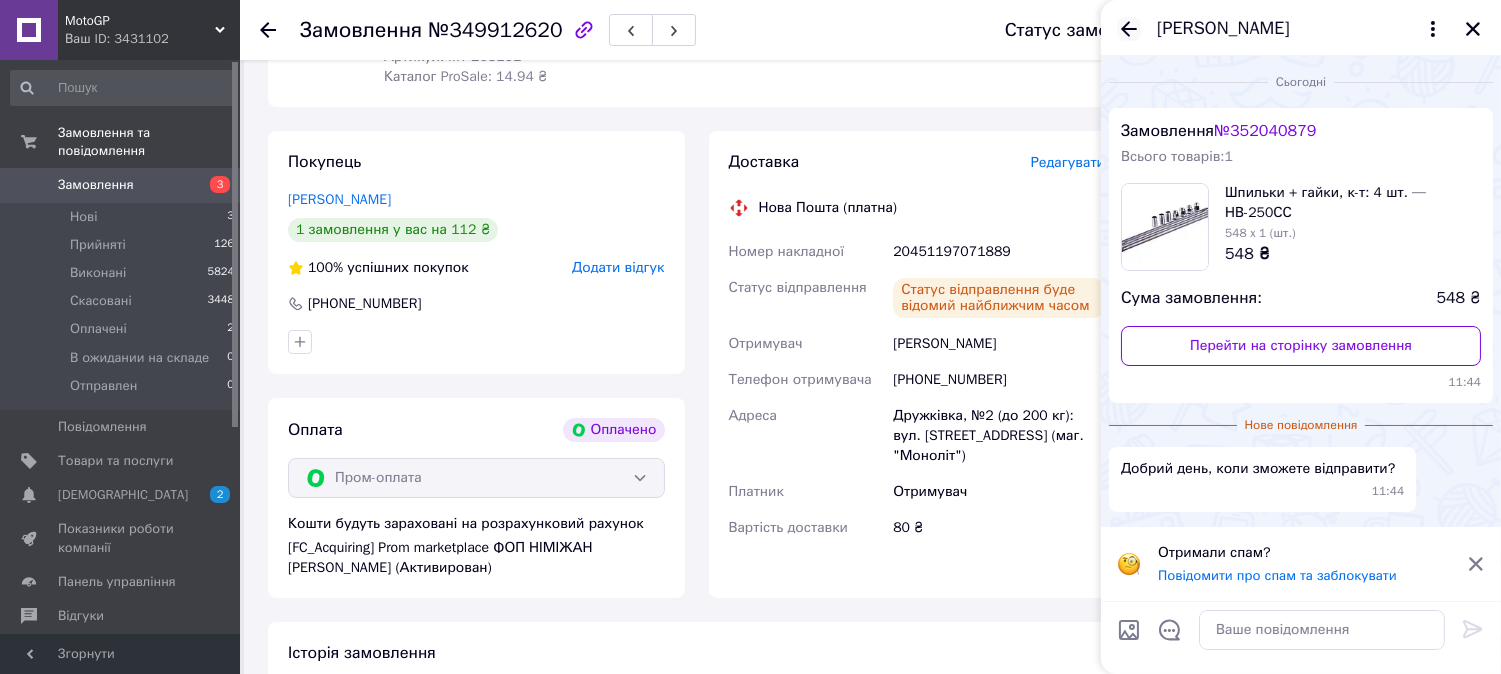 click 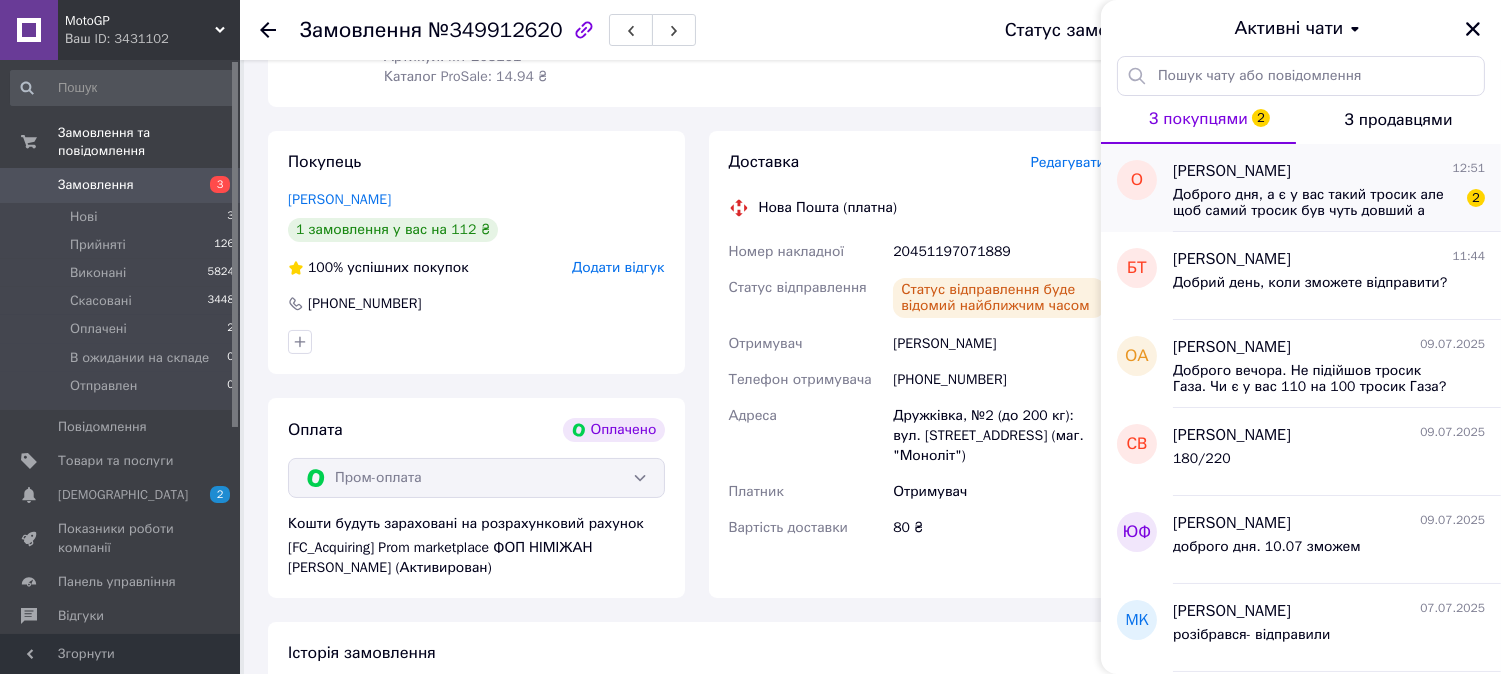 click on "Доброго дня, а є у вас такий тросик але щоб самий тросик був чуть довший а кожух ні?" at bounding box center (1315, 203) 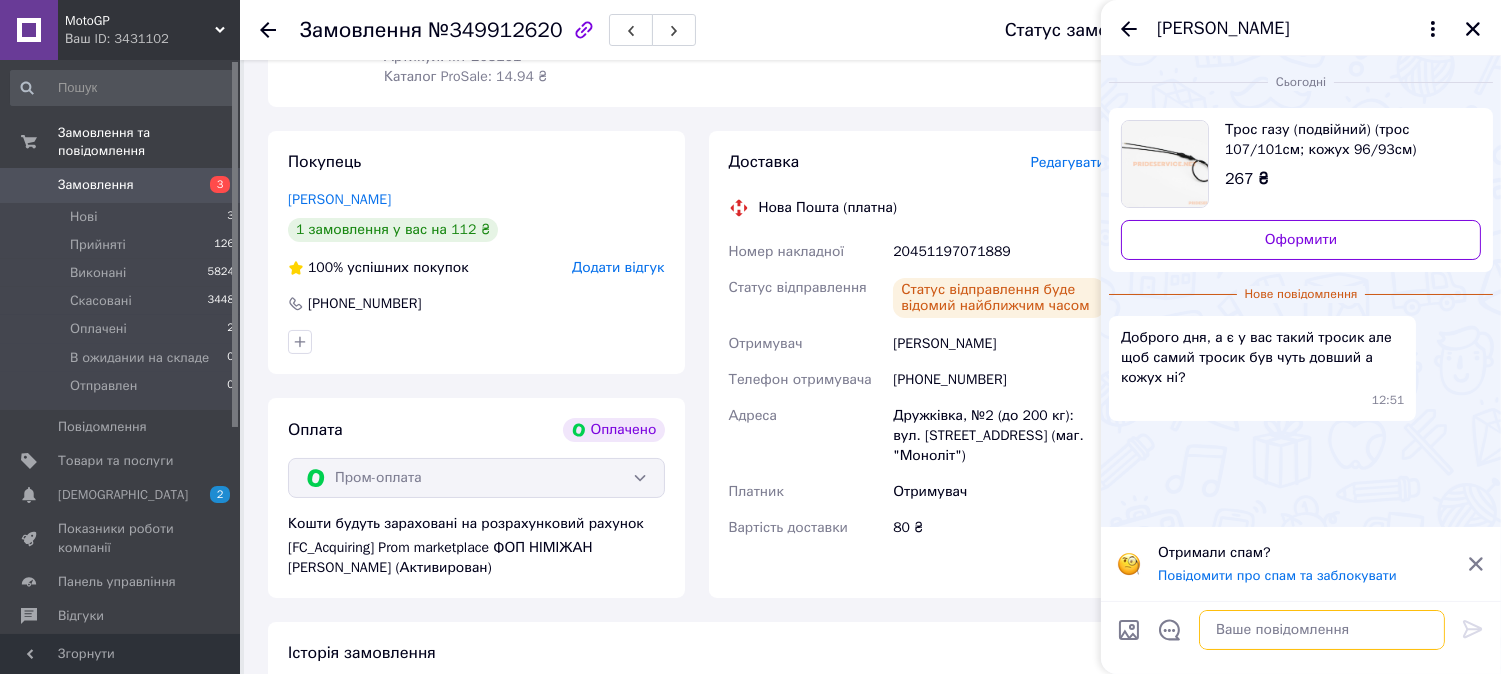 click at bounding box center [1322, 630] 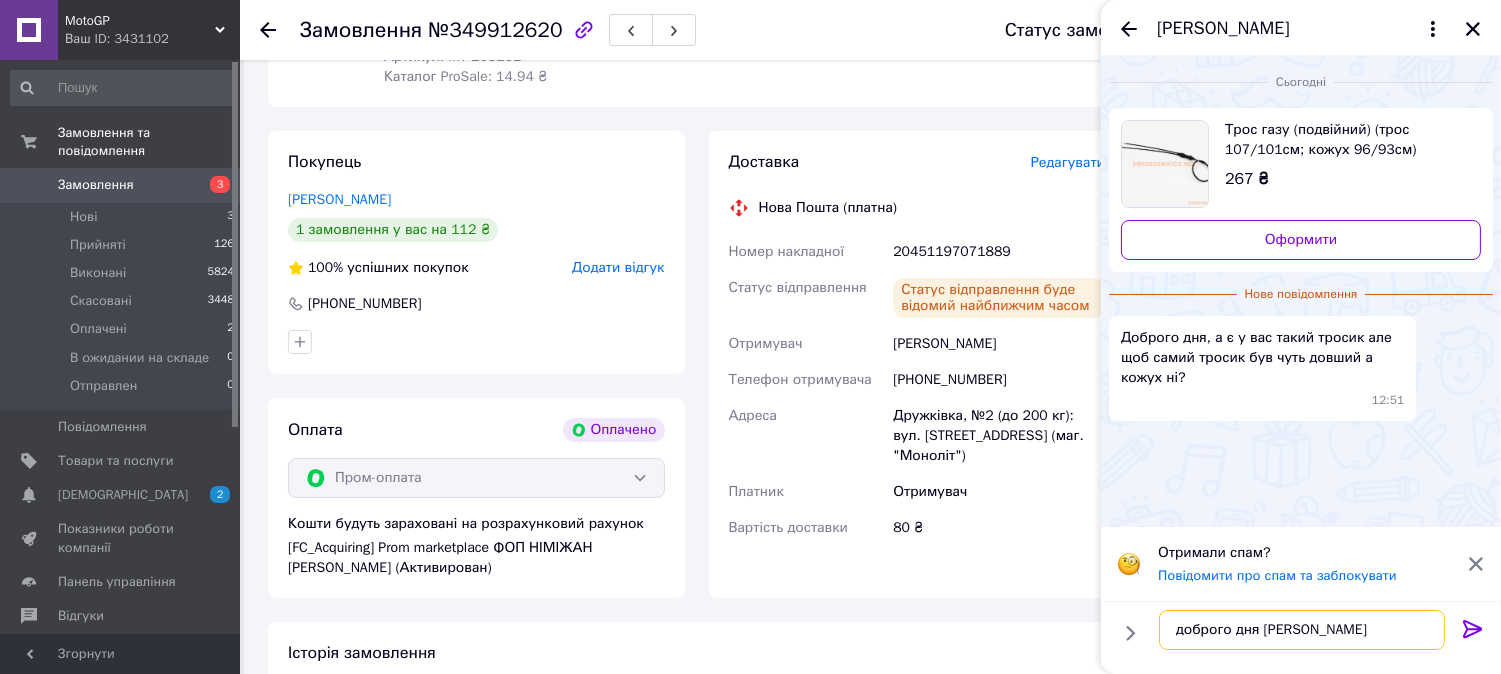 type on "доброго дня ні" 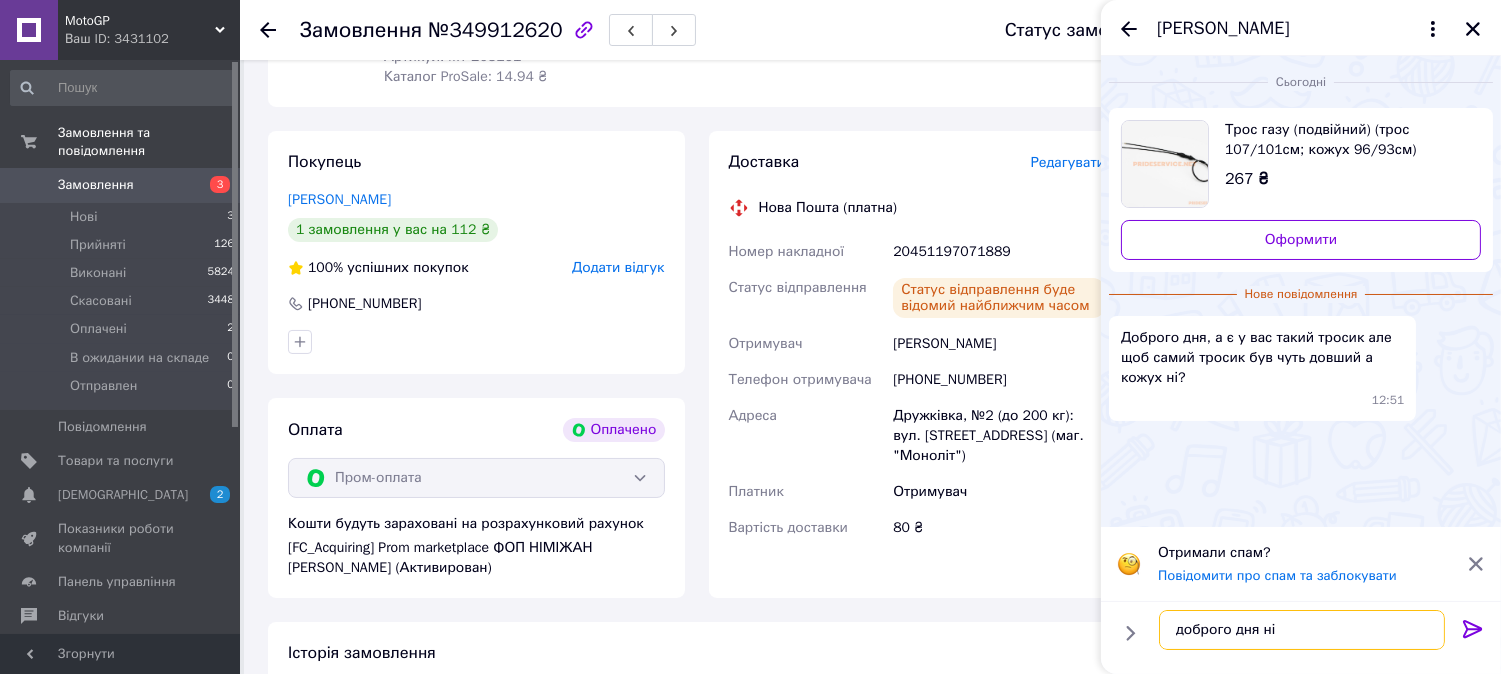 type 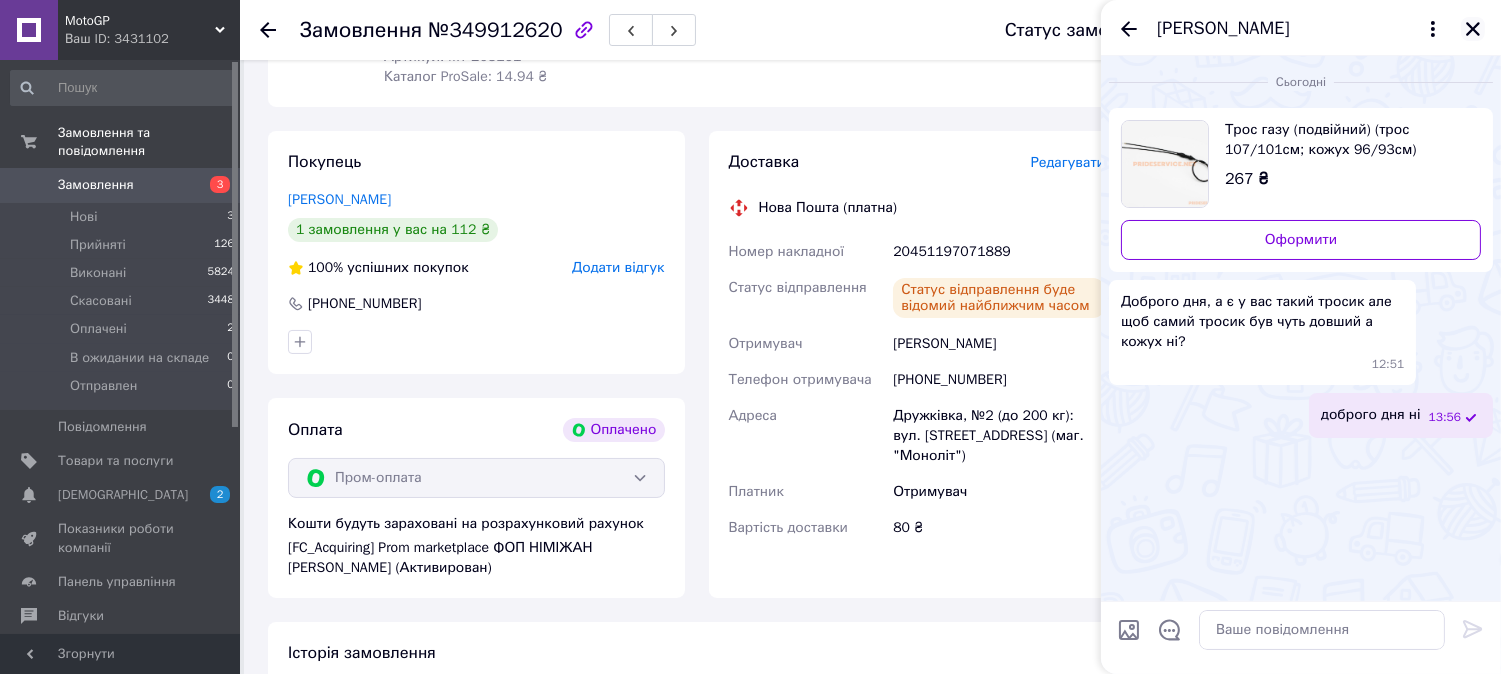 click 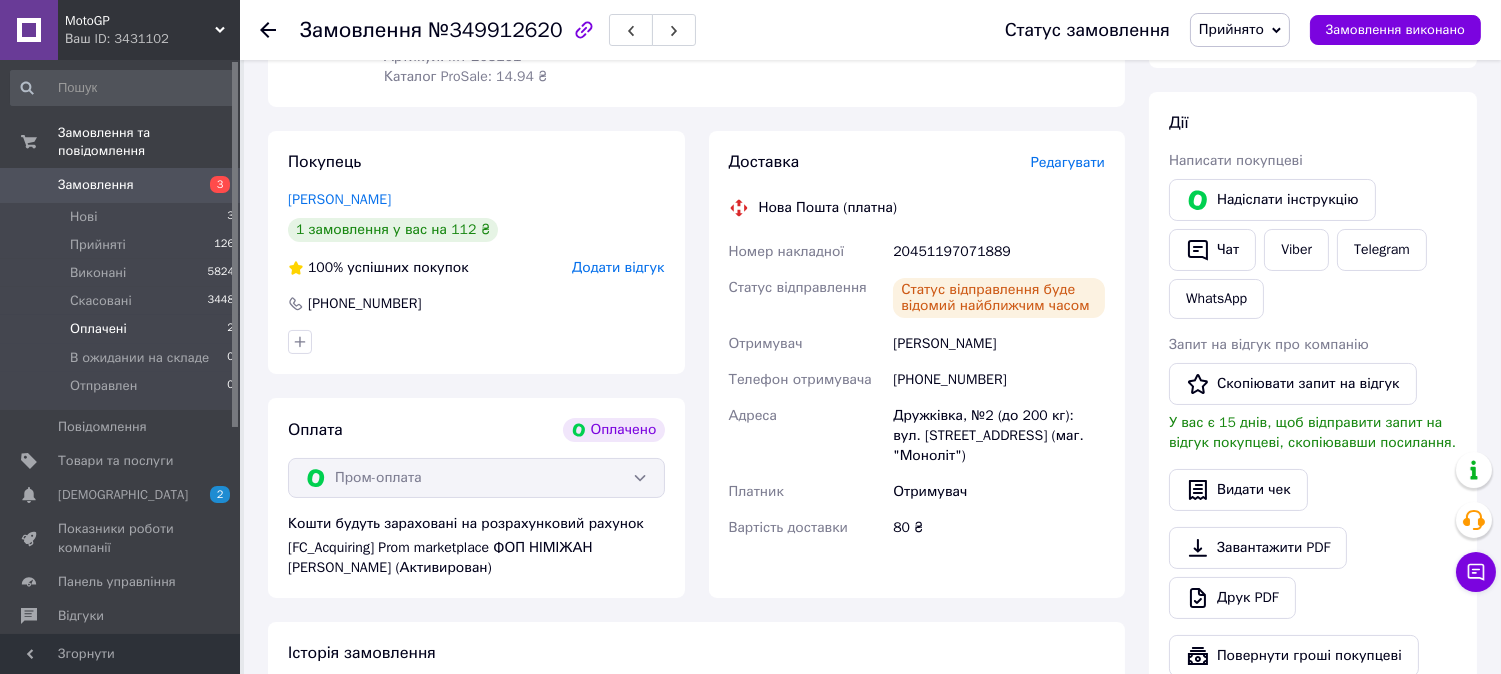 click on "Оплачені" at bounding box center [98, 329] 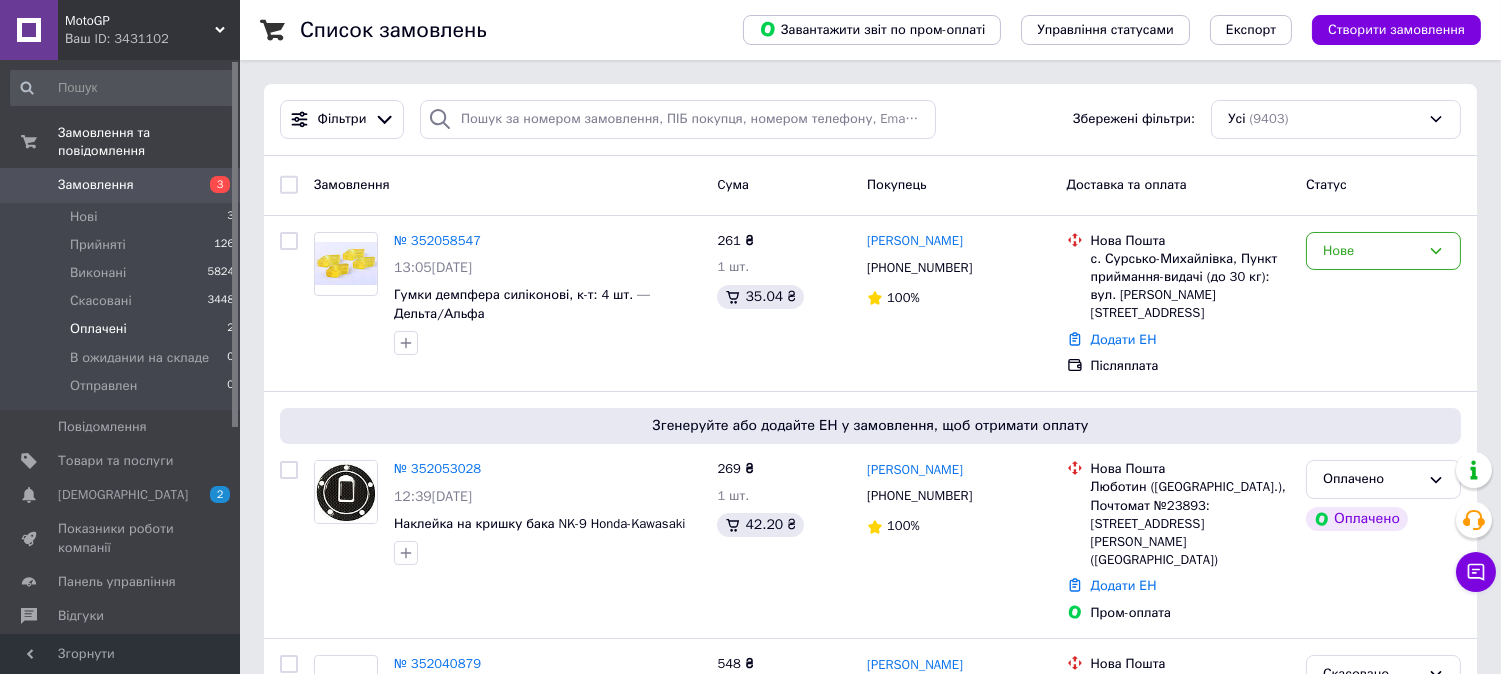 click on "Оплачені" at bounding box center [98, 329] 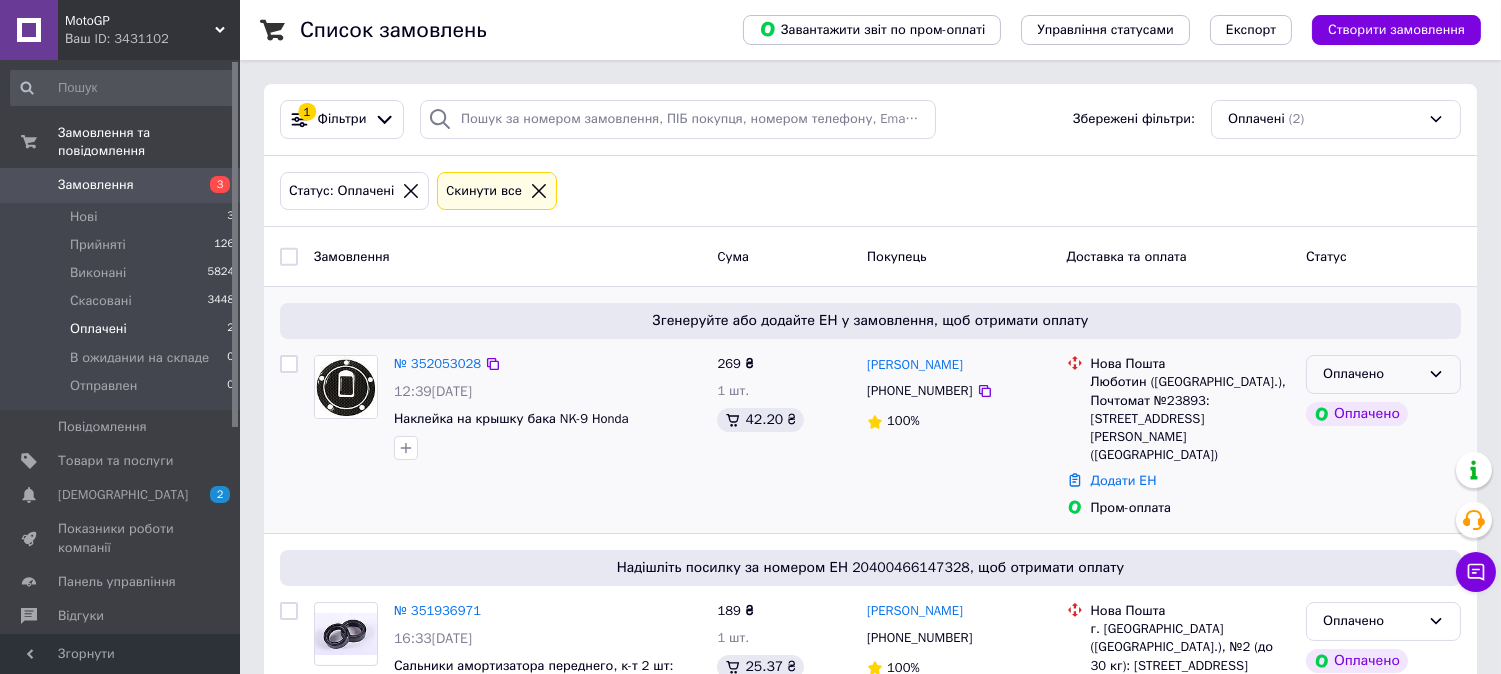 click 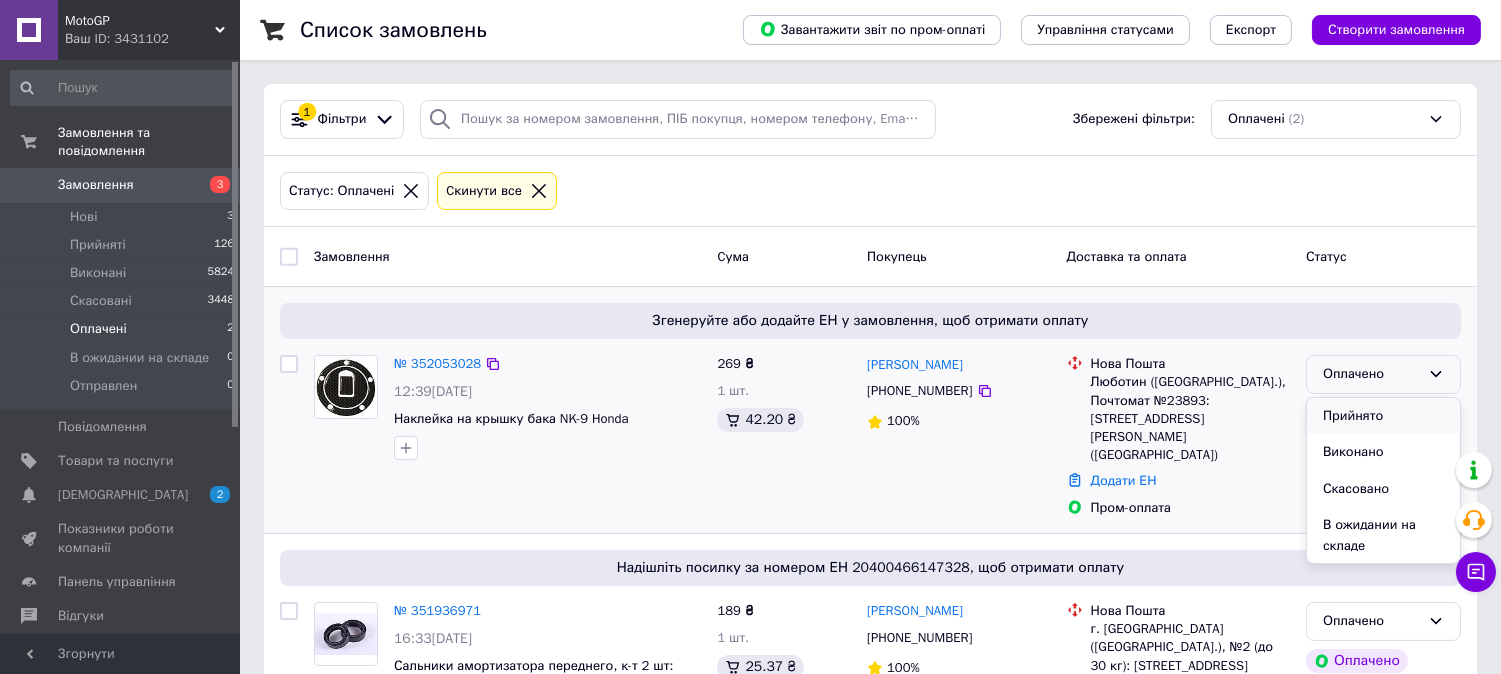 click on "Прийнято" at bounding box center [1383, 416] 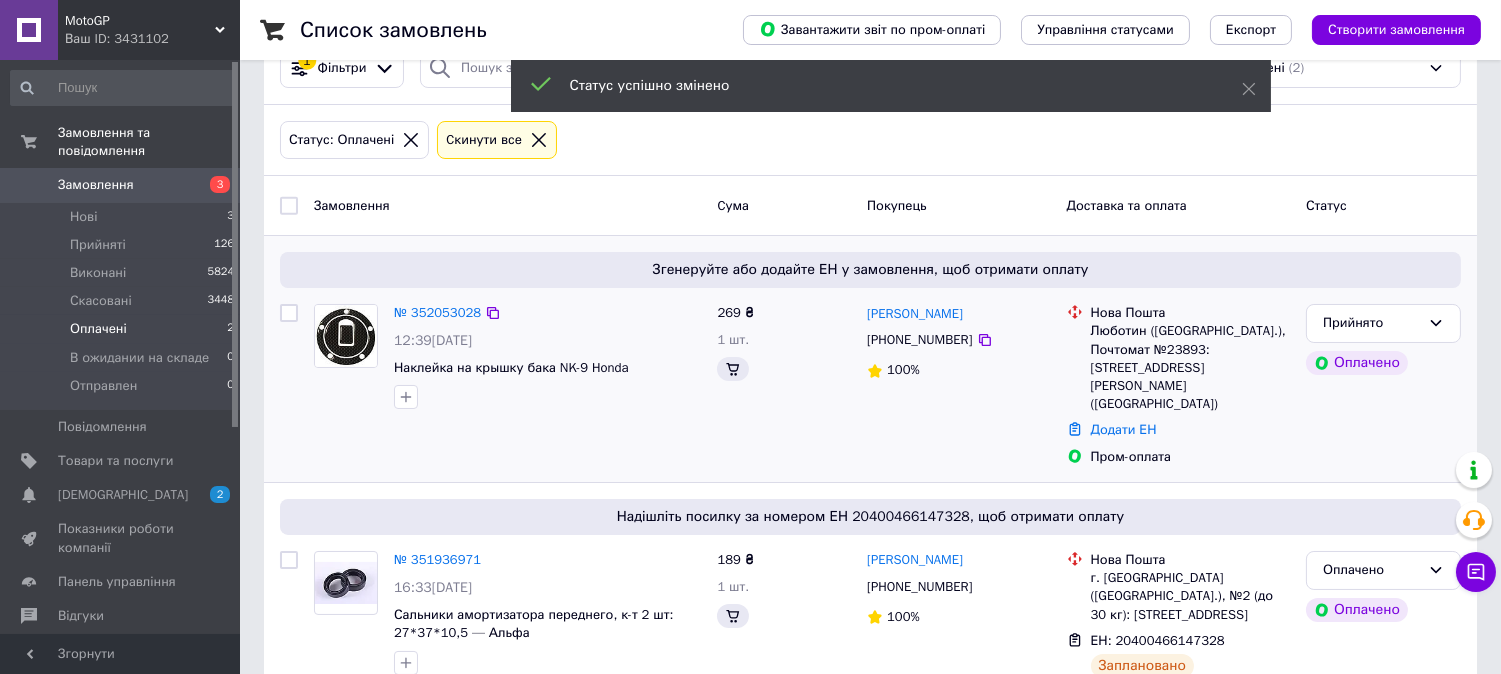 scroll, scrollTop: 103, scrollLeft: 0, axis: vertical 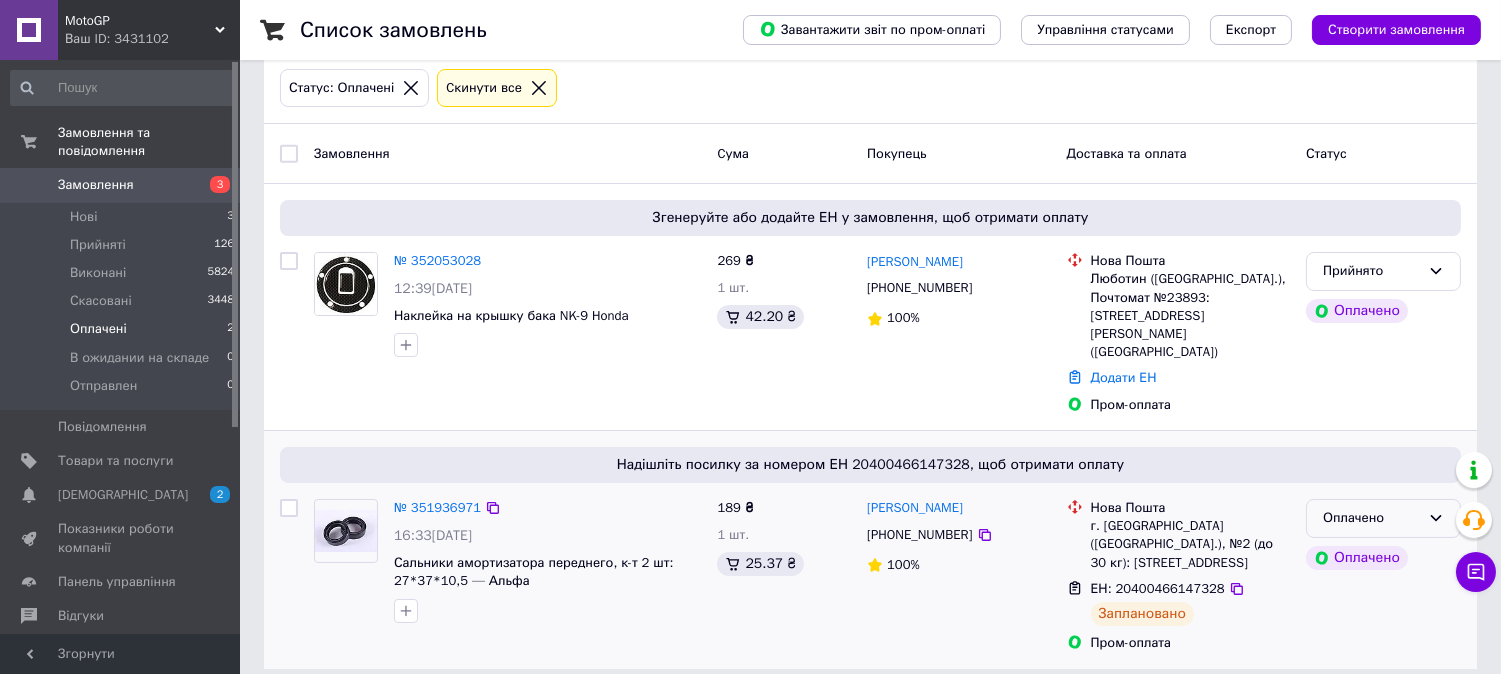 click on "Оплачено" at bounding box center [1371, 518] 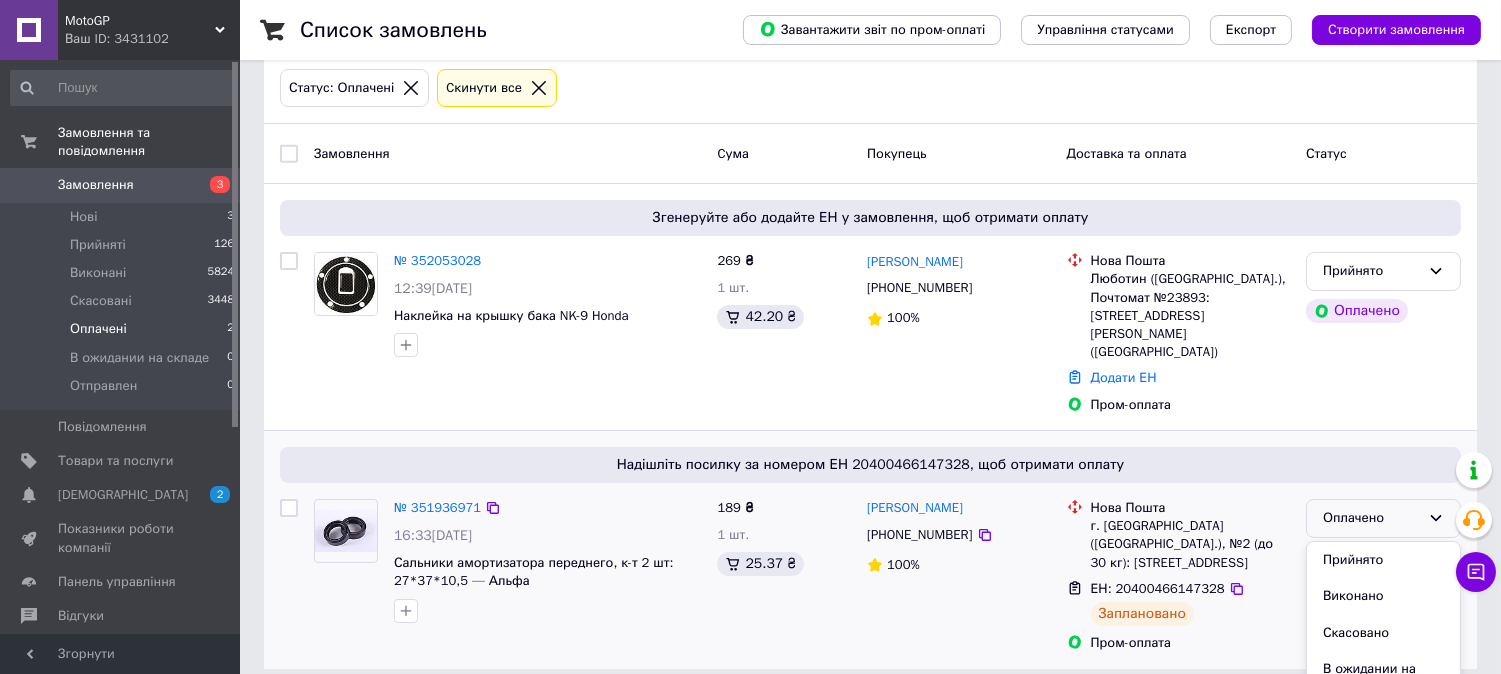 click on "Прийнято" at bounding box center [1383, 560] 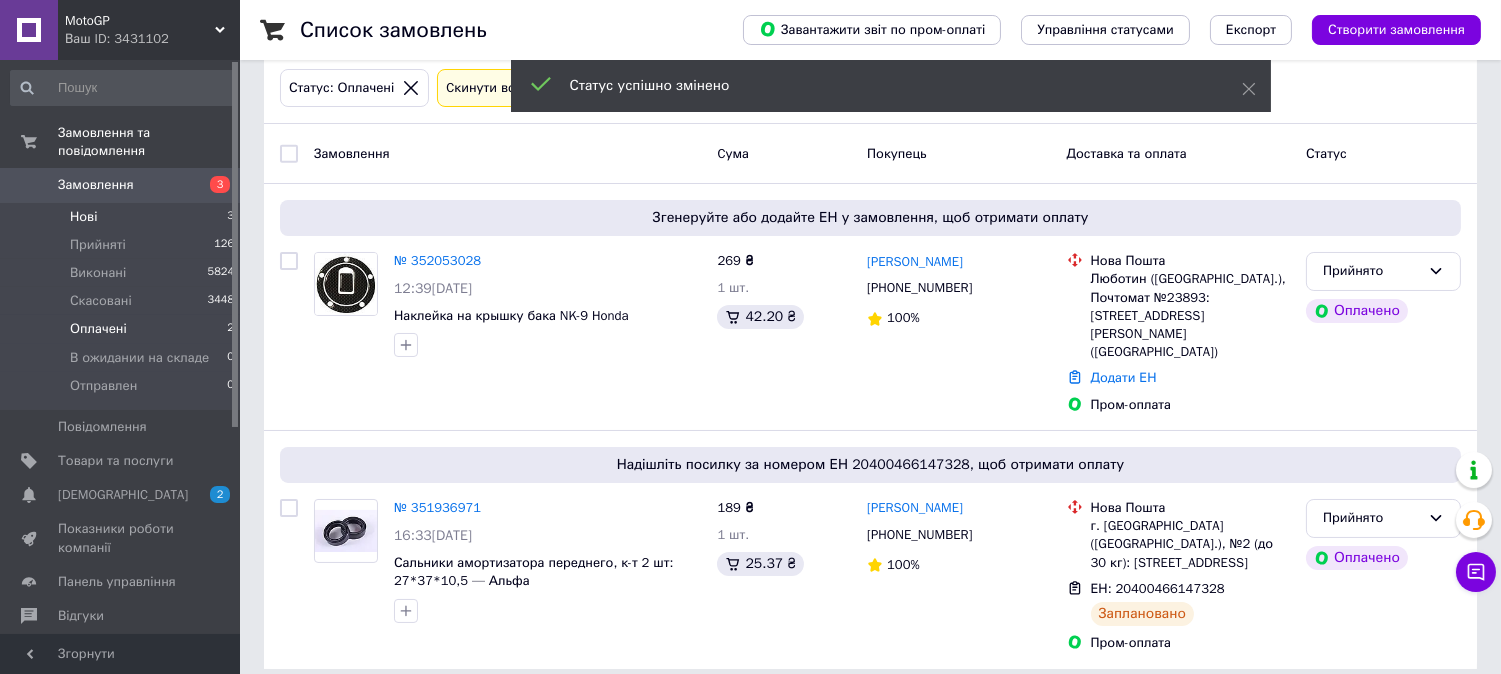 click on "Нові 3" at bounding box center (123, 217) 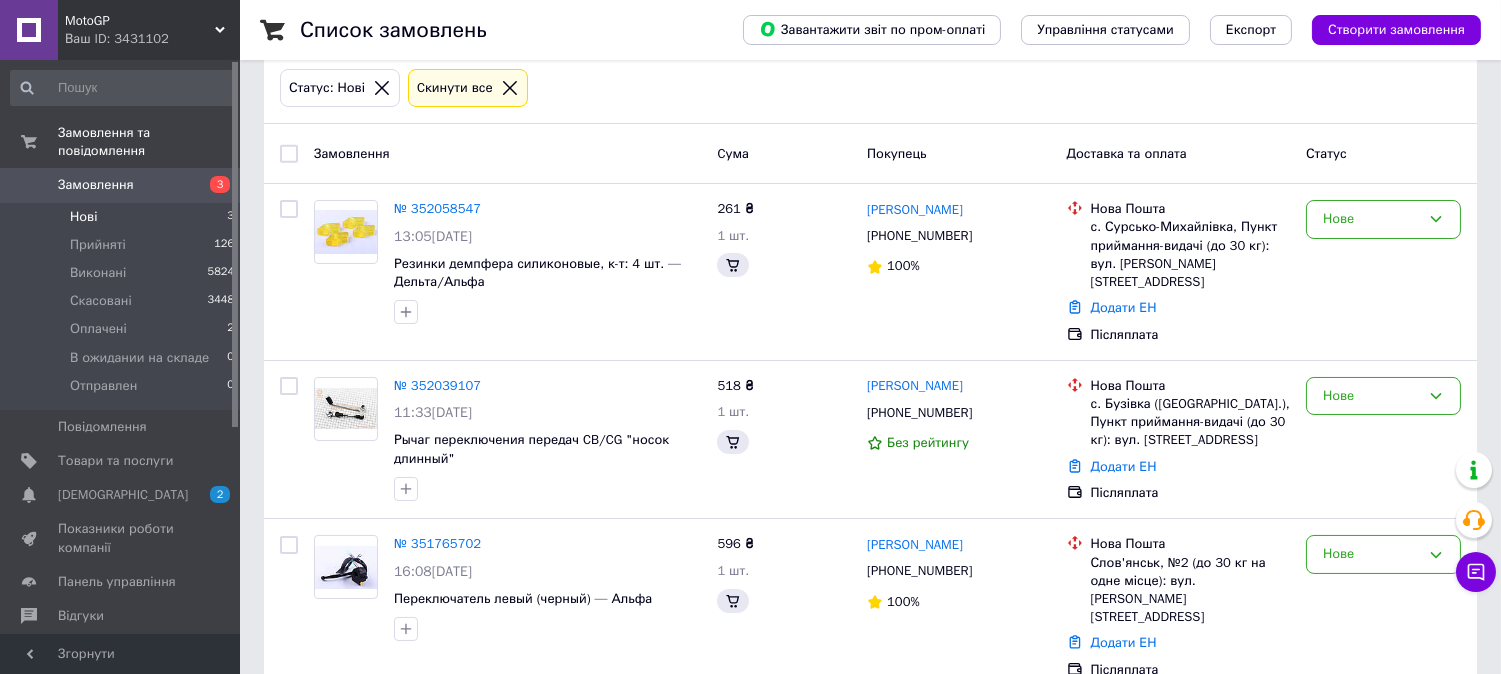 scroll, scrollTop: 0, scrollLeft: 0, axis: both 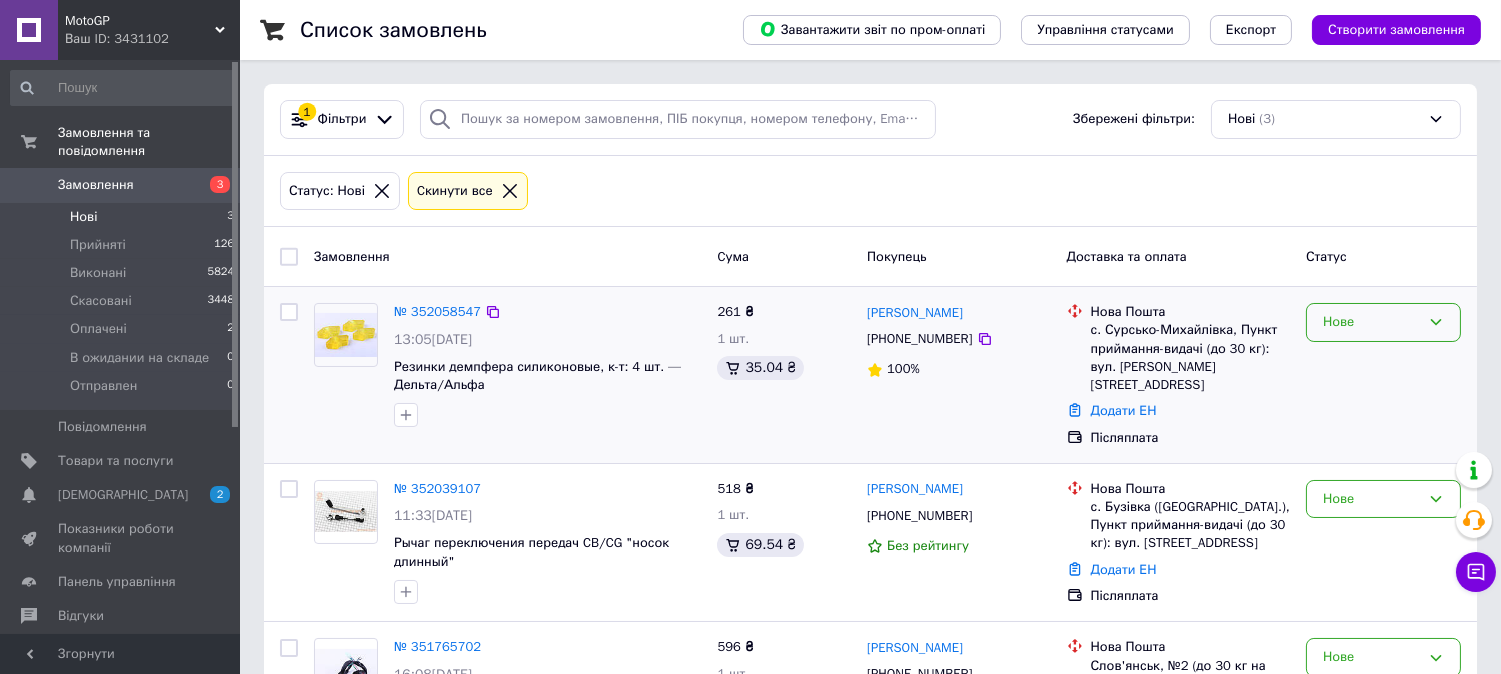 click on "Нове" at bounding box center (1371, 322) 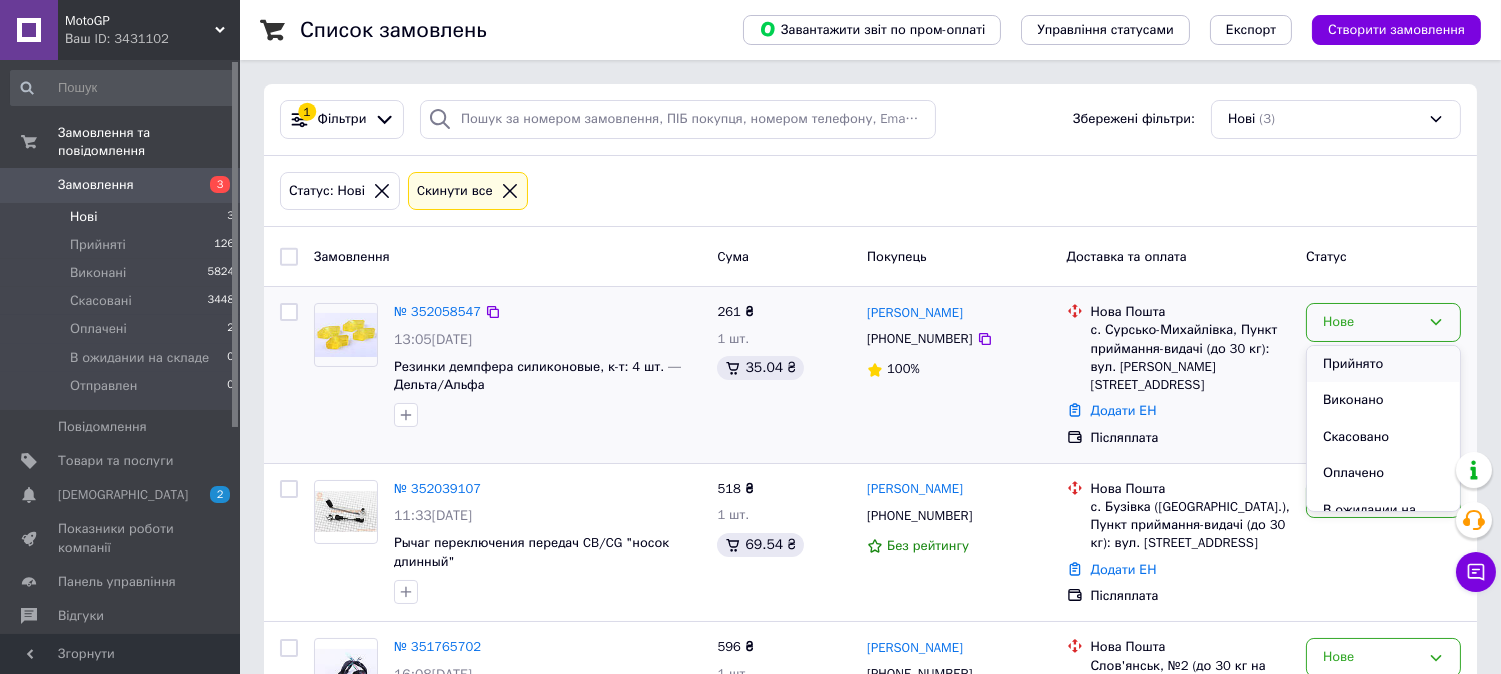 click on "Прийнято" at bounding box center [1383, 364] 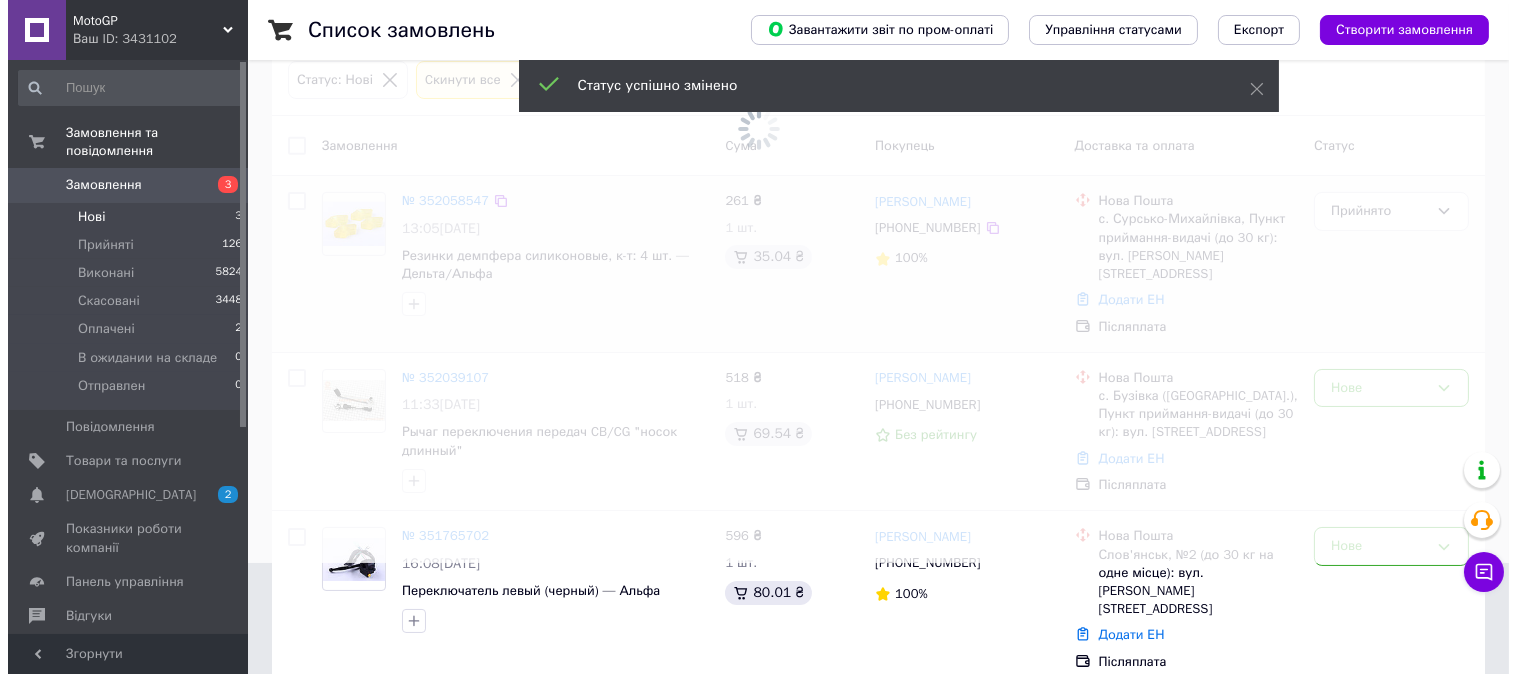 scroll, scrollTop: 112, scrollLeft: 0, axis: vertical 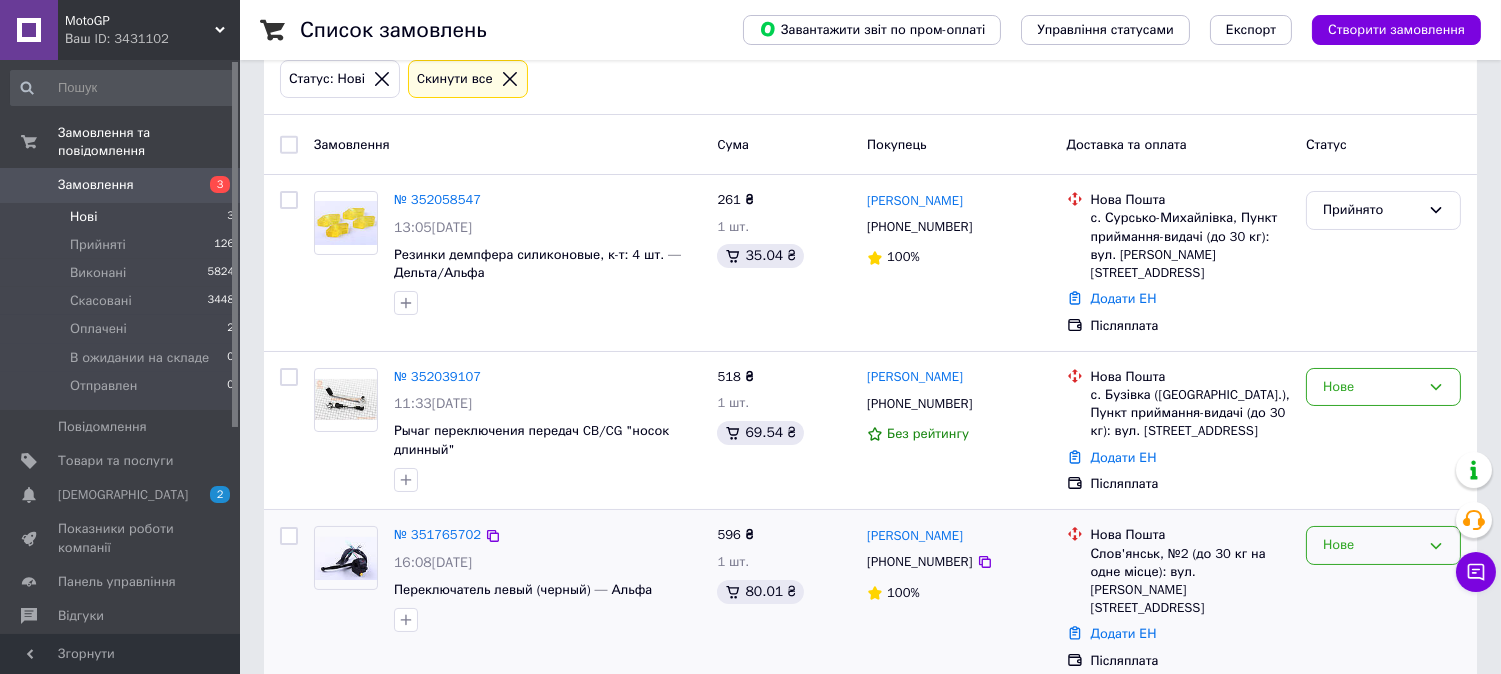 click on "Нове" at bounding box center [1371, 545] 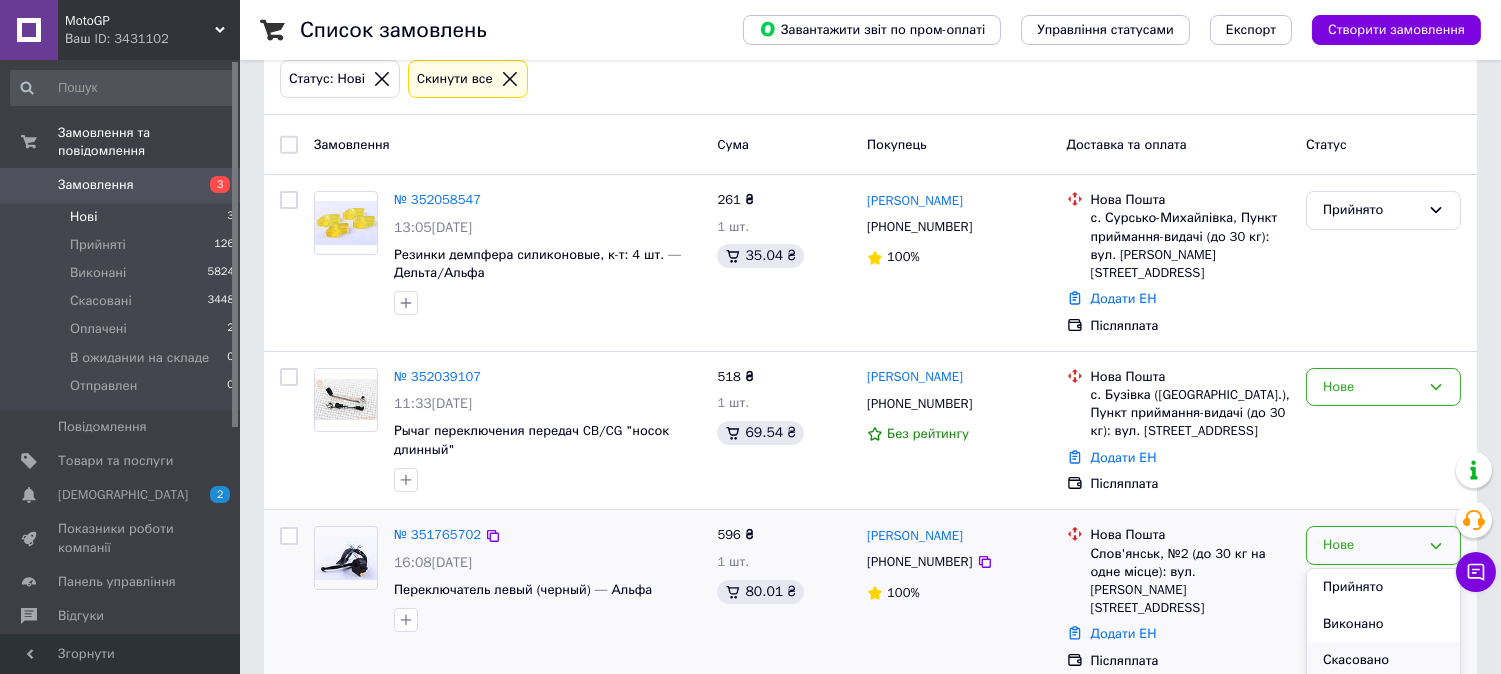 click on "Скасовано" at bounding box center (1383, 660) 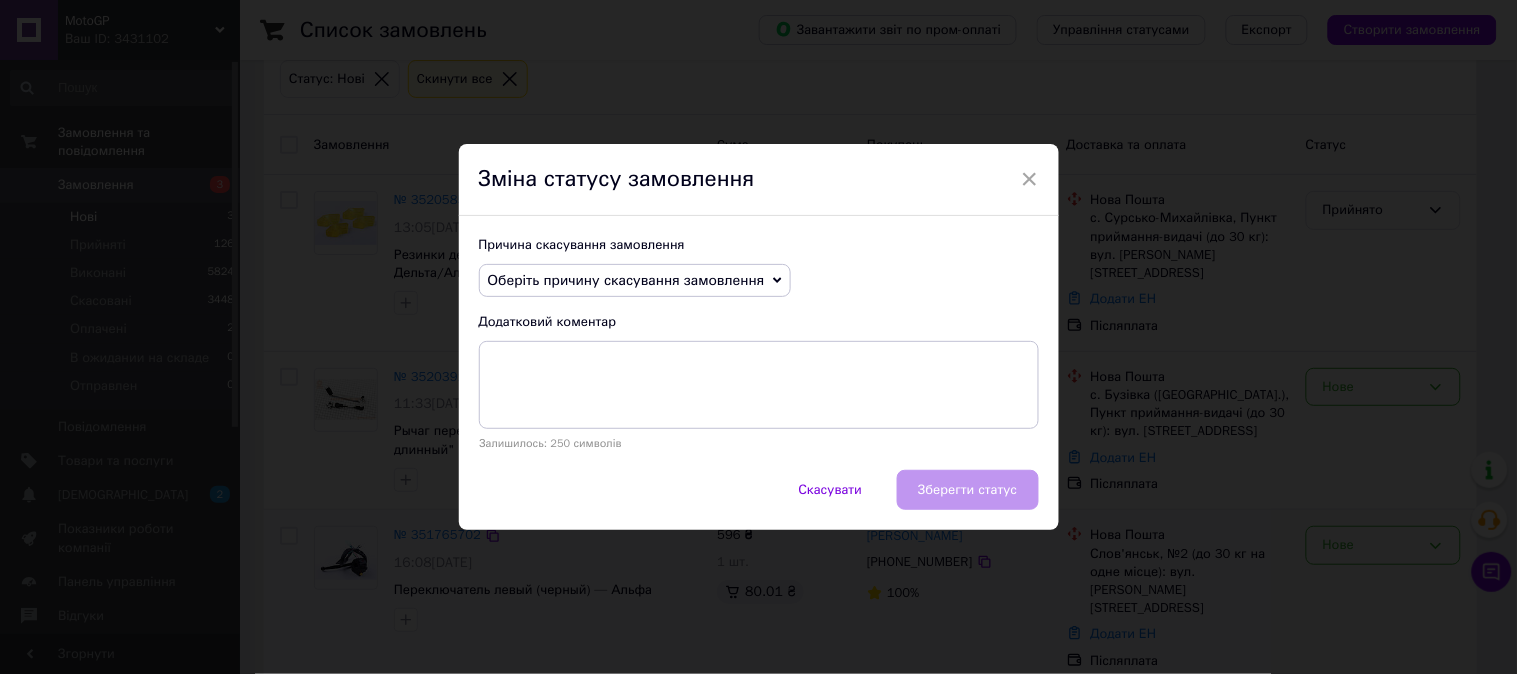 click on "Оберіть причину скасування замовлення" at bounding box center (626, 280) 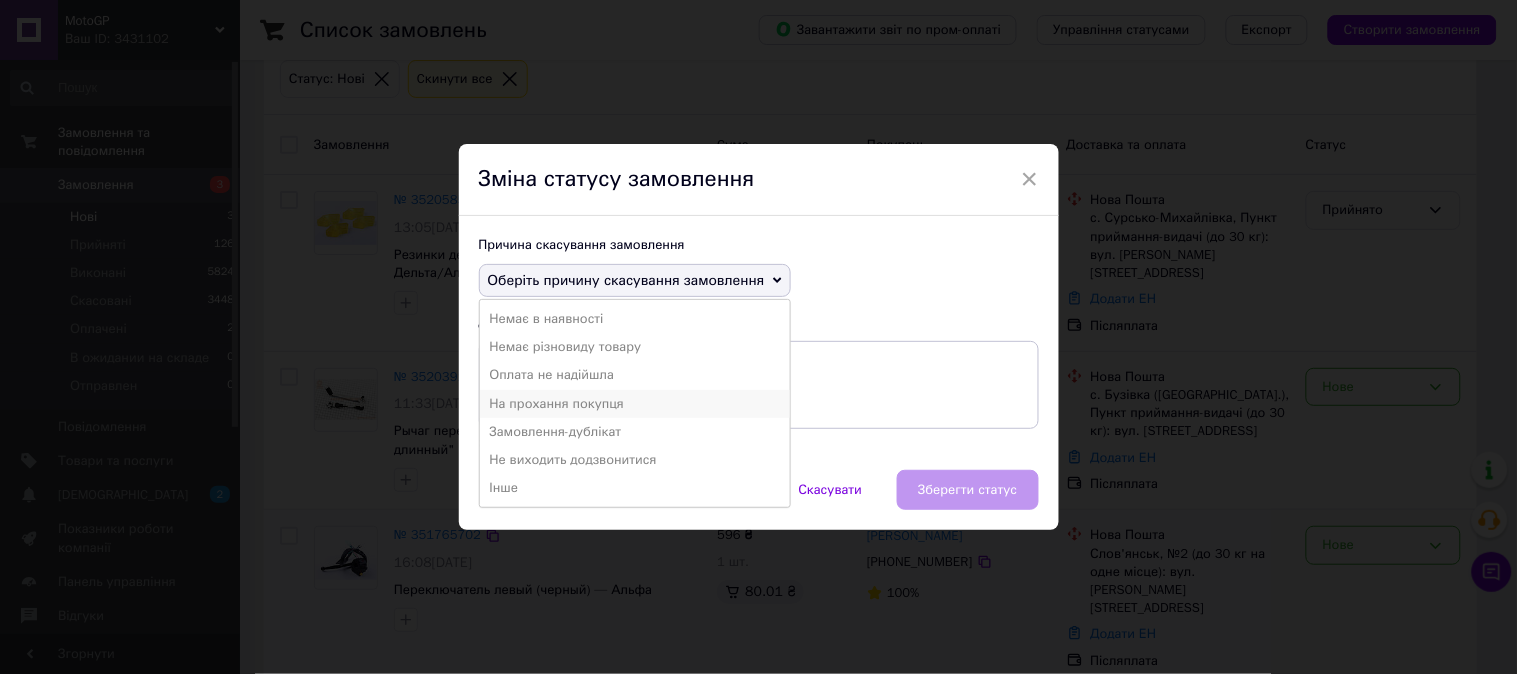 click on "На прохання покупця" at bounding box center [635, 404] 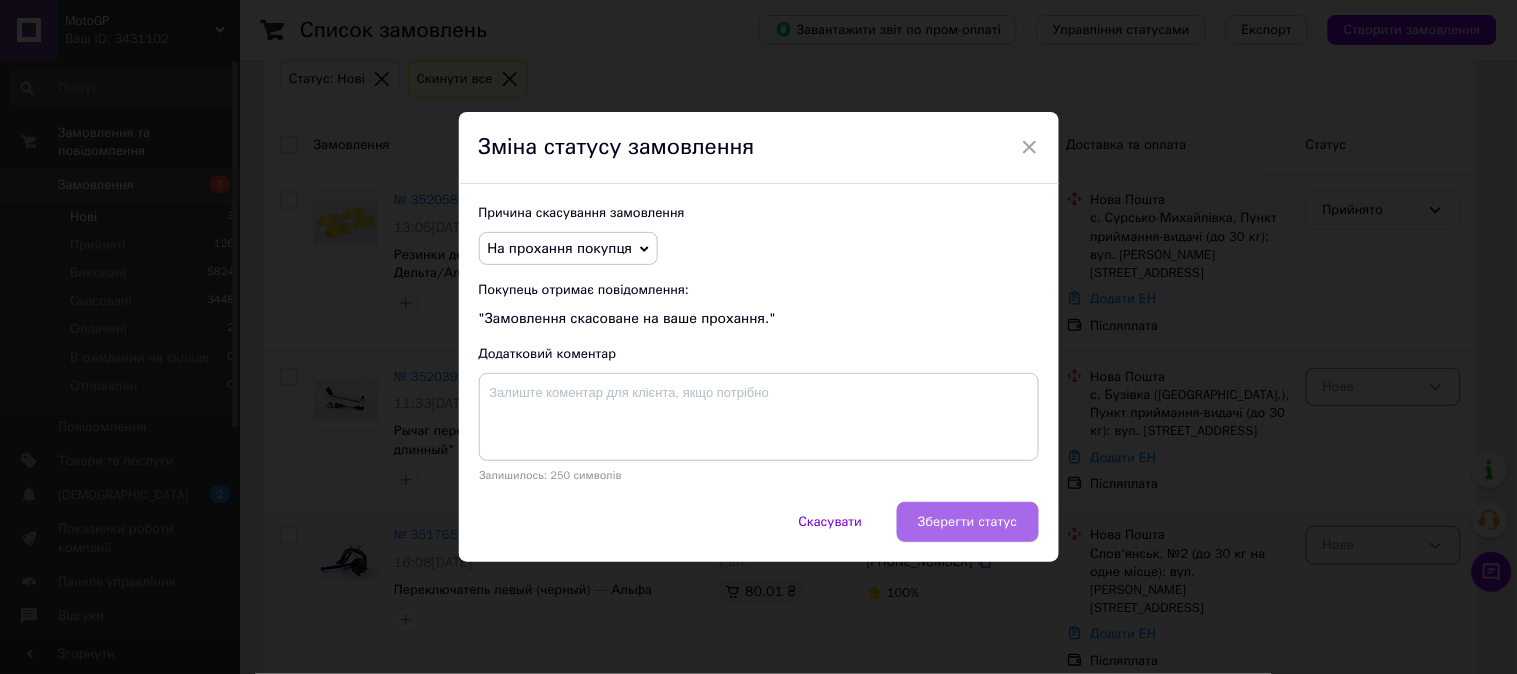 click on "Зберегти статус" at bounding box center (967, 522) 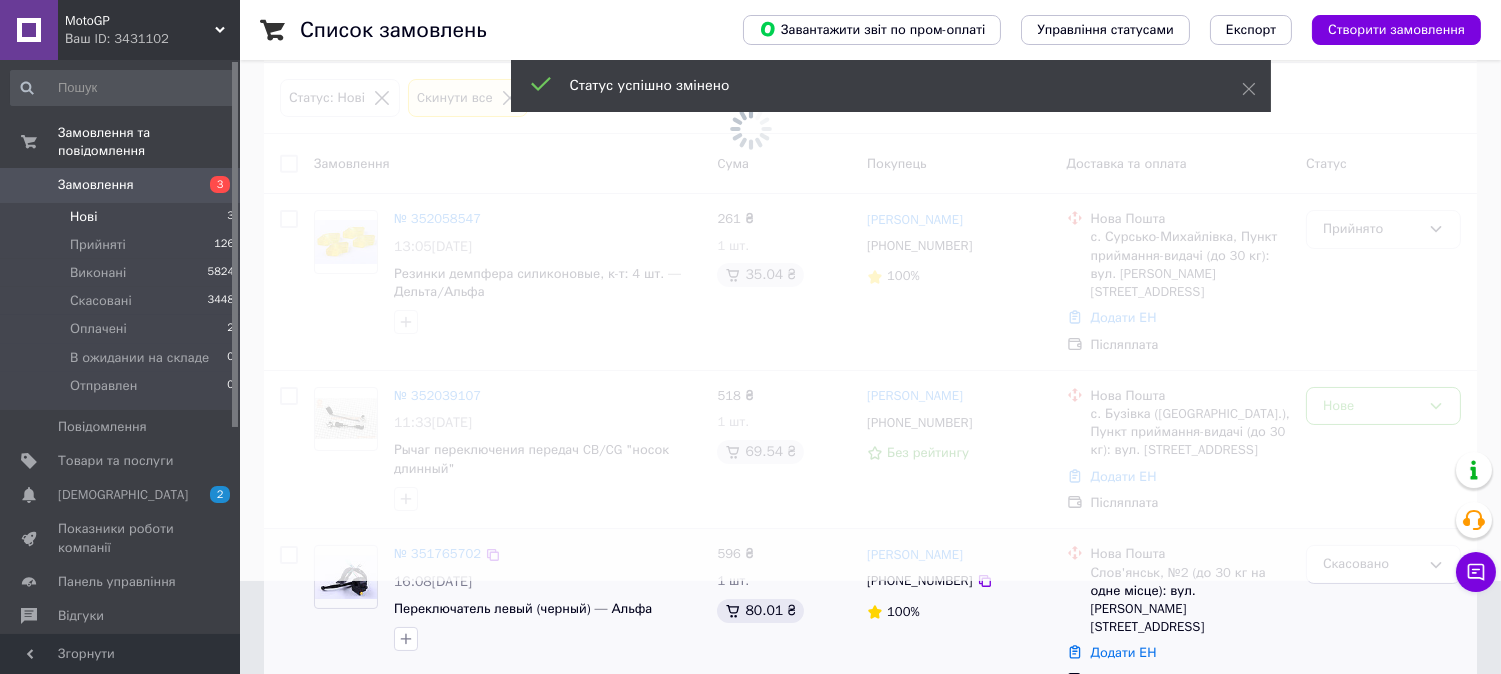 scroll, scrollTop: 91, scrollLeft: 0, axis: vertical 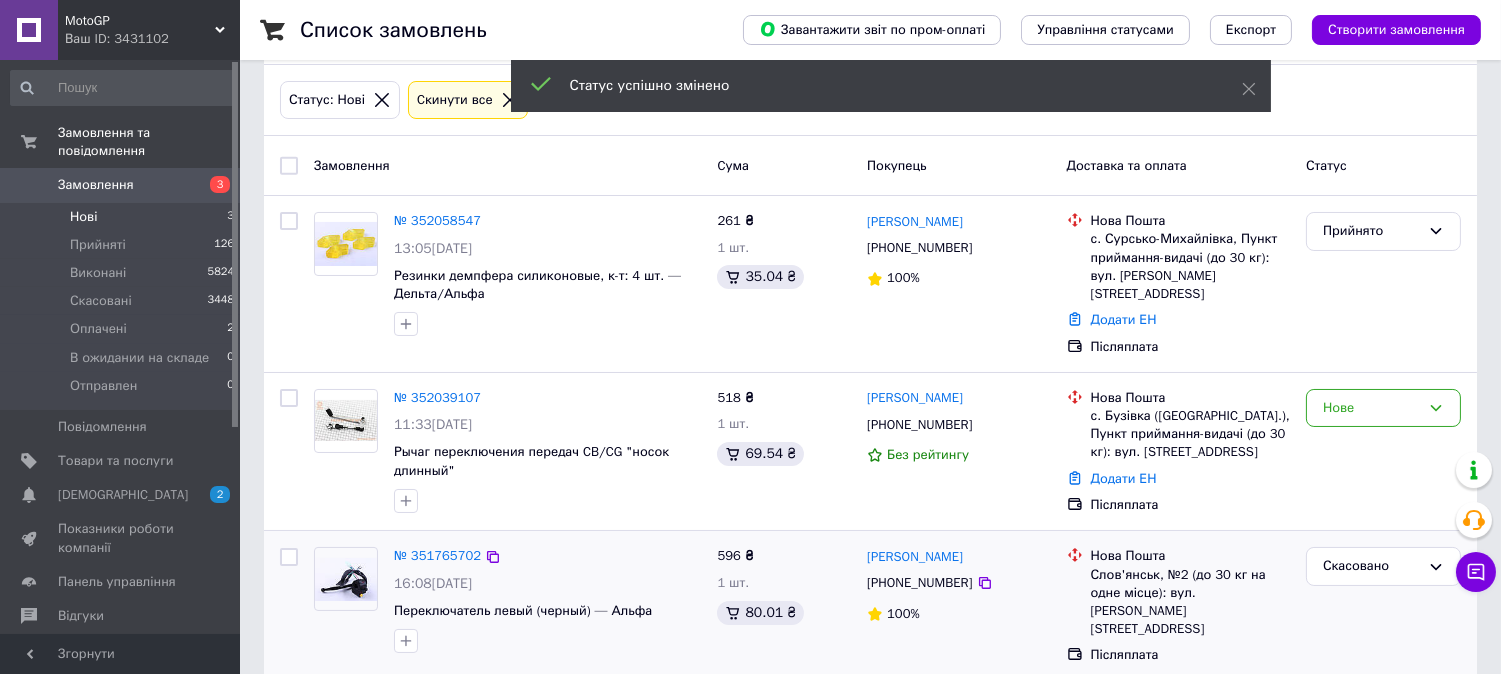 click on "MotoGP" at bounding box center [140, 21] 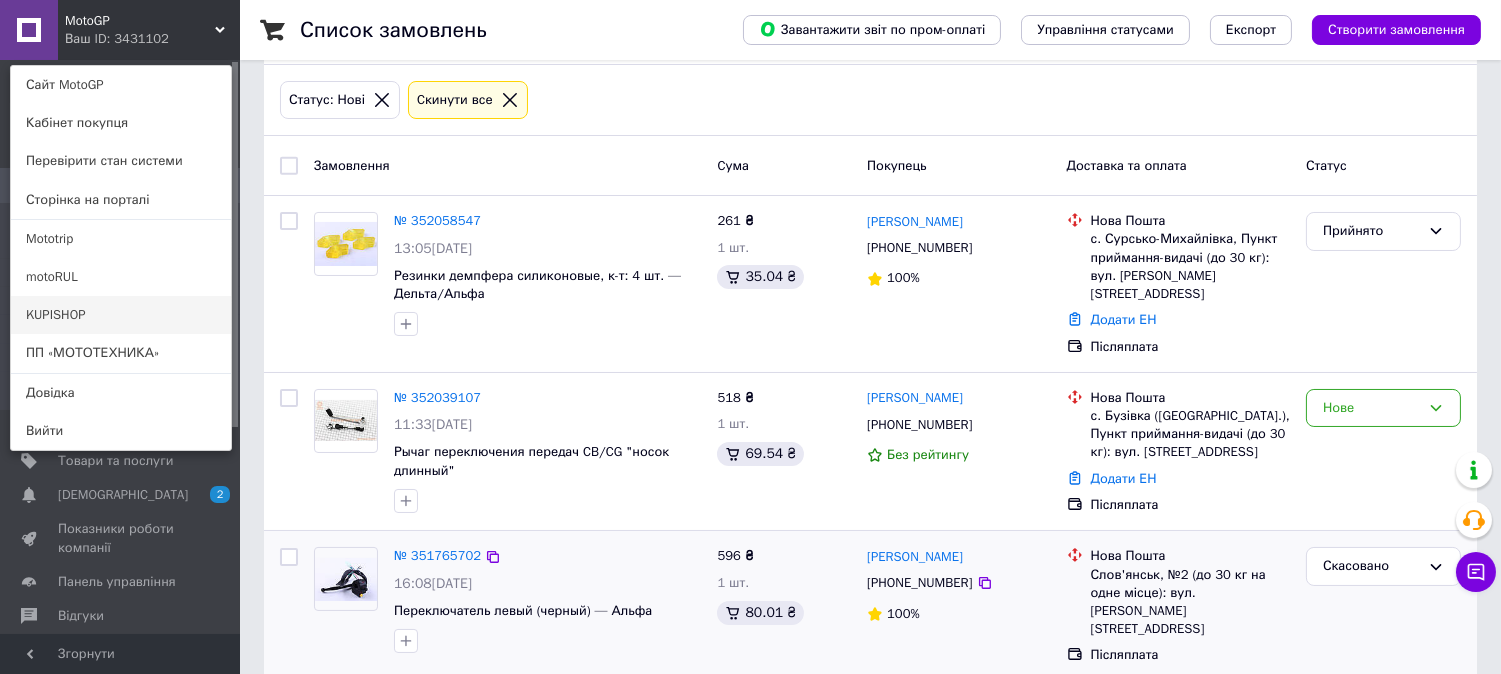 click on "KUPISHOP" at bounding box center (121, 315) 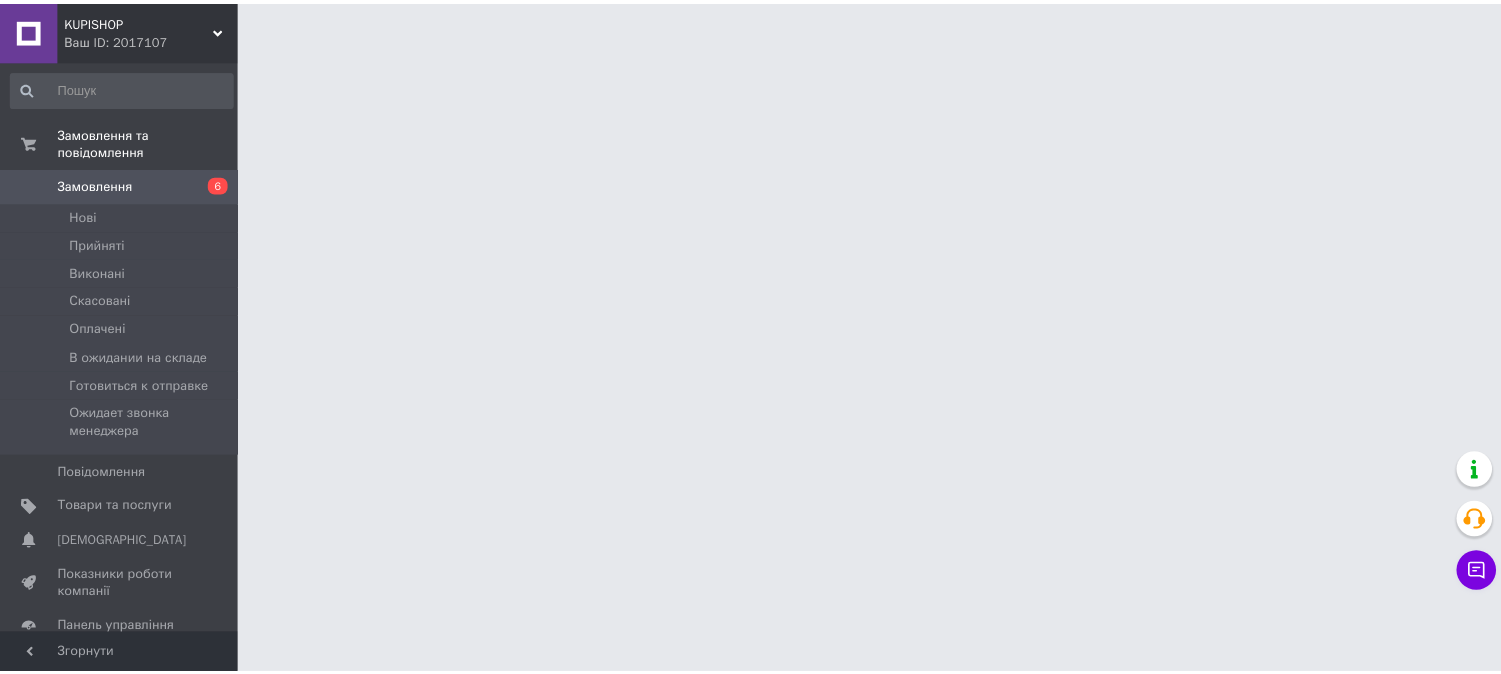 scroll, scrollTop: 0, scrollLeft: 0, axis: both 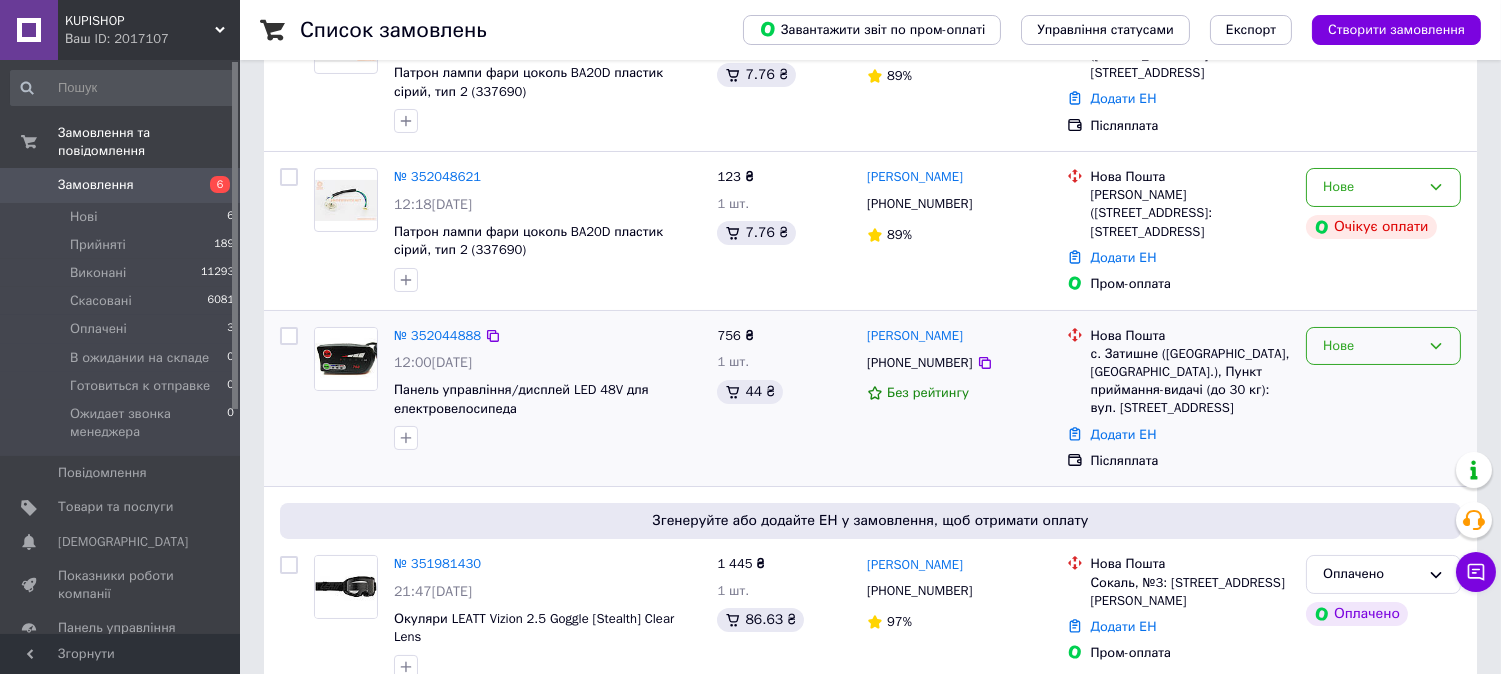click on "Нове" at bounding box center (1371, 346) 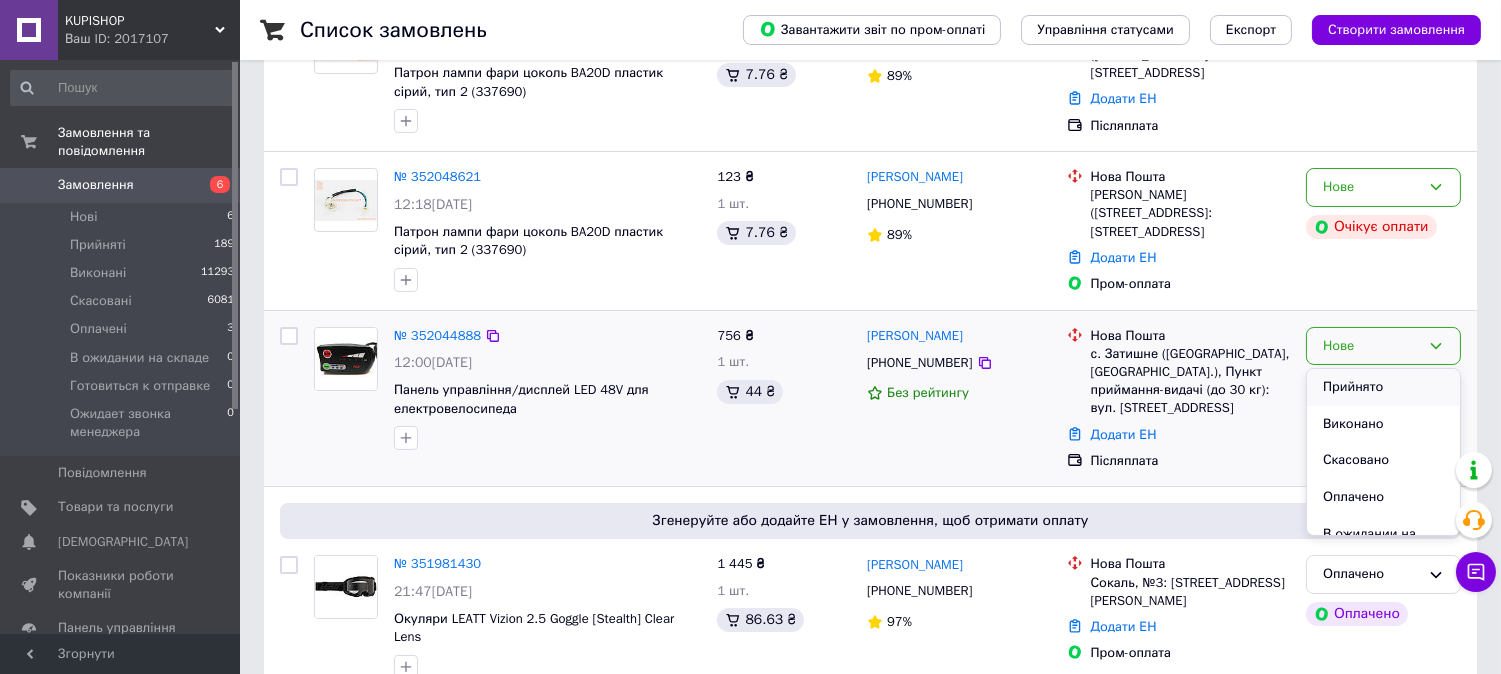 click on "Прийнято" at bounding box center (1383, 387) 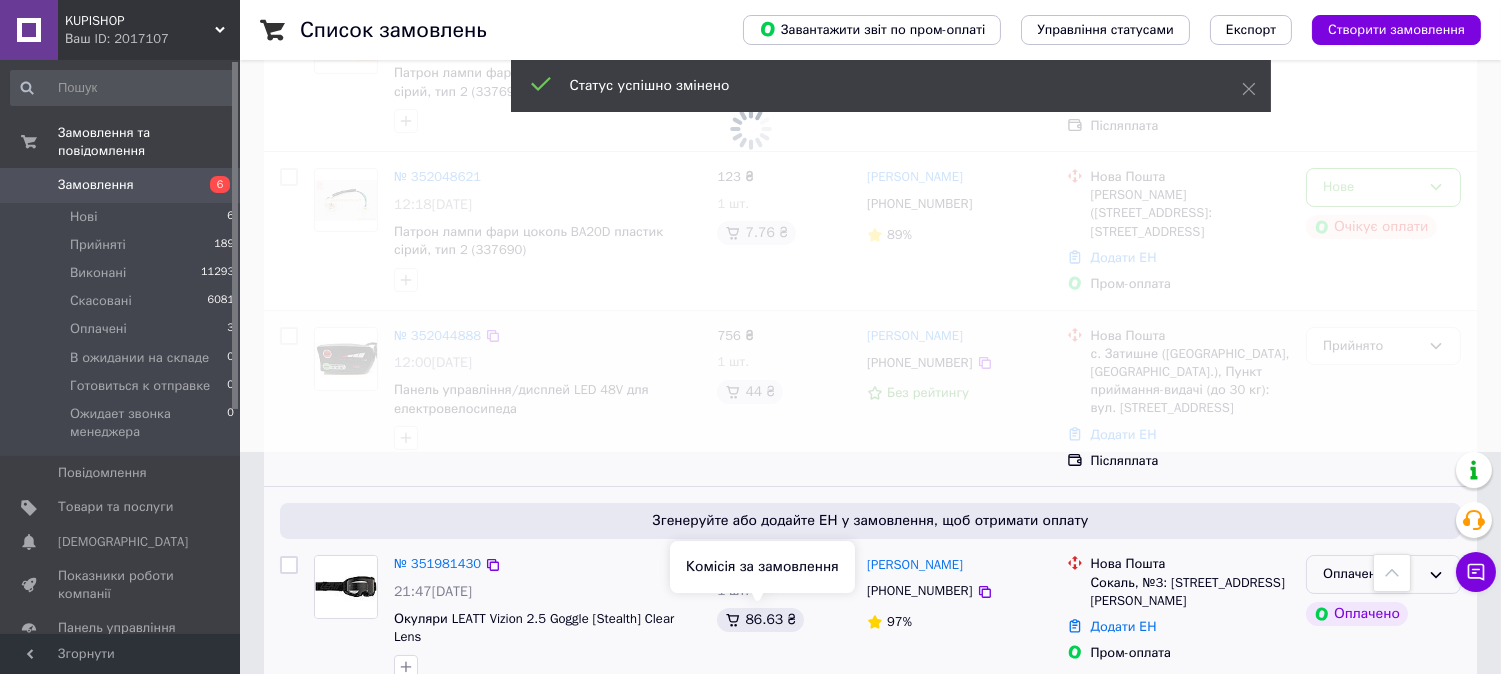 scroll, scrollTop: 444, scrollLeft: 0, axis: vertical 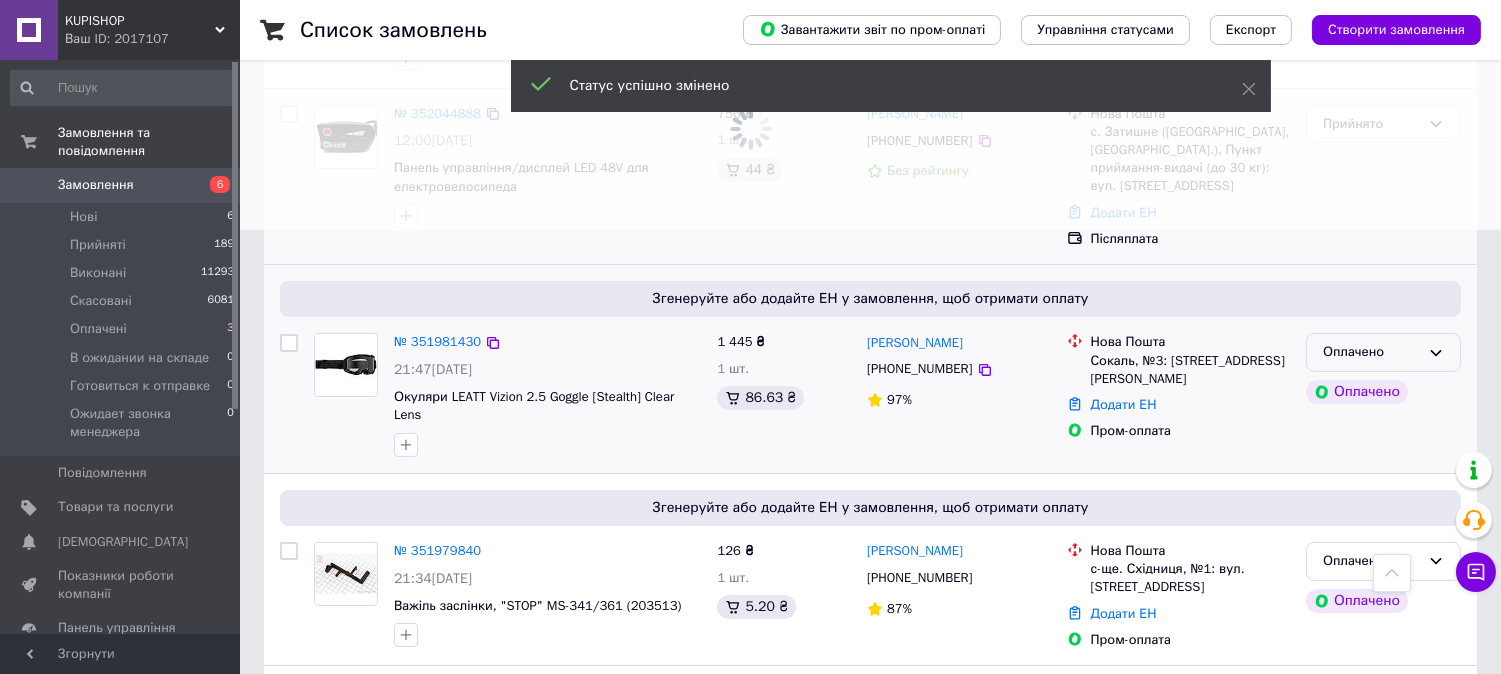 click on "Оплачено" at bounding box center [1371, 352] 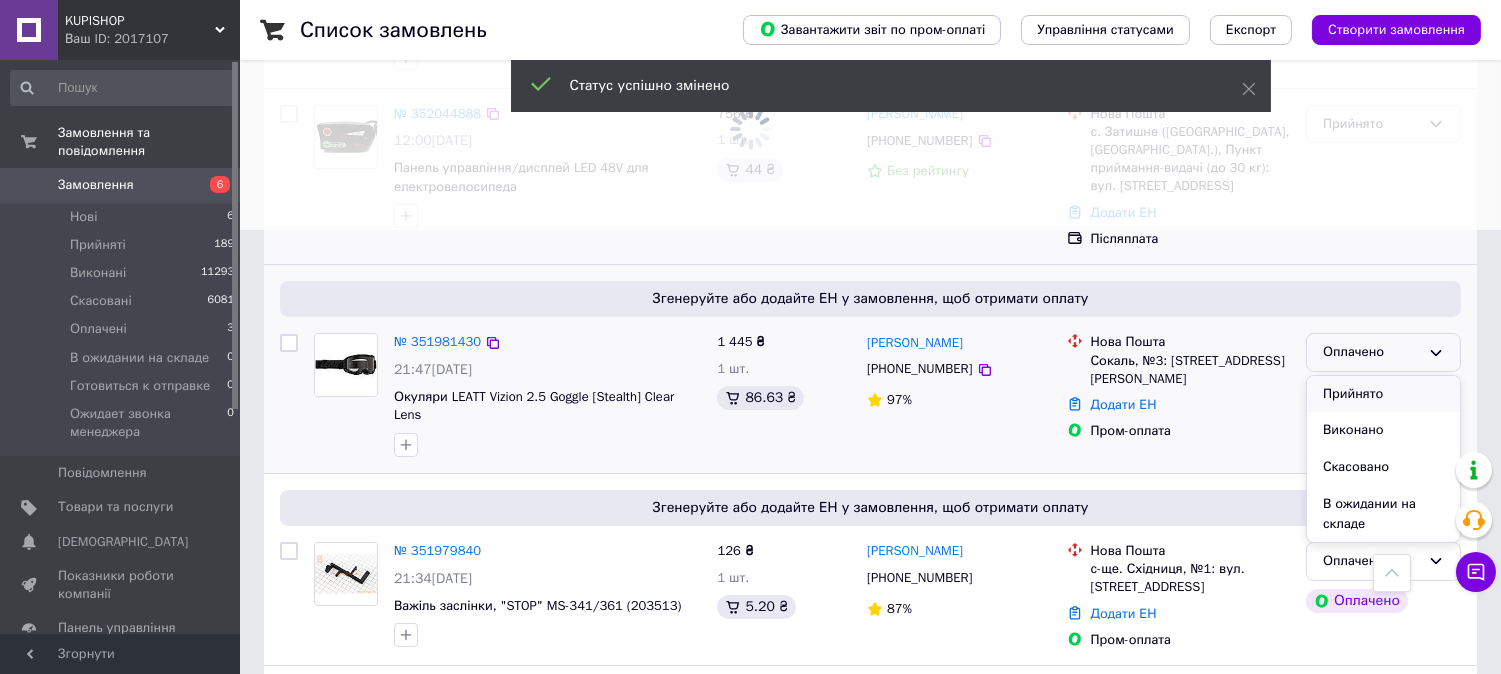 click on "Прийнято" at bounding box center (1383, 394) 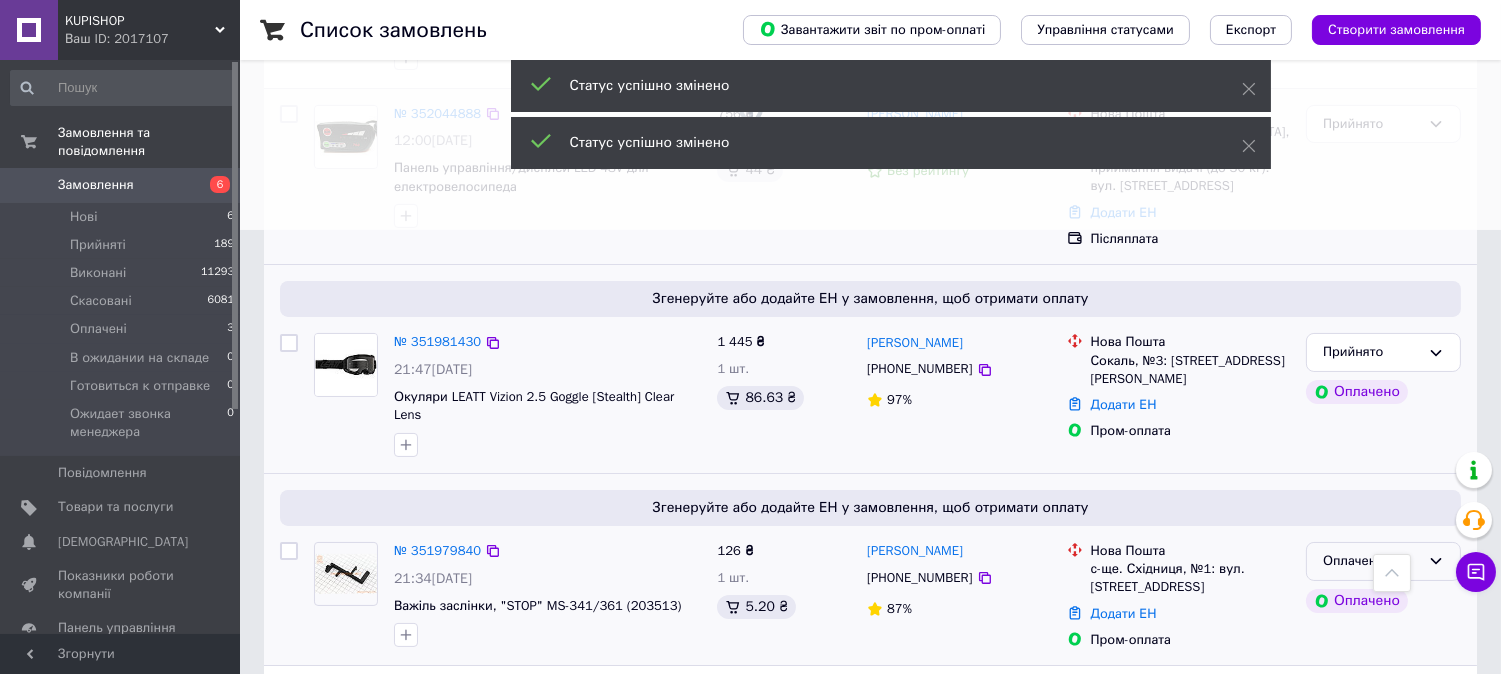scroll, scrollTop: 666, scrollLeft: 0, axis: vertical 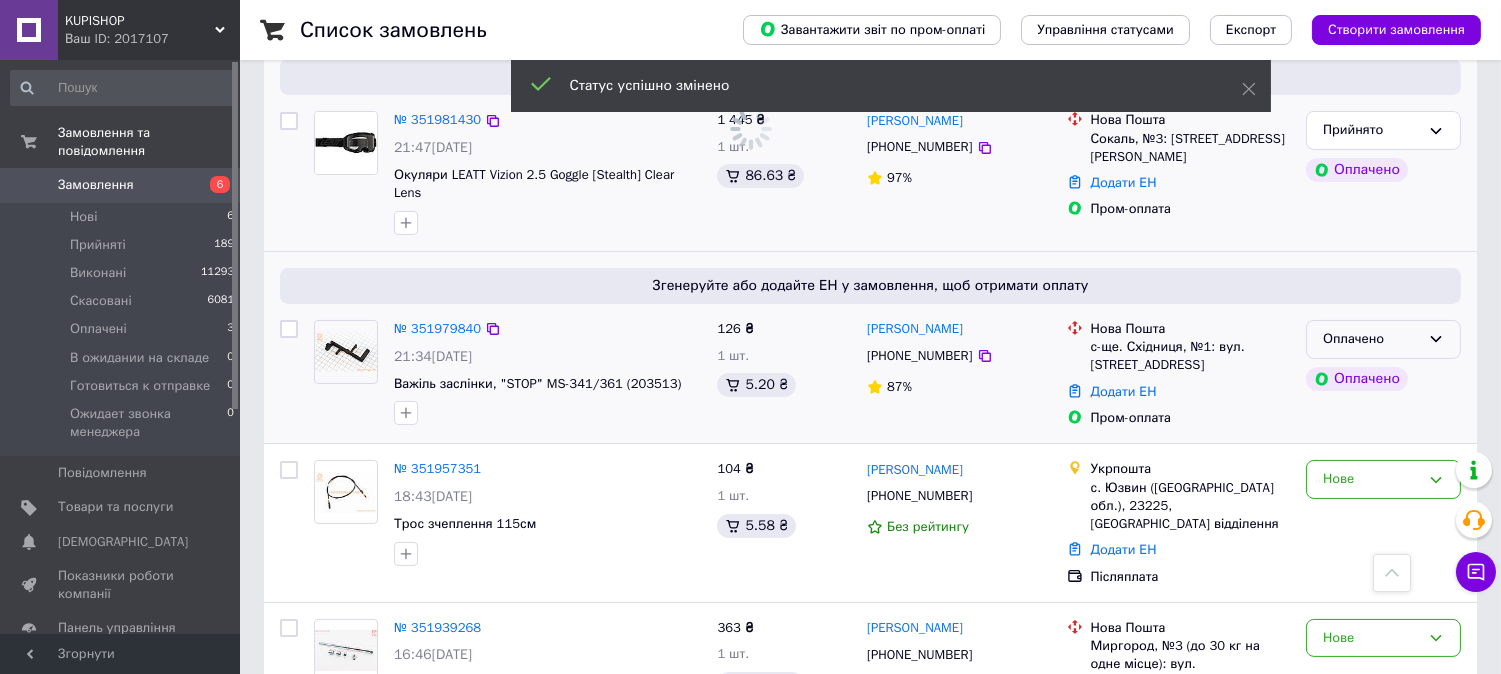 click on "Оплачено" at bounding box center (1371, 339) 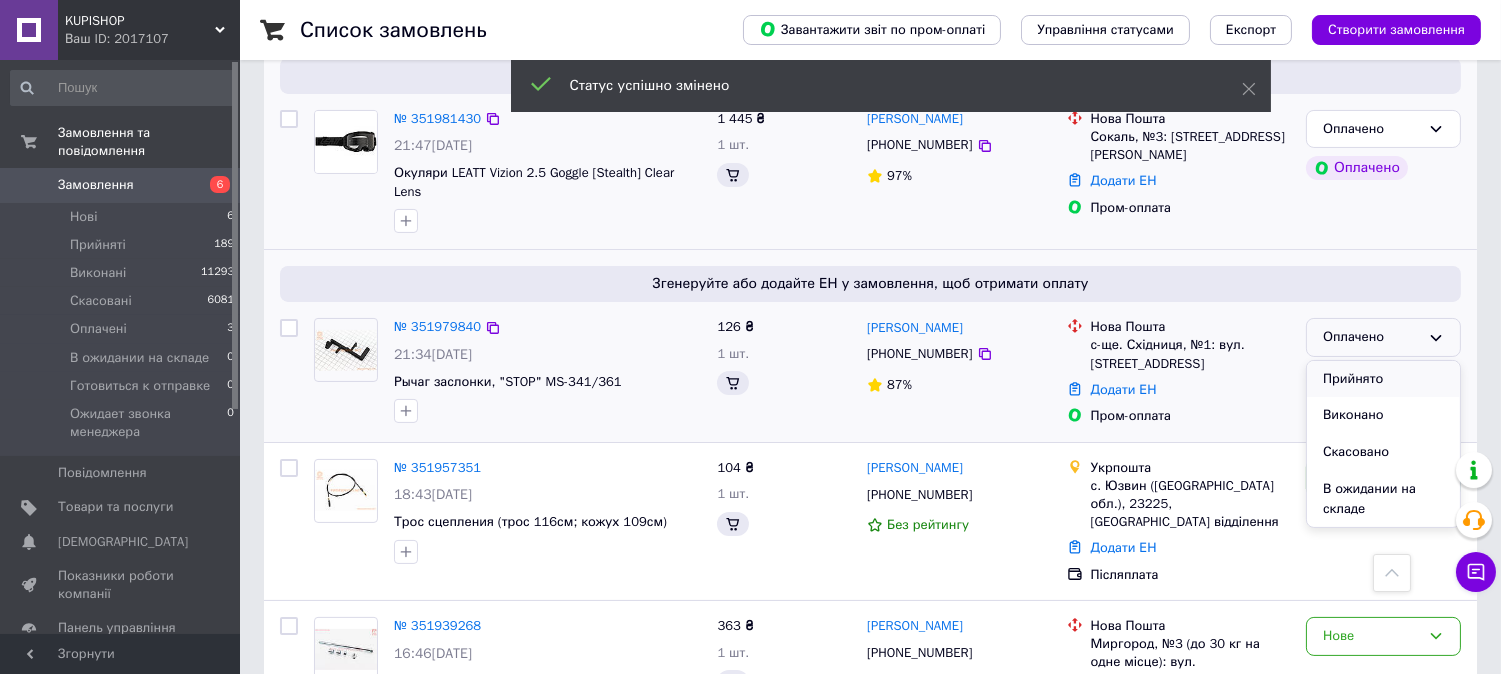 click on "Прийнято" at bounding box center [1383, 379] 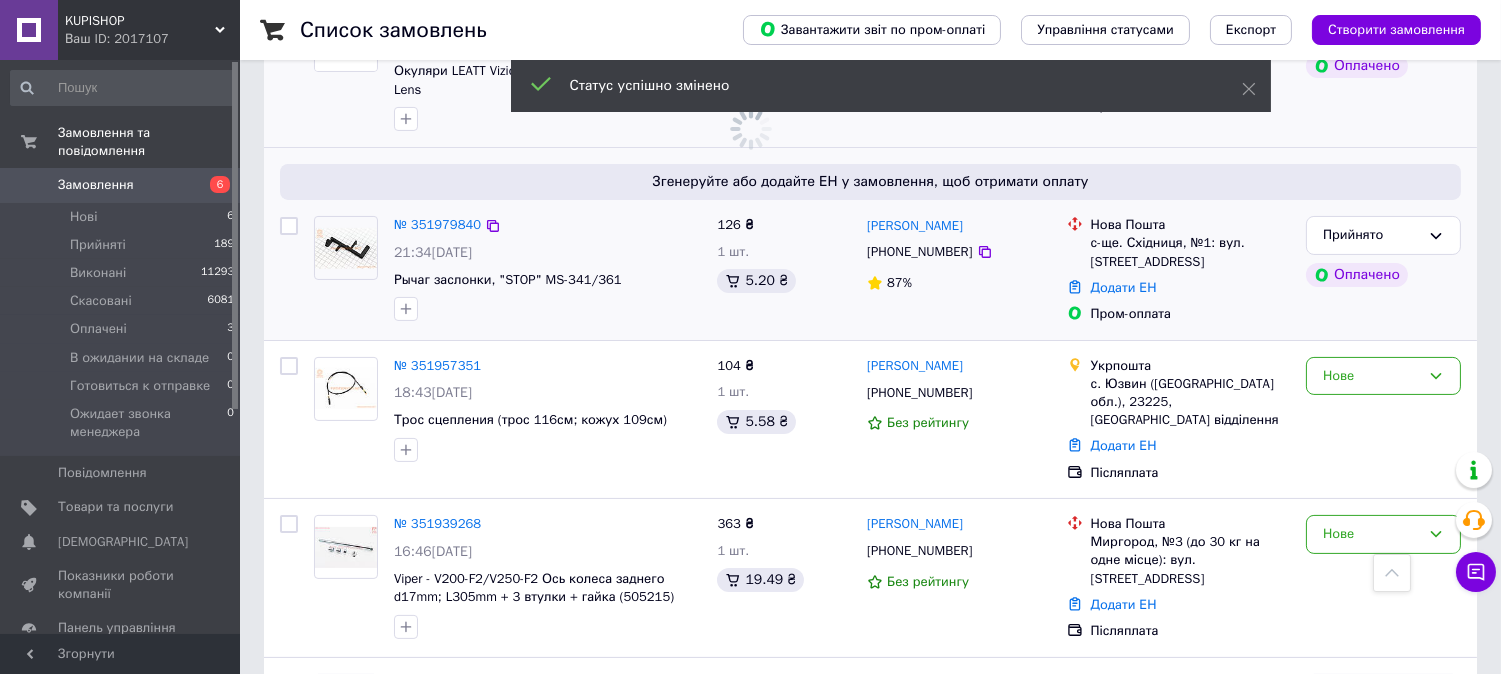 scroll, scrollTop: 888, scrollLeft: 0, axis: vertical 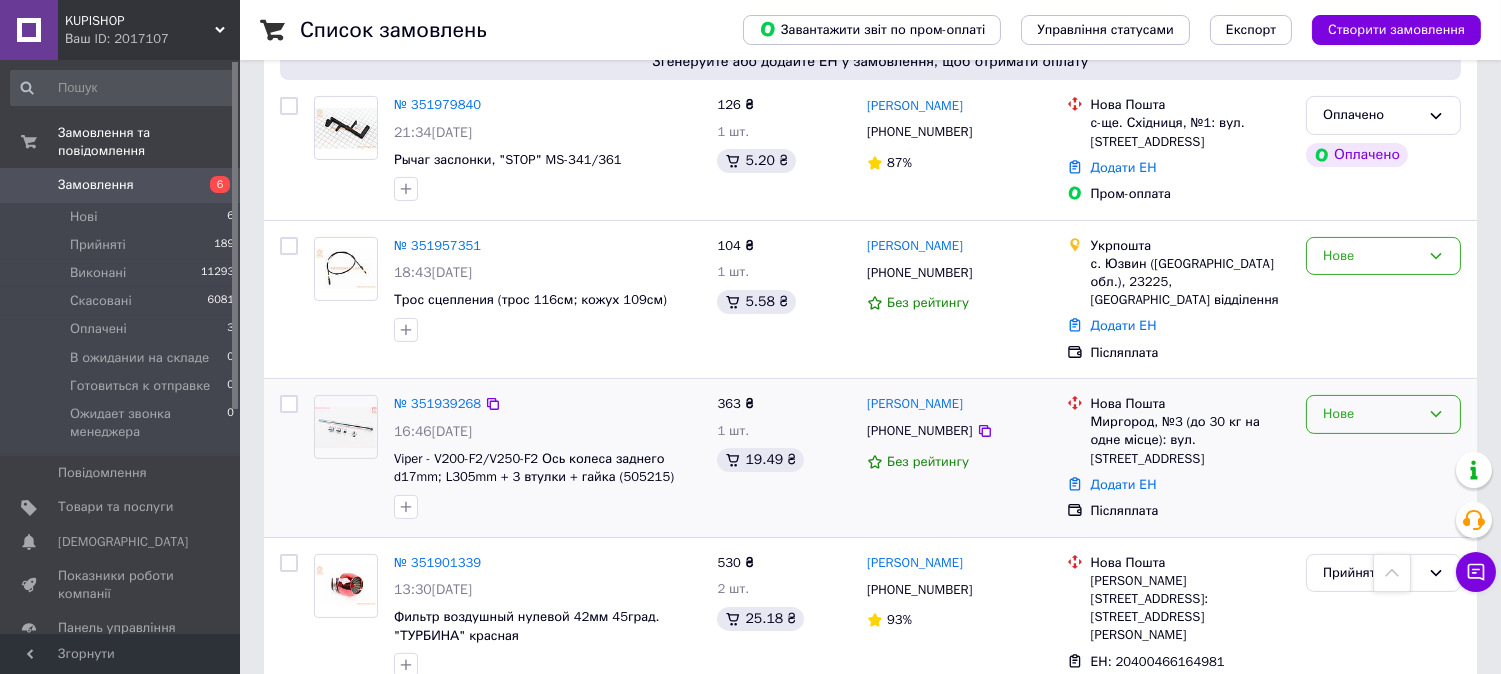 click on "Нове" at bounding box center [1371, 414] 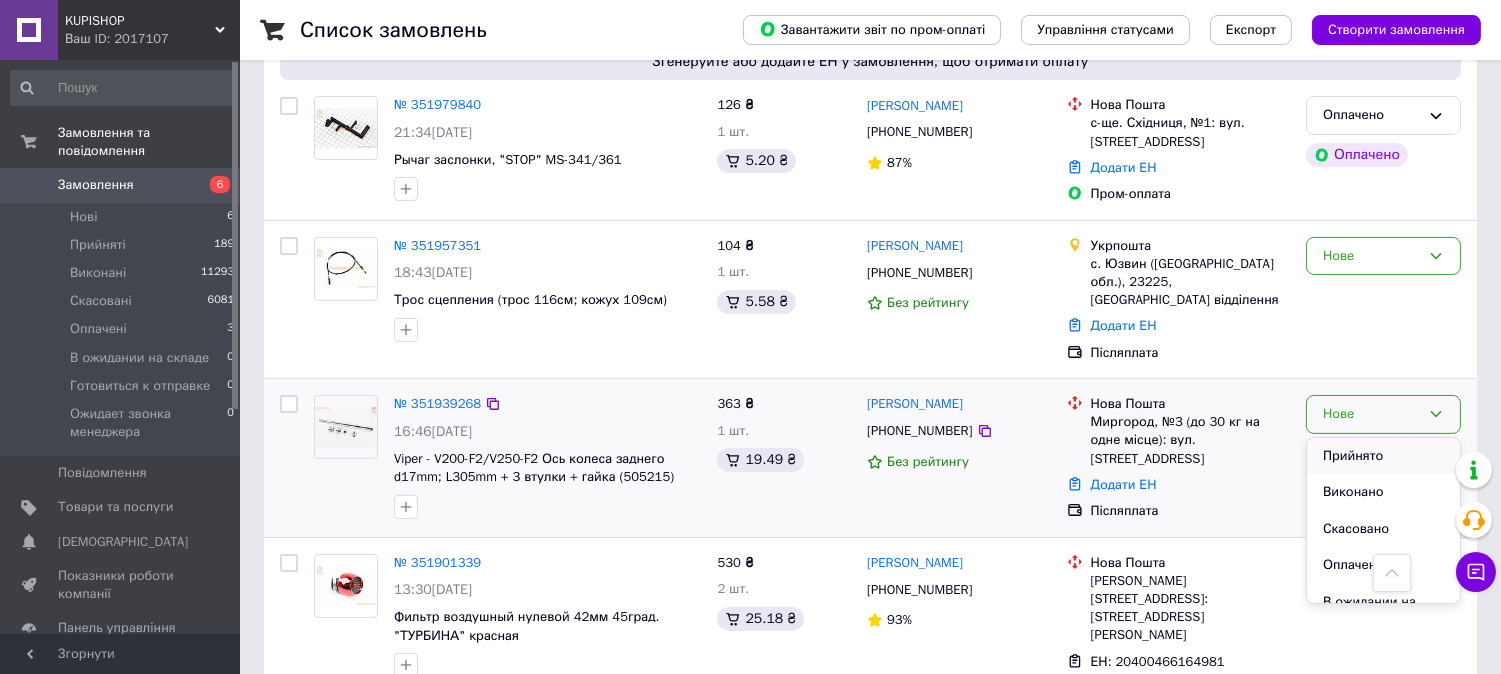 click on "Прийнято" at bounding box center [1383, 456] 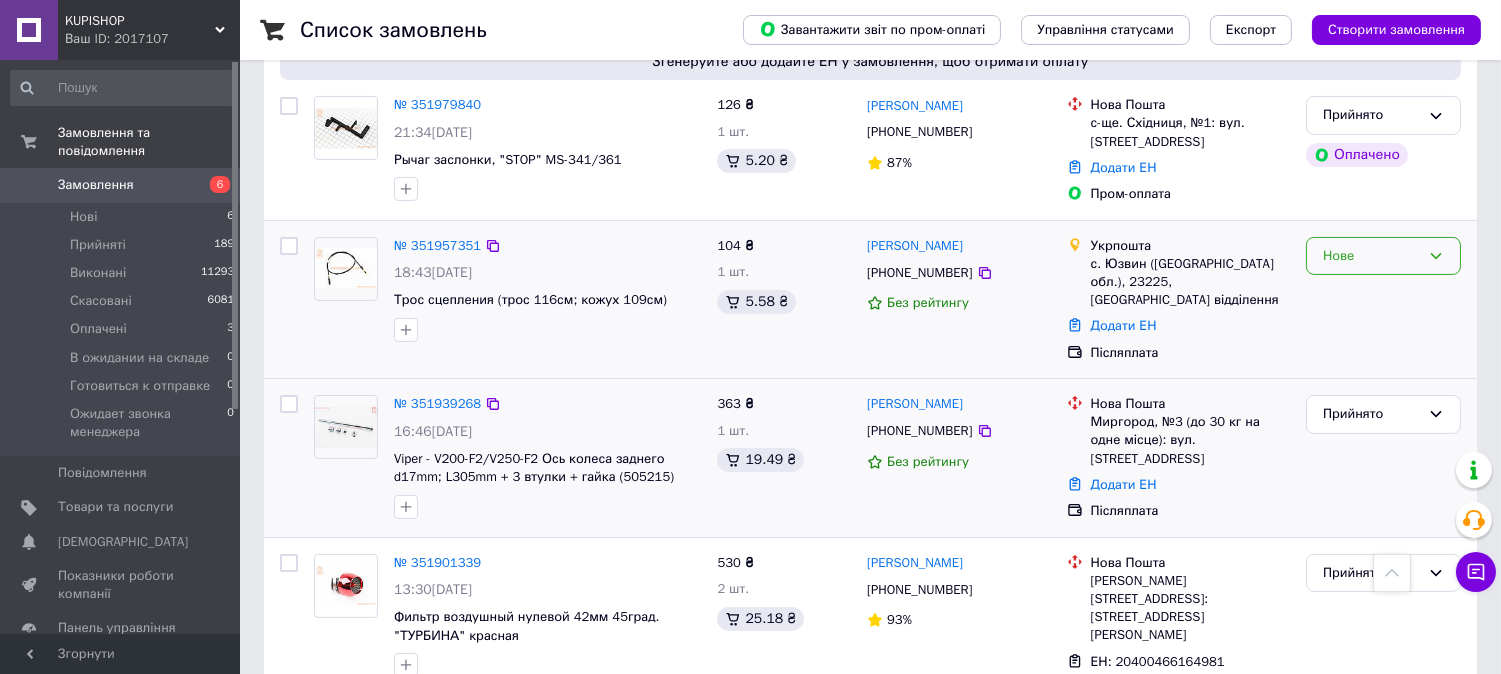 click on "Нове" at bounding box center (1371, 256) 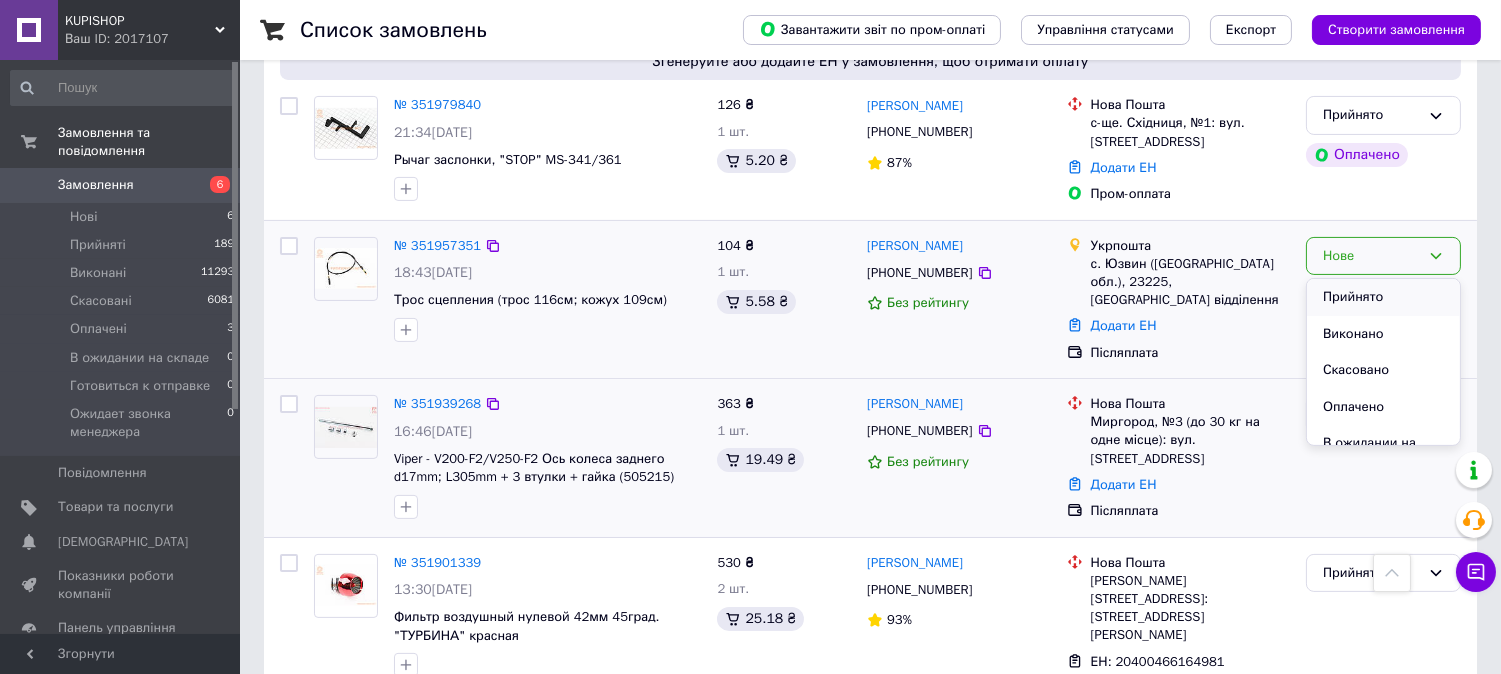 click on "Прийнято" at bounding box center (1383, 297) 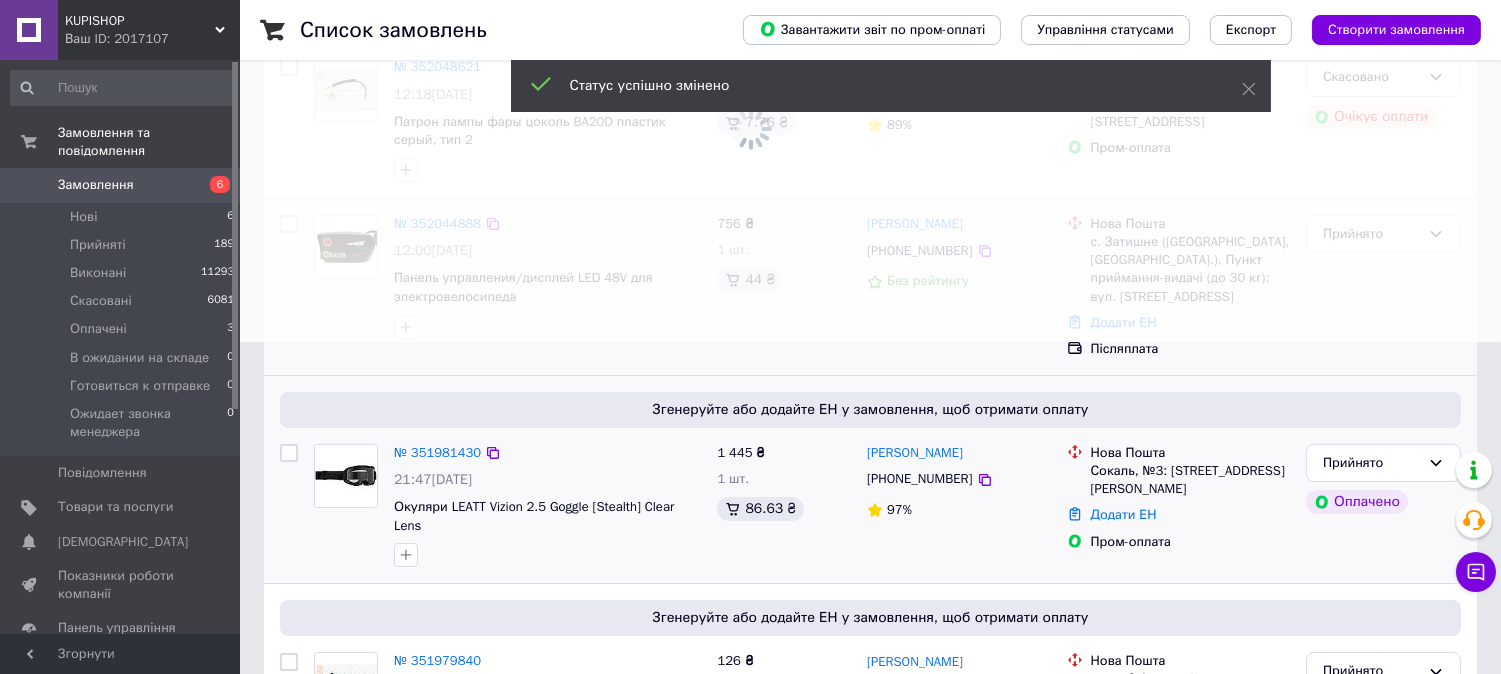 scroll, scrollTop: 0, scrollLeft: 0, axis: both 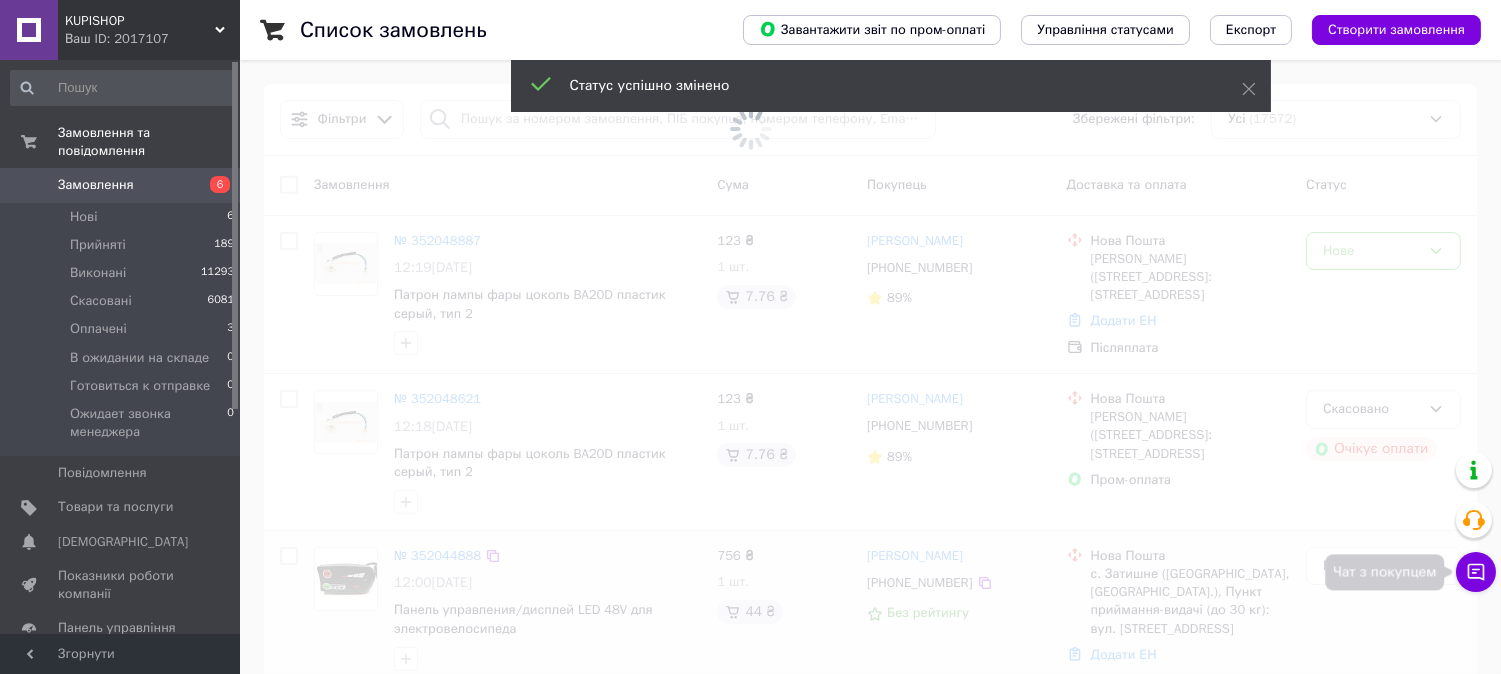click 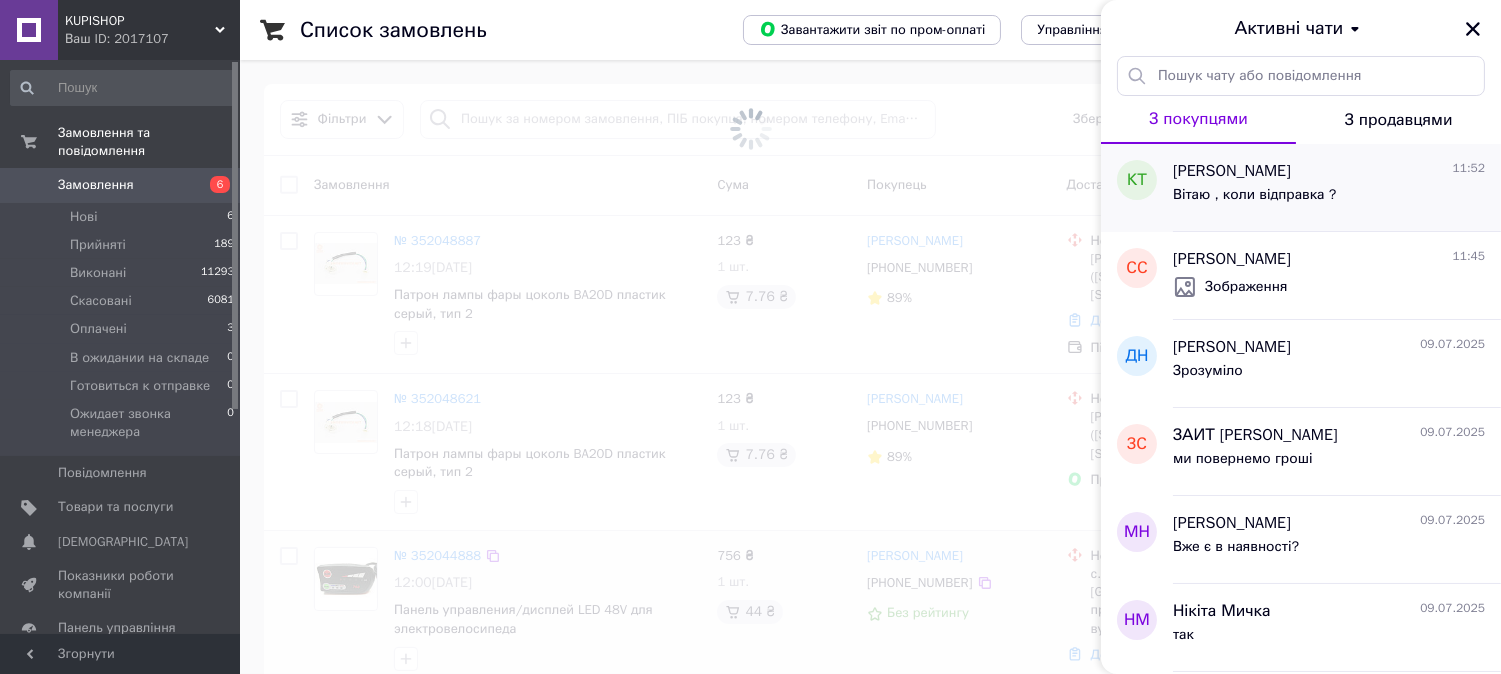 click on "Вітаю , коли відправка ?" at bounding box center [1329, 199] 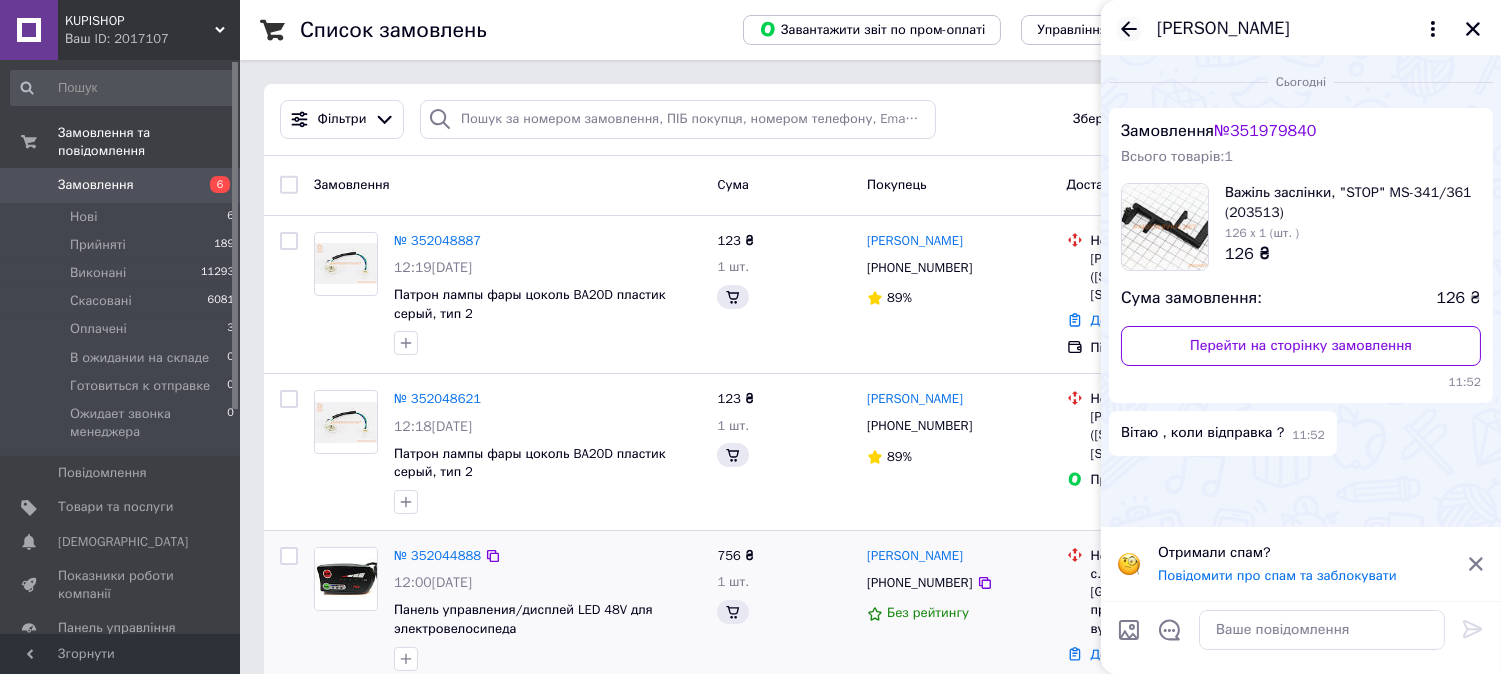 click 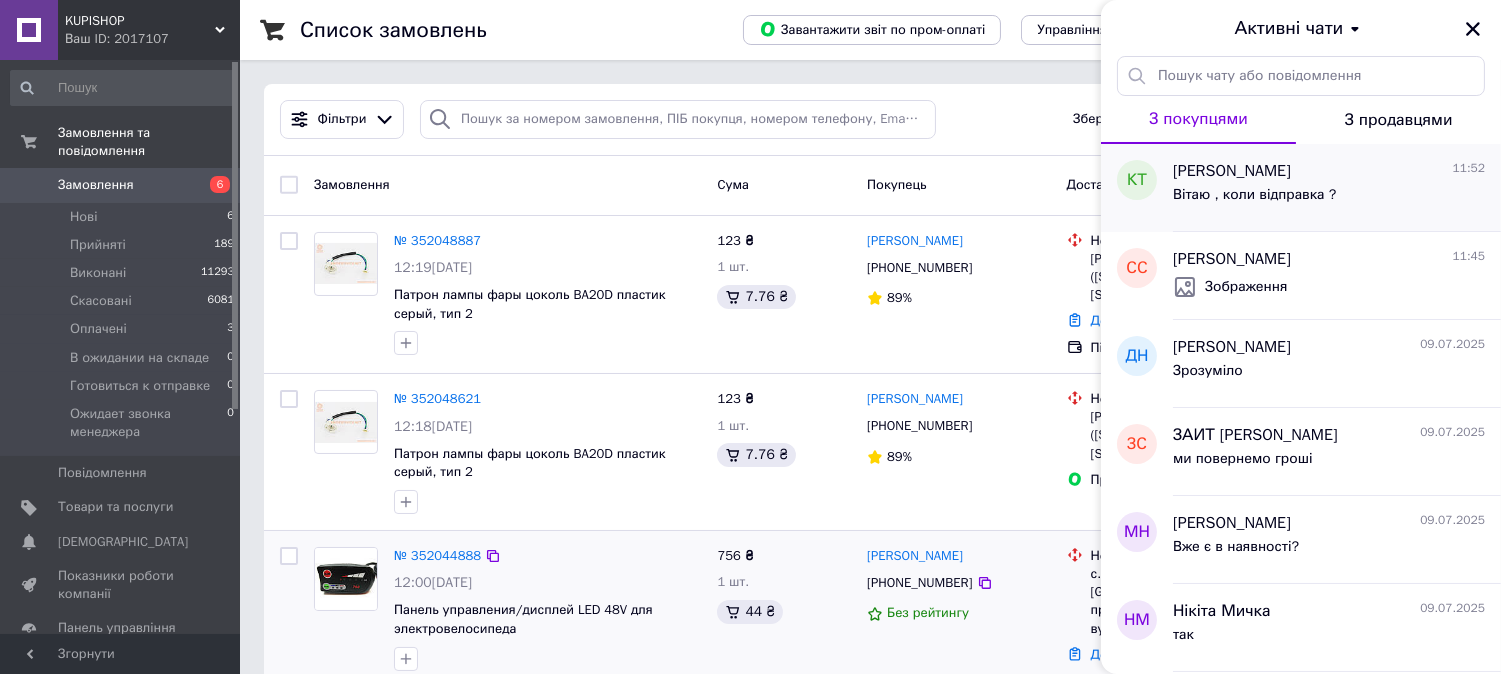 click on "Вітаю , коли відправка ?" at bounding box center [1329, 199] 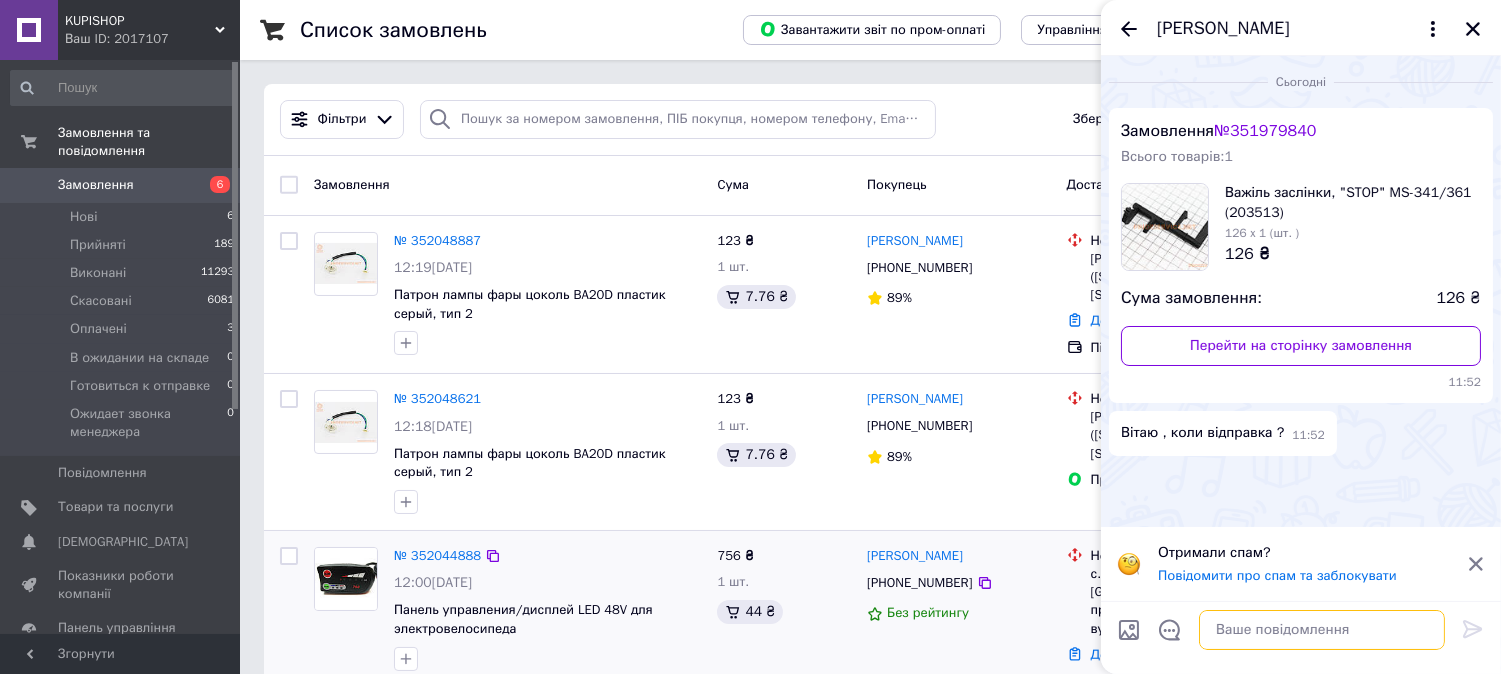 click at bounding box center (1322, 630) 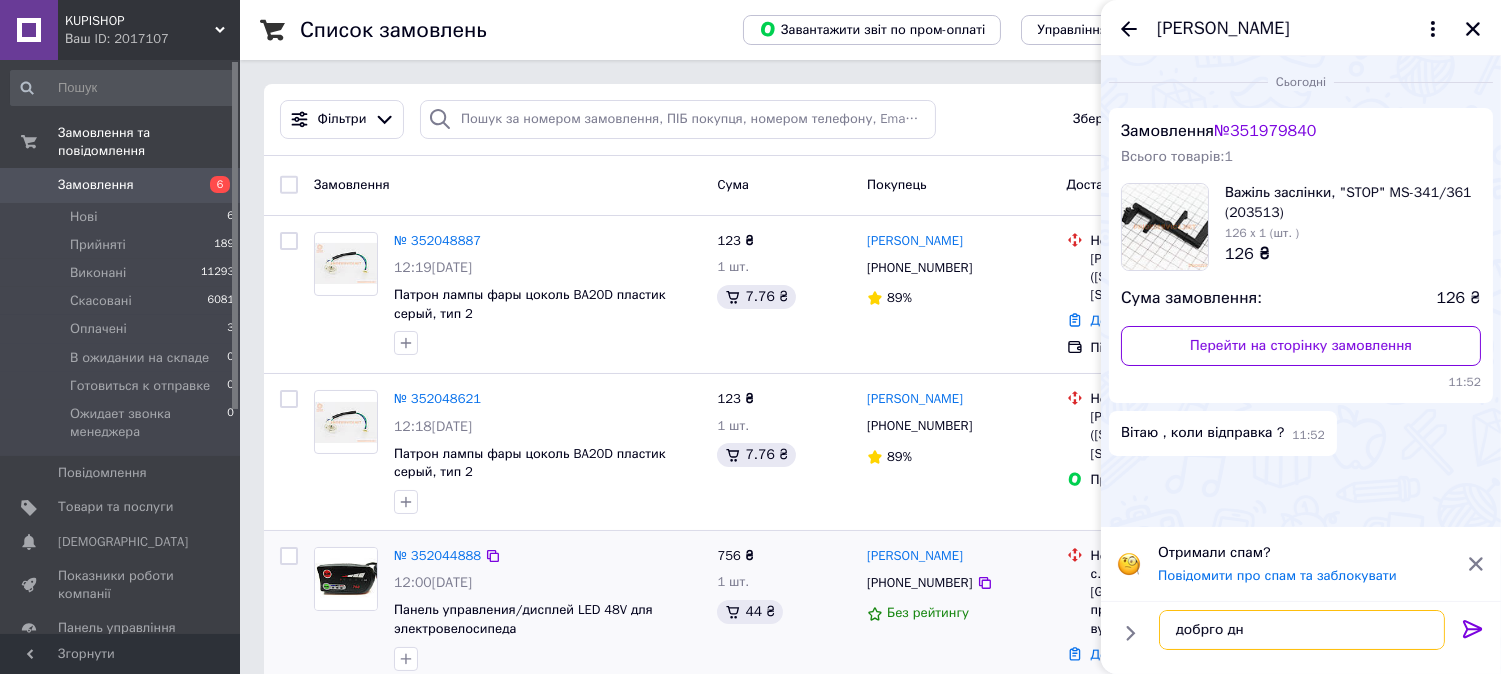 type on "добрго дня" 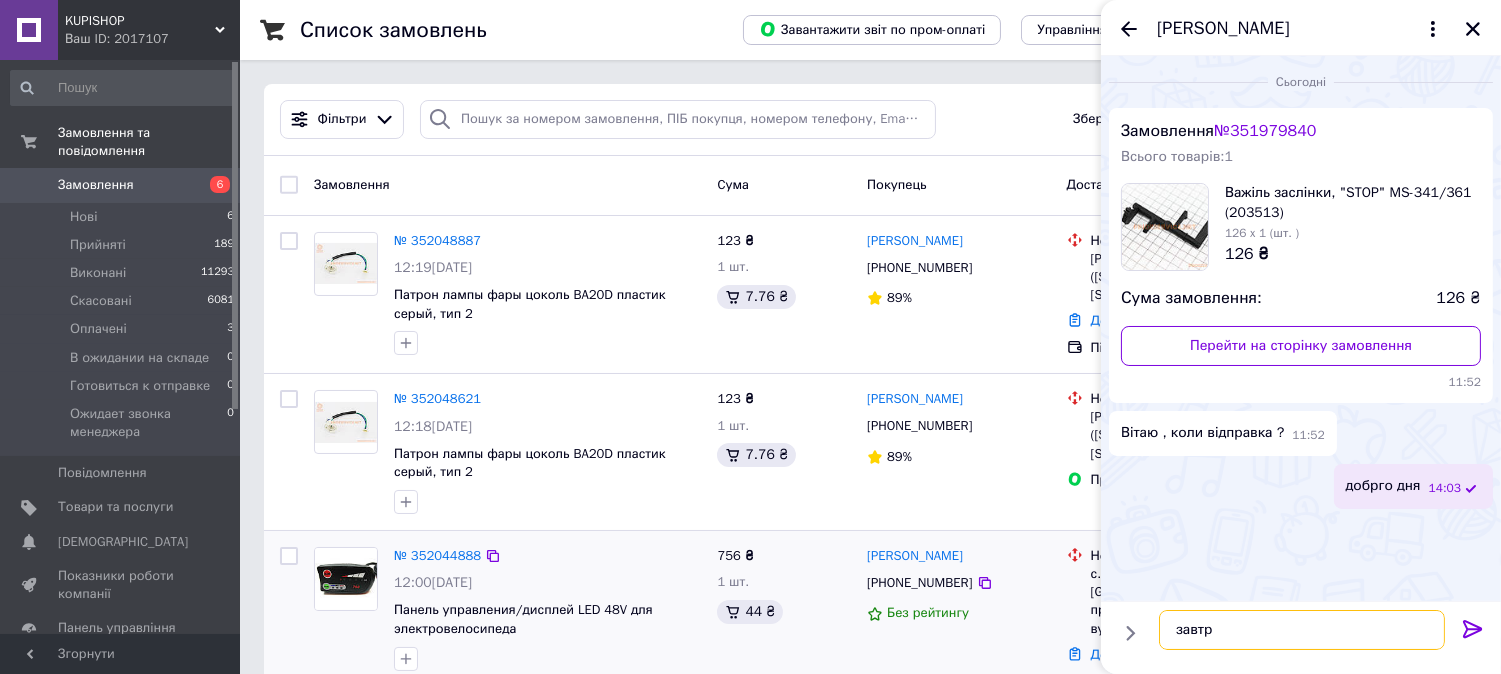 type on "завтра" 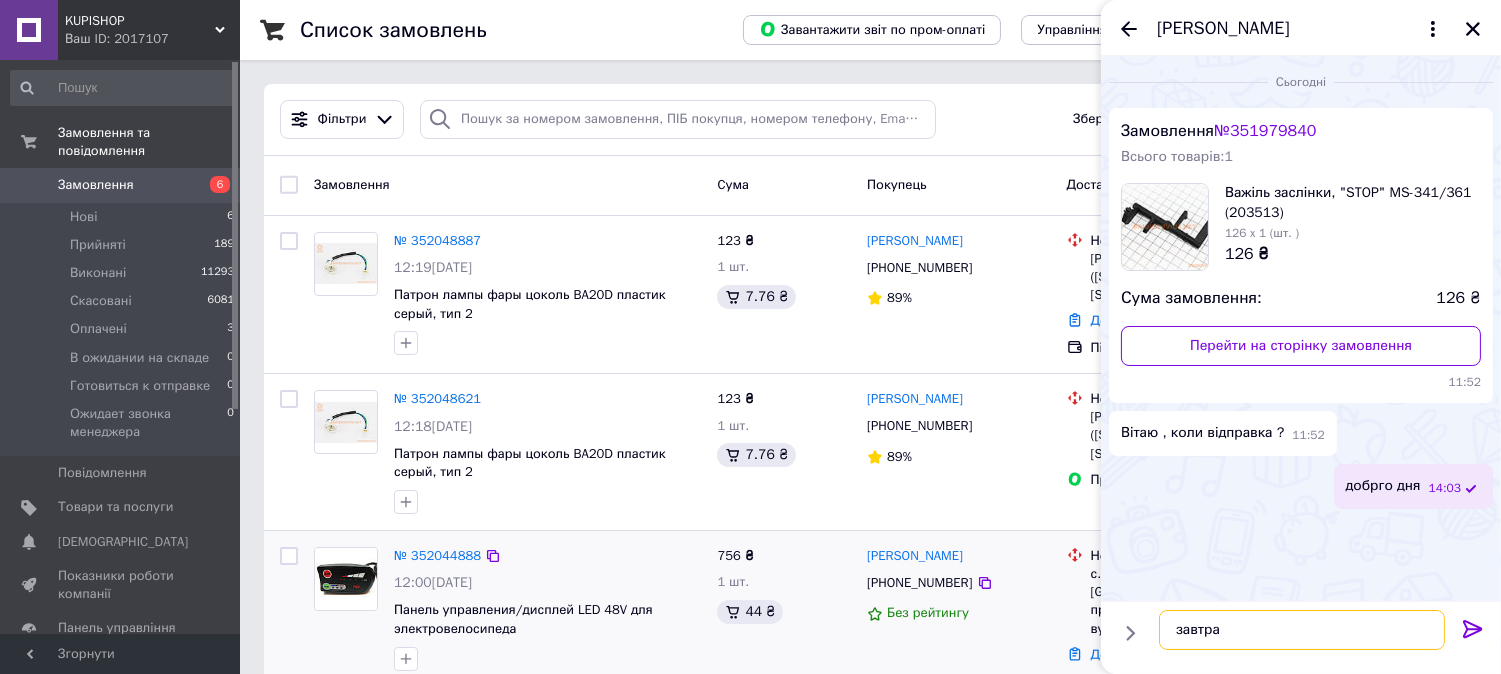 type 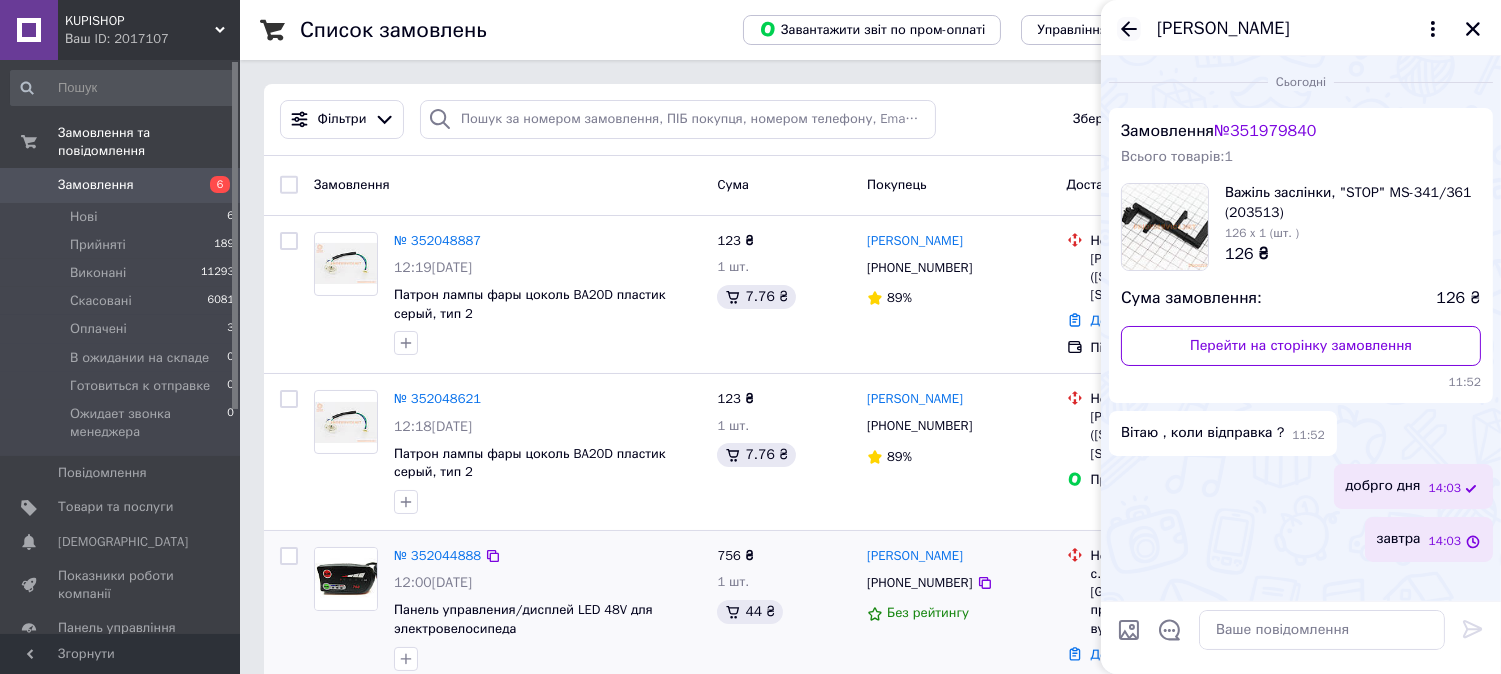 click 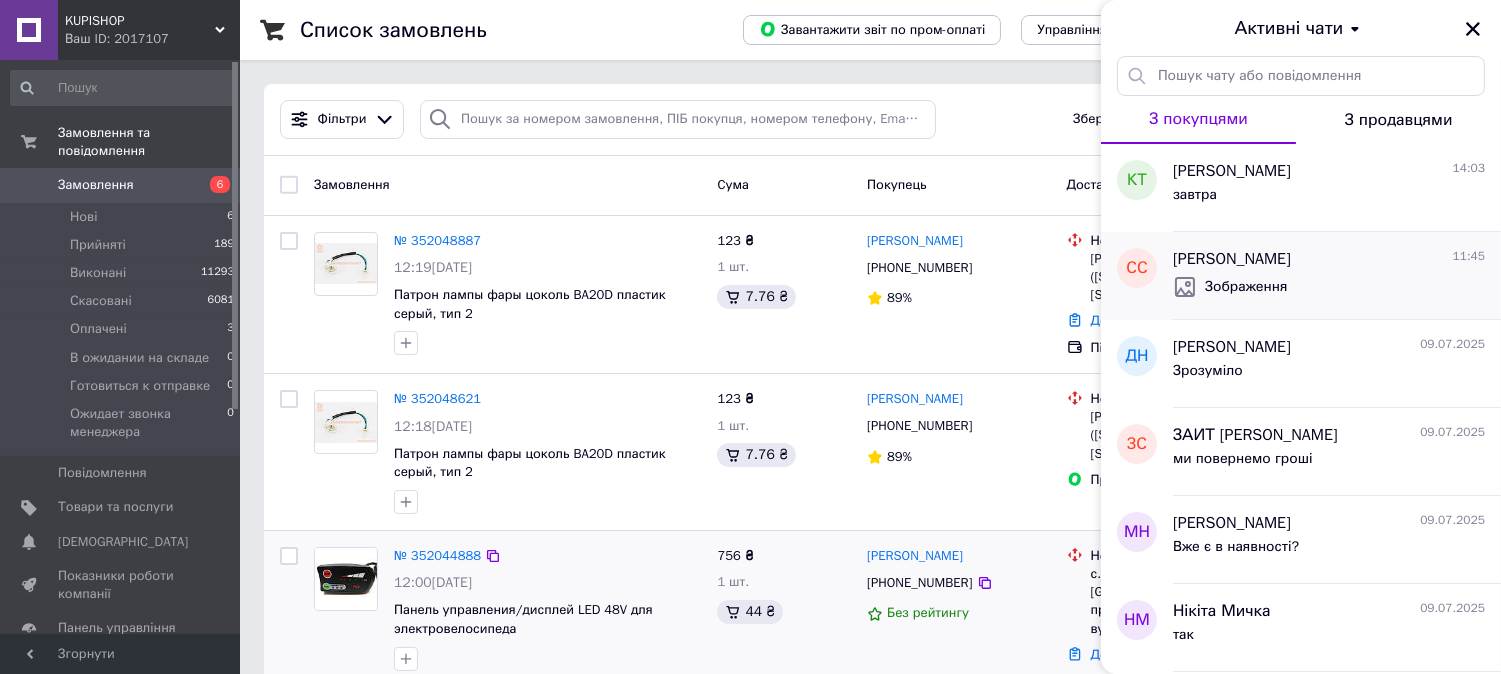 click on "Зображення" at bounding box center [1246, 287] 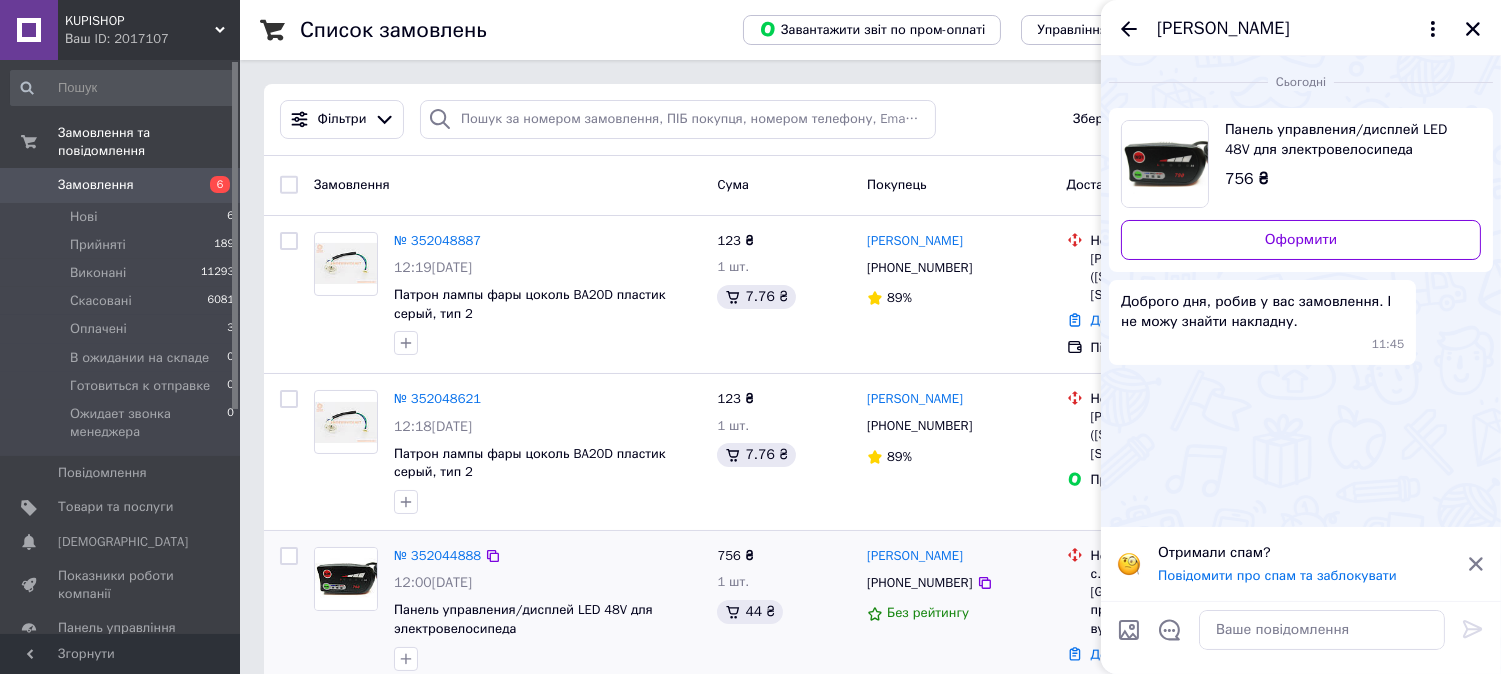 scroll, scrollTop: 28, scrollLeft: 0, axis: vertical 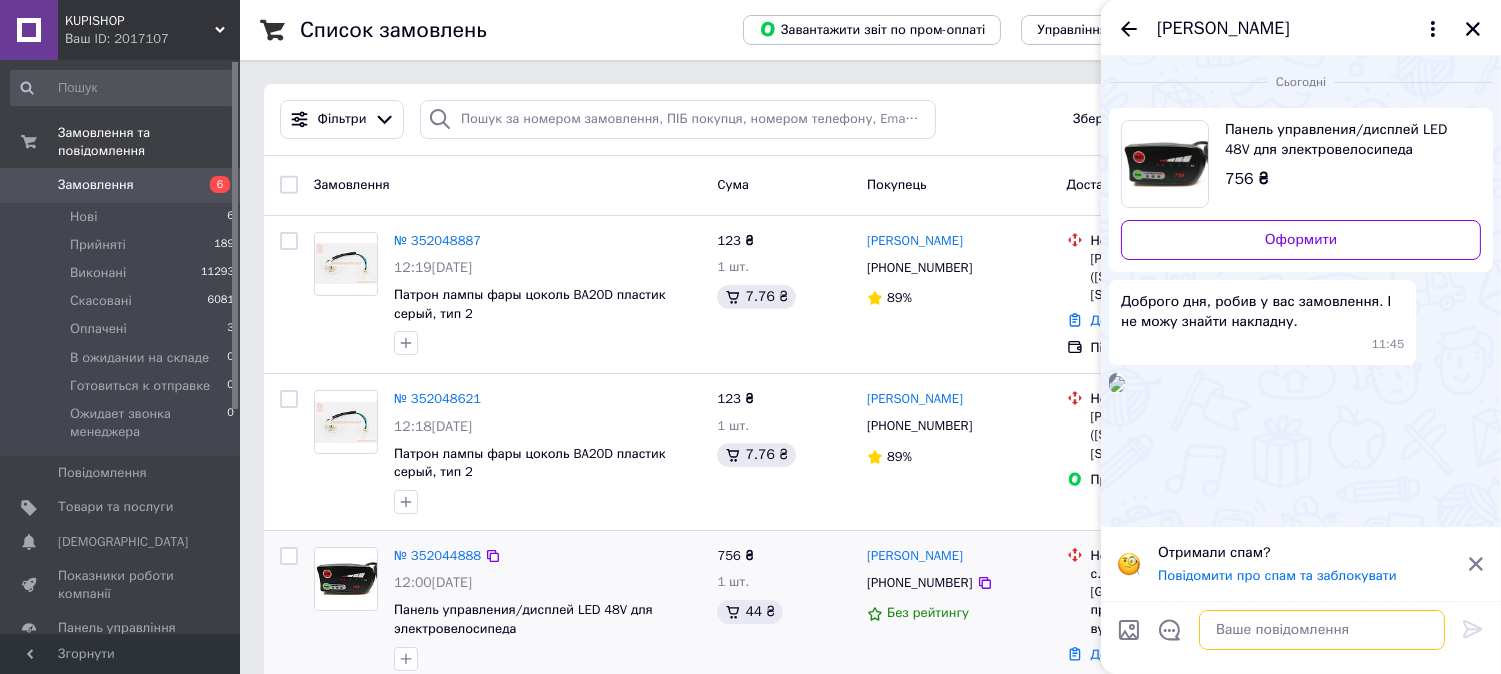 click at bounding box center (1322, 630) 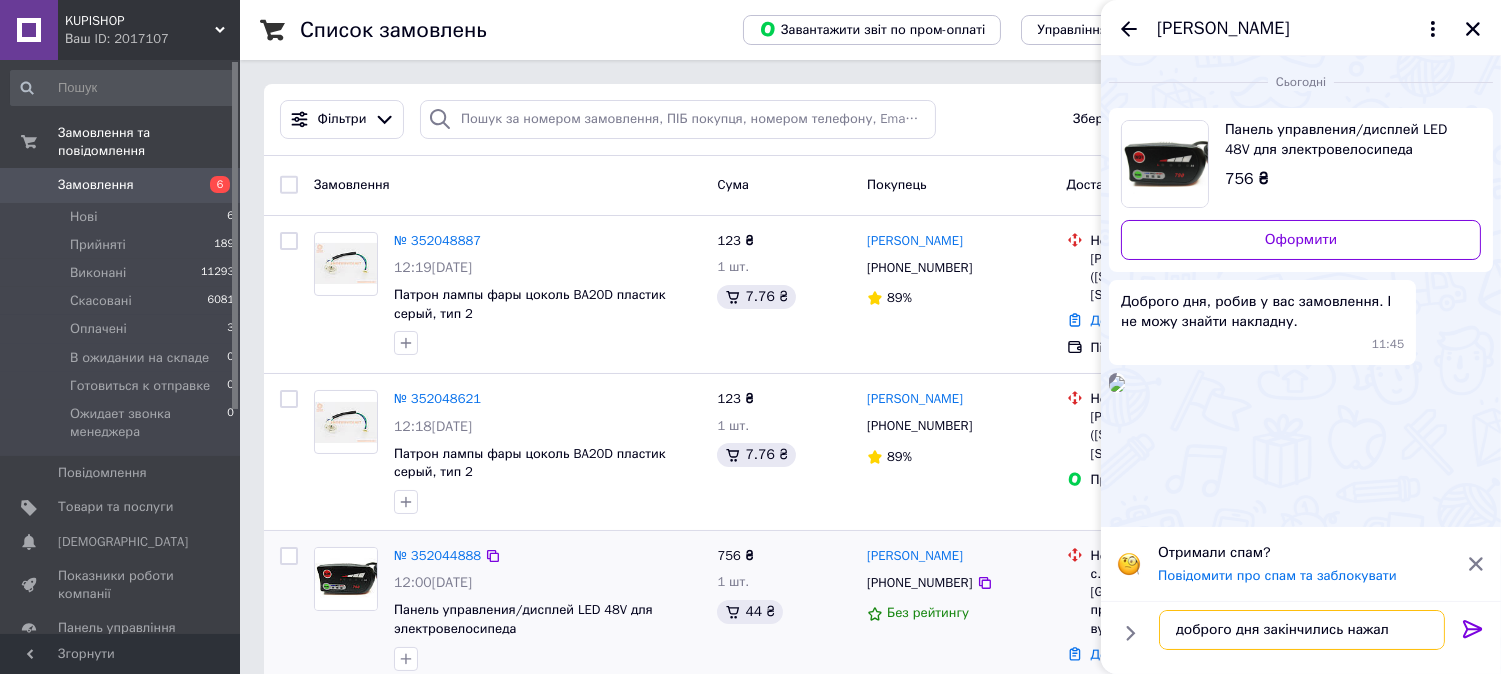 type on "доброго дня закінчились нажаль" 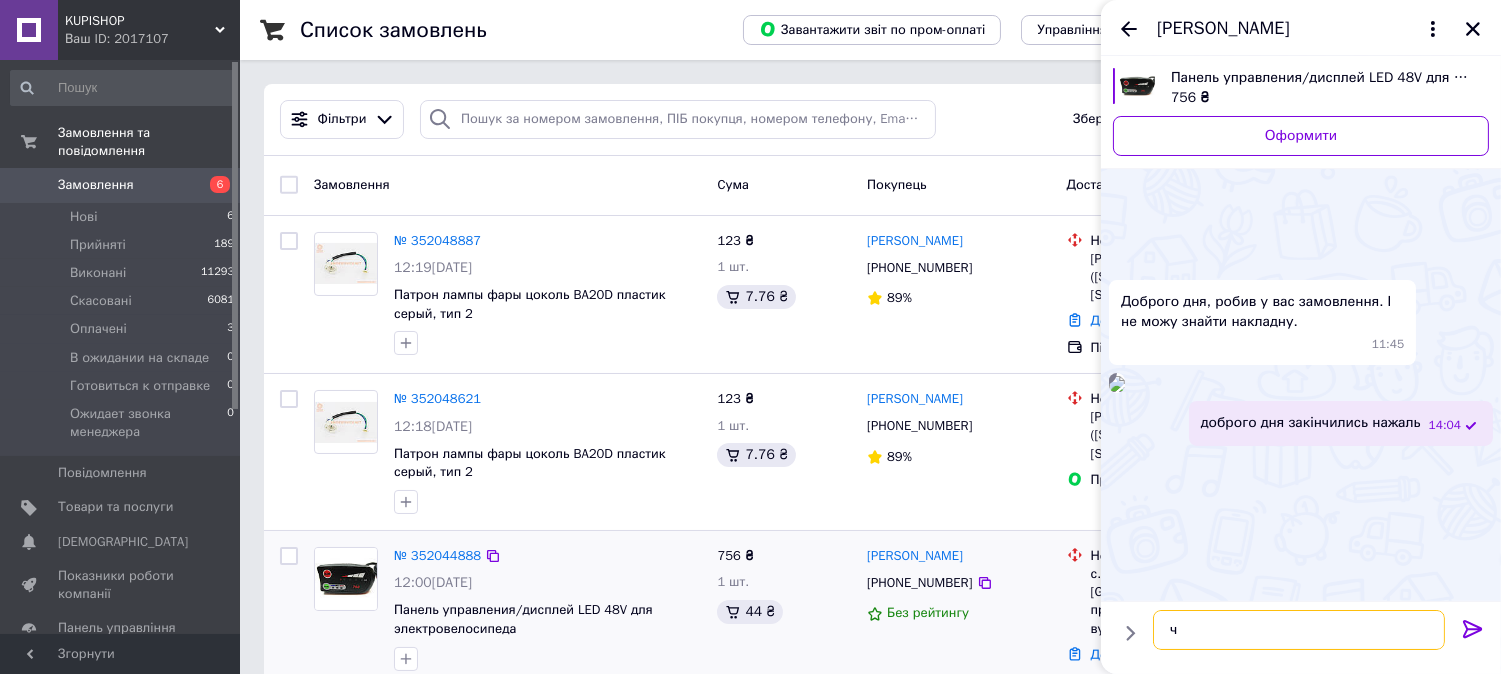 scroll, scrollTop: 132, scrollLeft: 0, axis: vertical 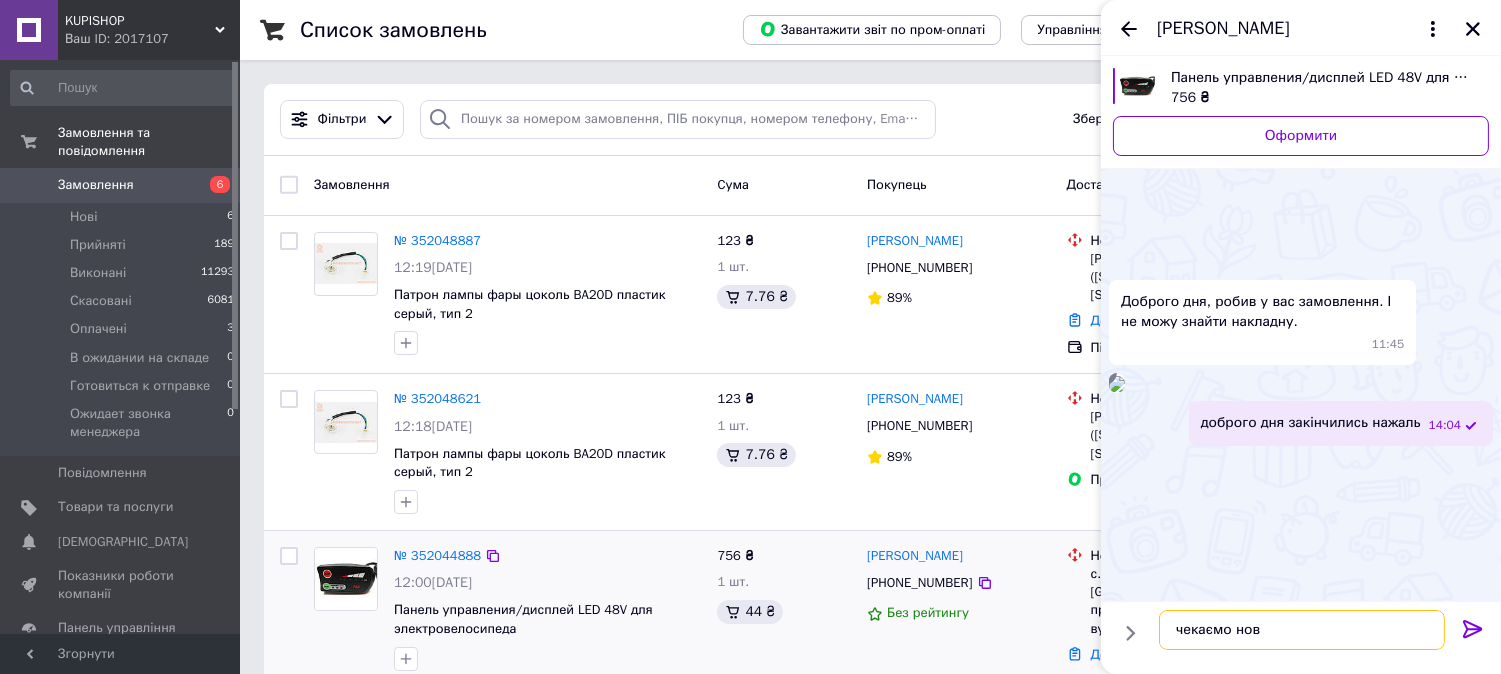type on "чекаємо нові" 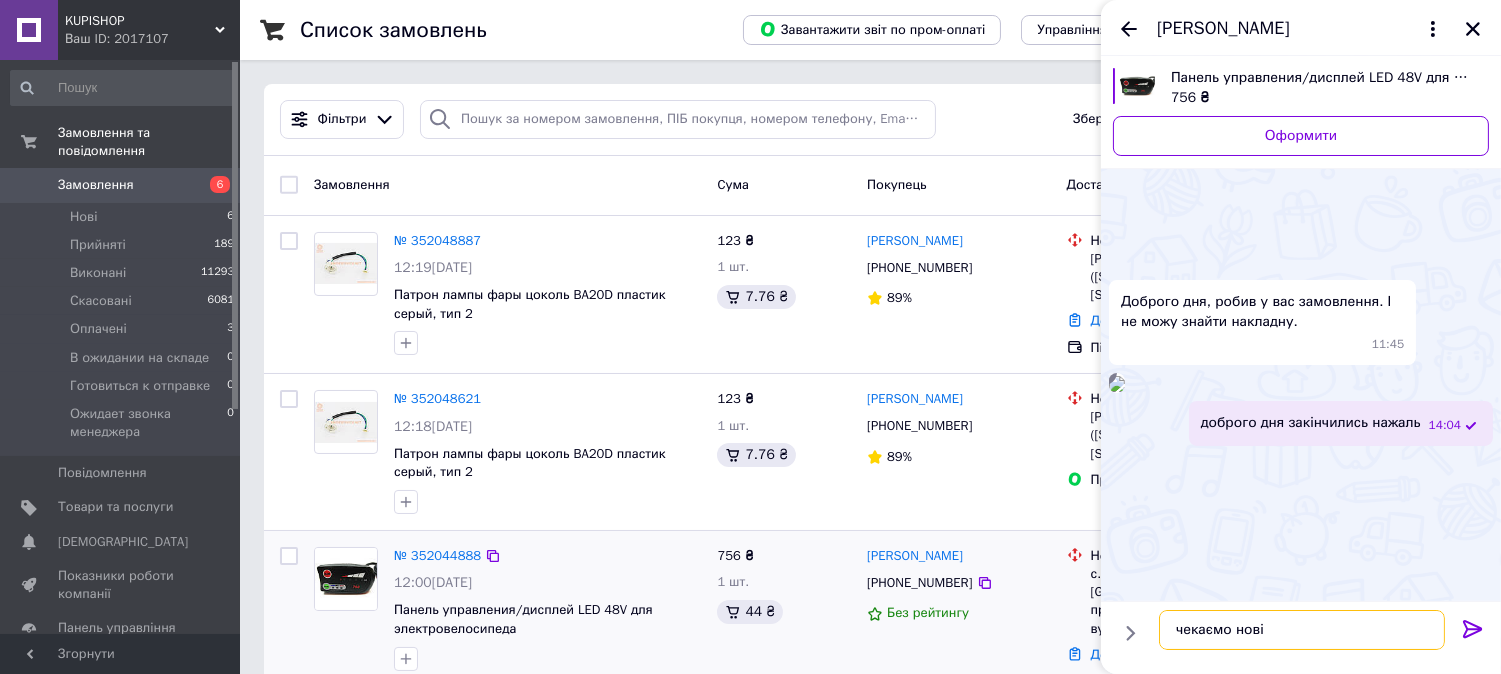 type 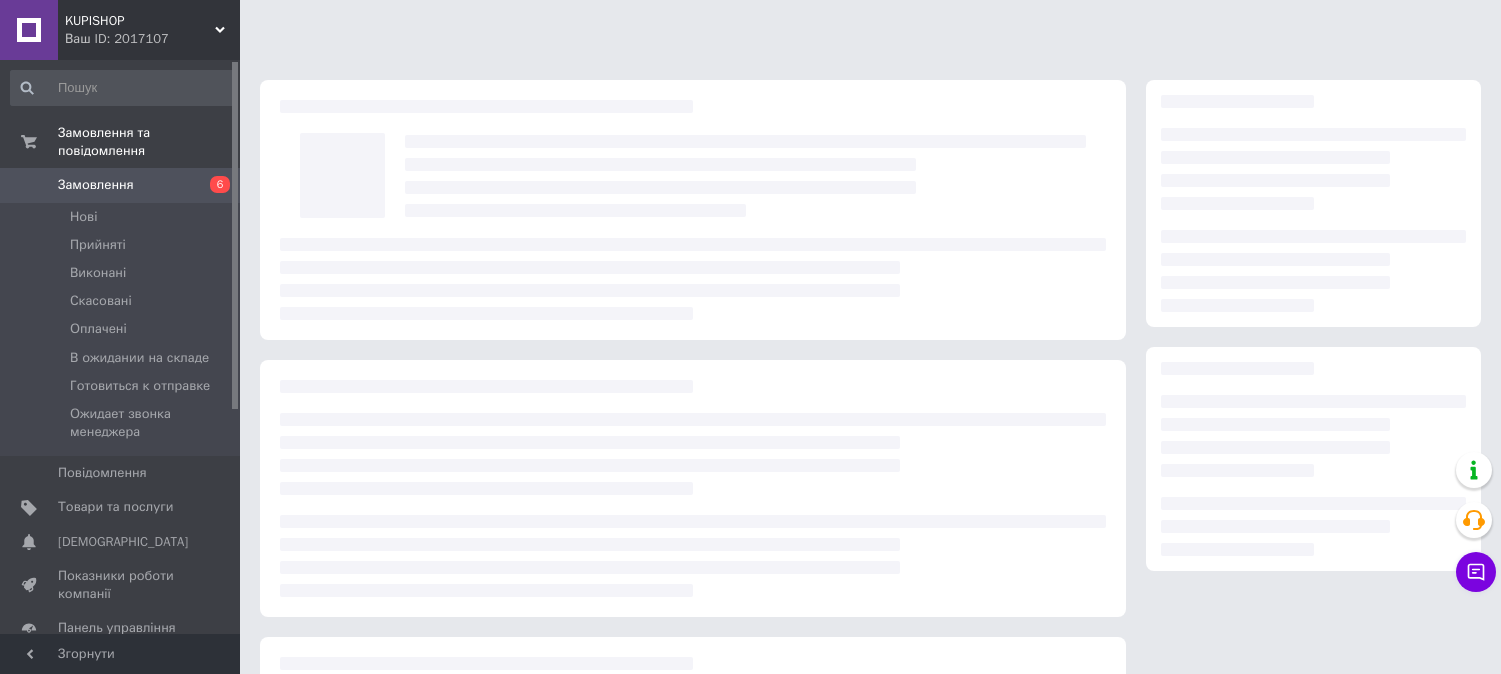 scroll, scrollTop: 0, scrollLeft: 0, axis: both 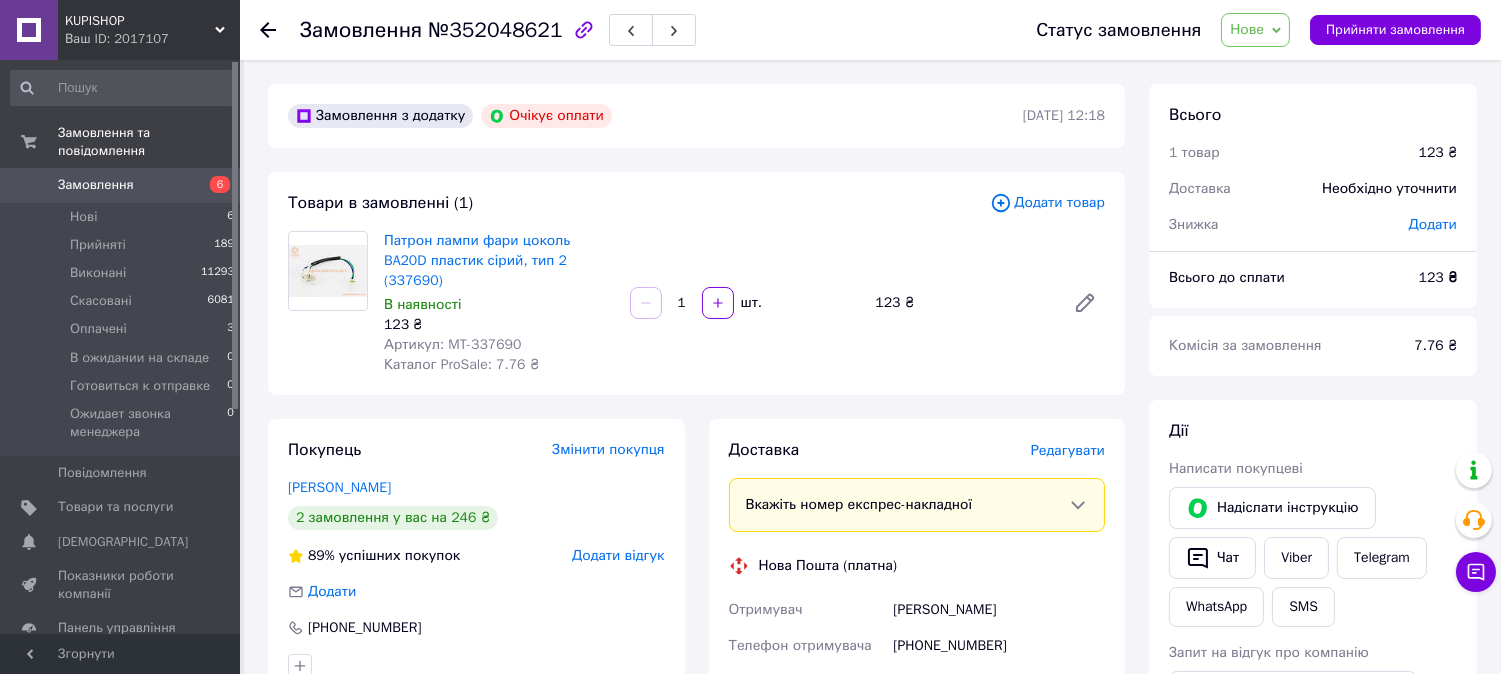 click 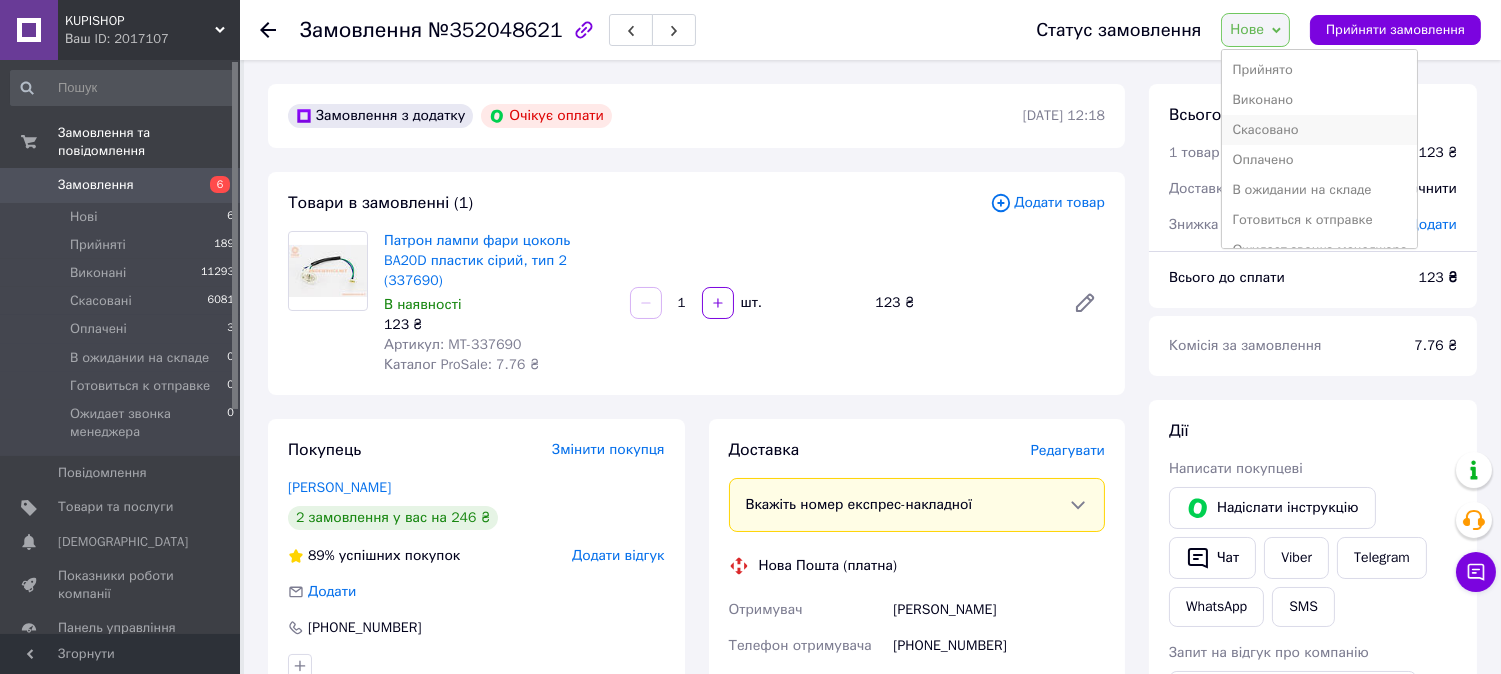 click on "Скасовано" at bounding box center [1319, 130] 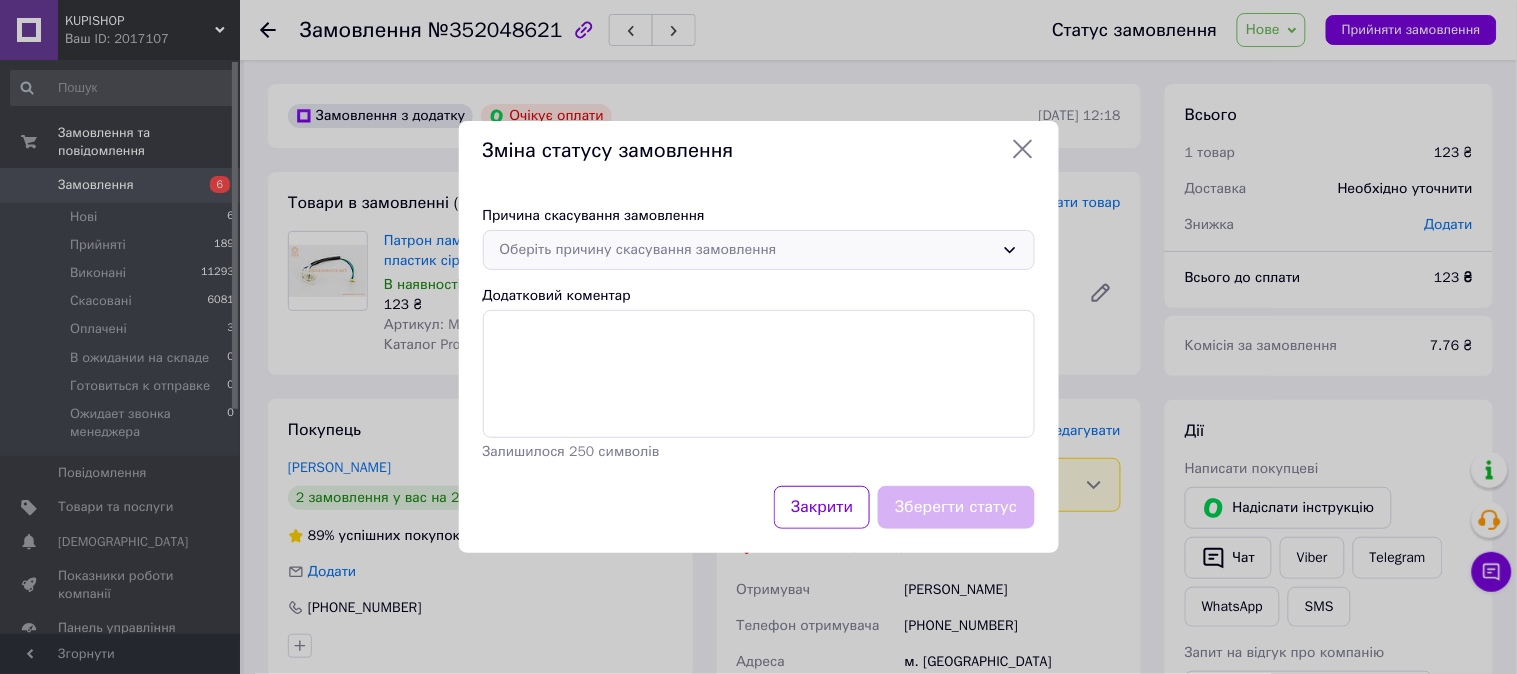 click on "Оберіть причину скасування замовлення" at bounding box center [747, 250] 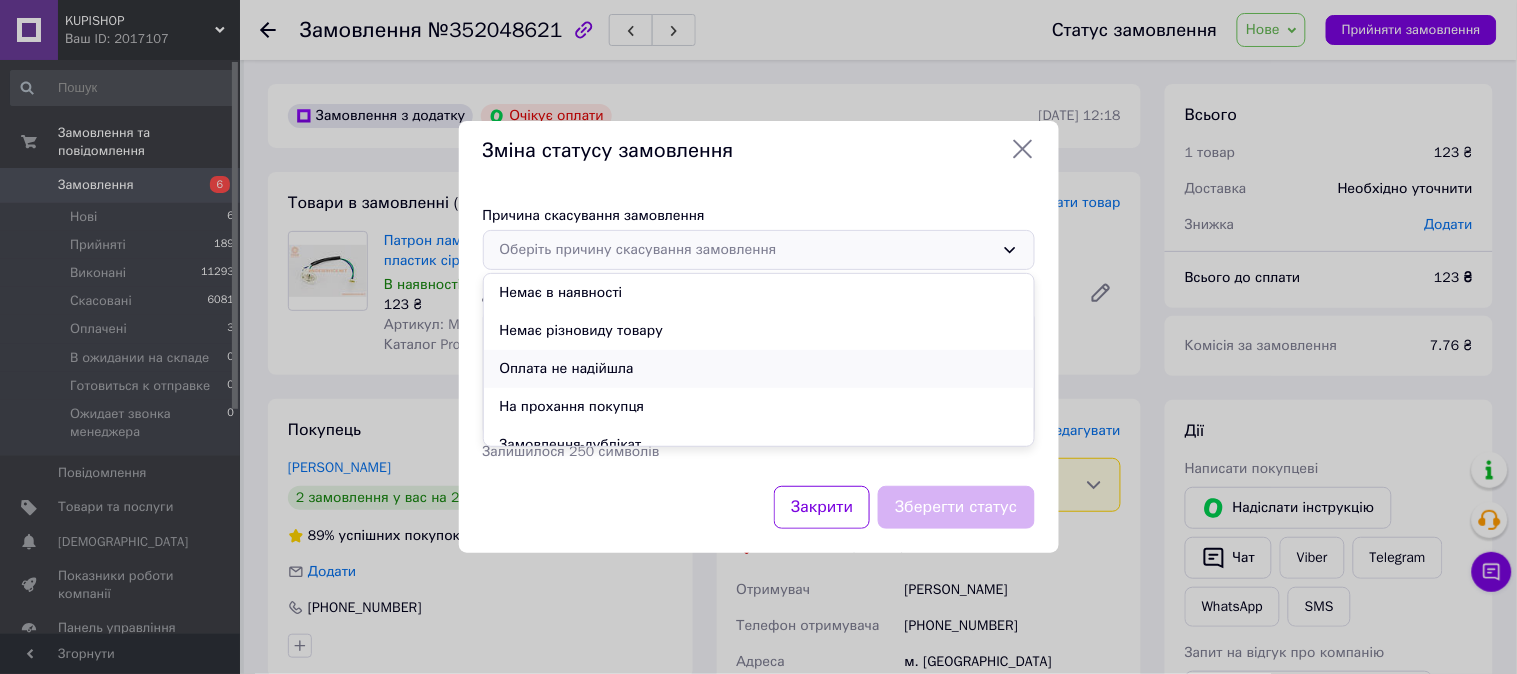 click on "Оплата не надійшла" at bounding box center [759, 369] 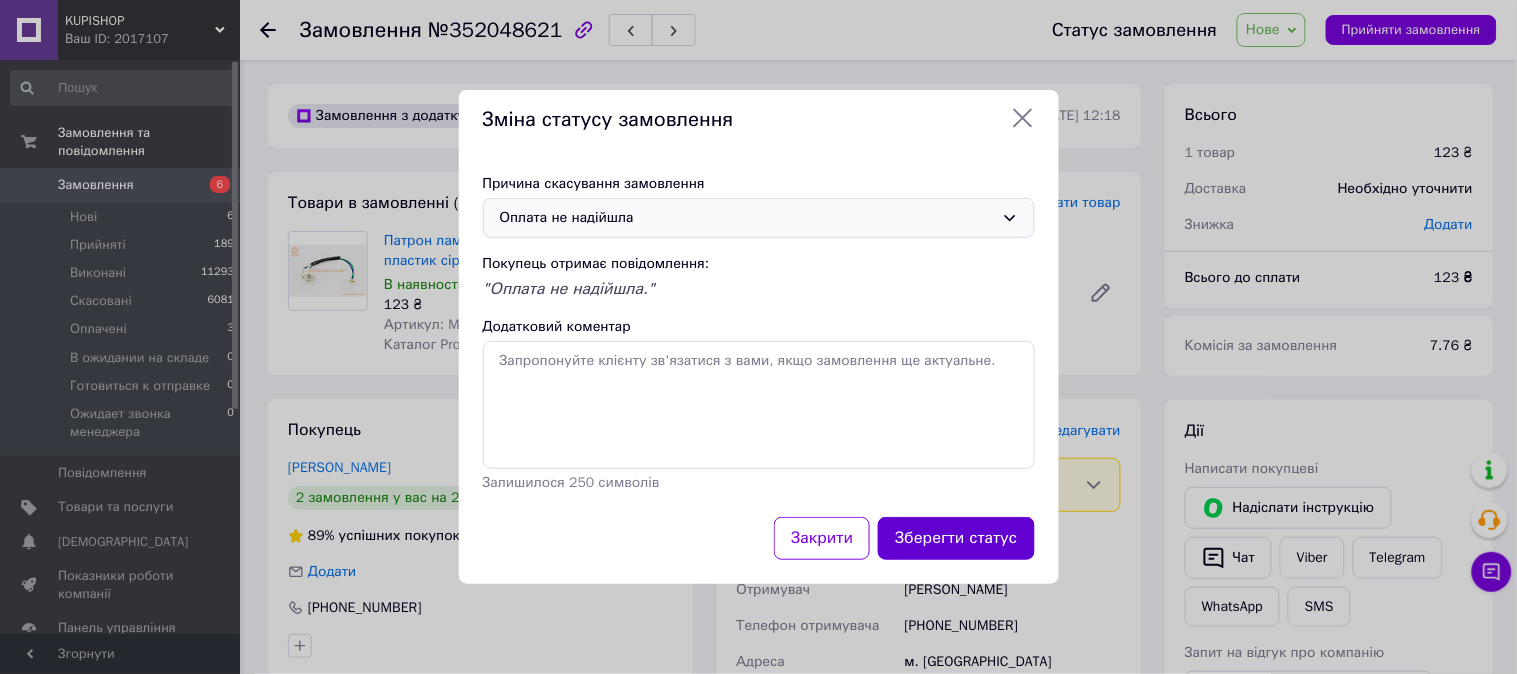 click on "Зберегти статус" at bounding box center (956, 538) 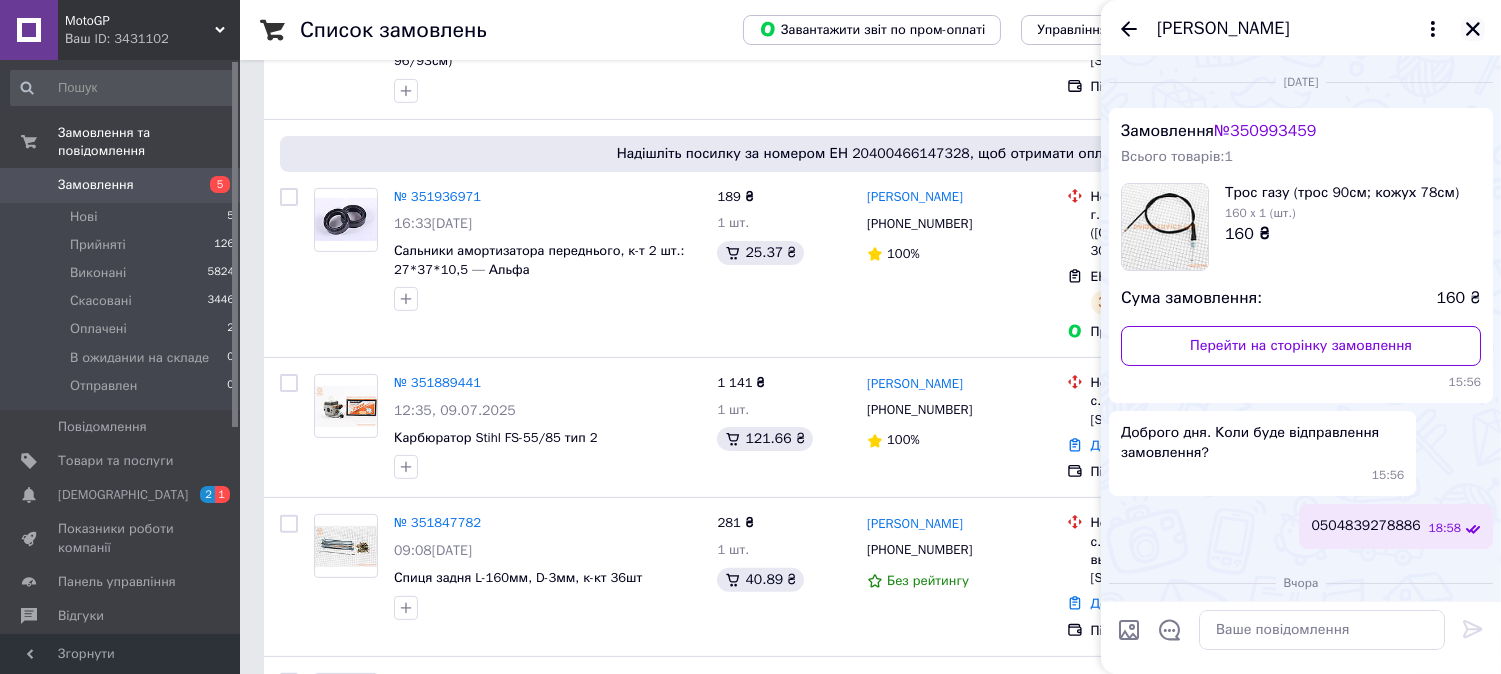 click 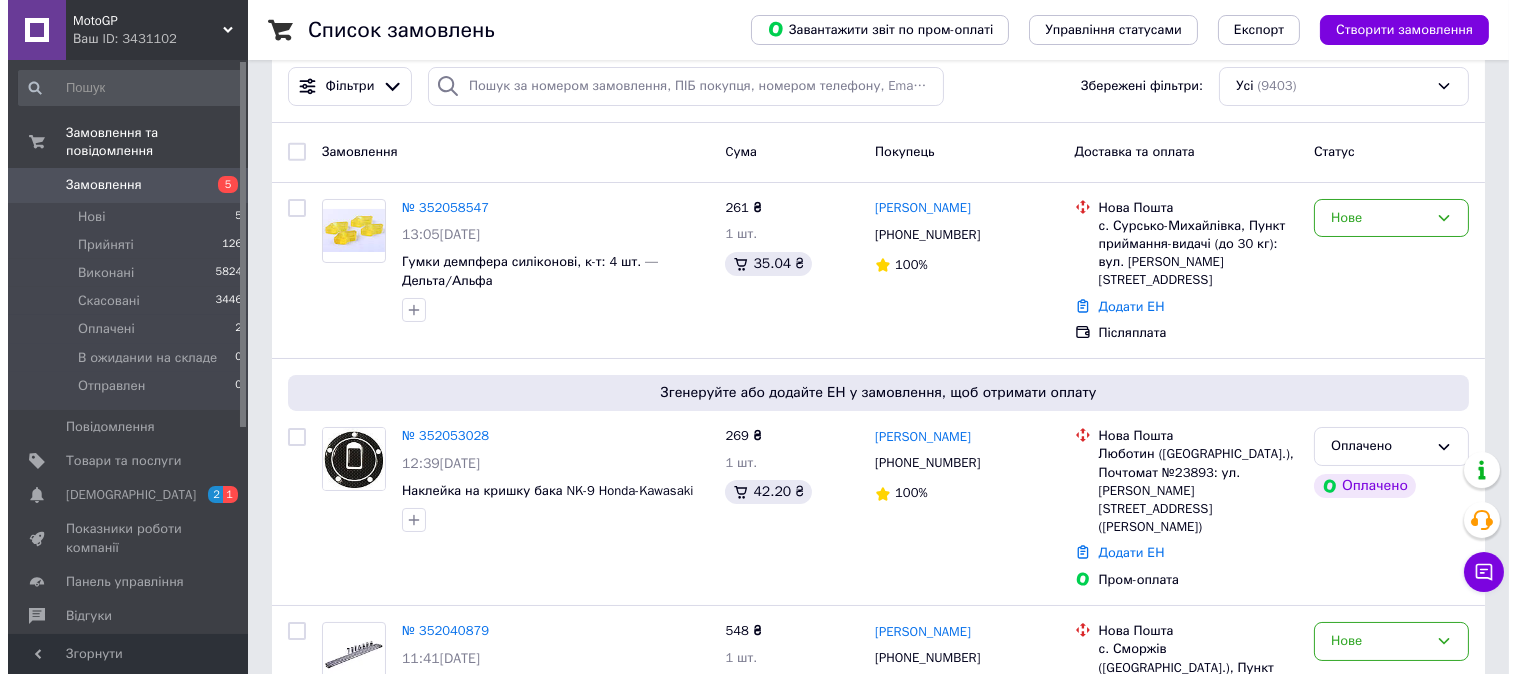 scroll, scrollTop: 0, scrollLeft: 0, axis: both 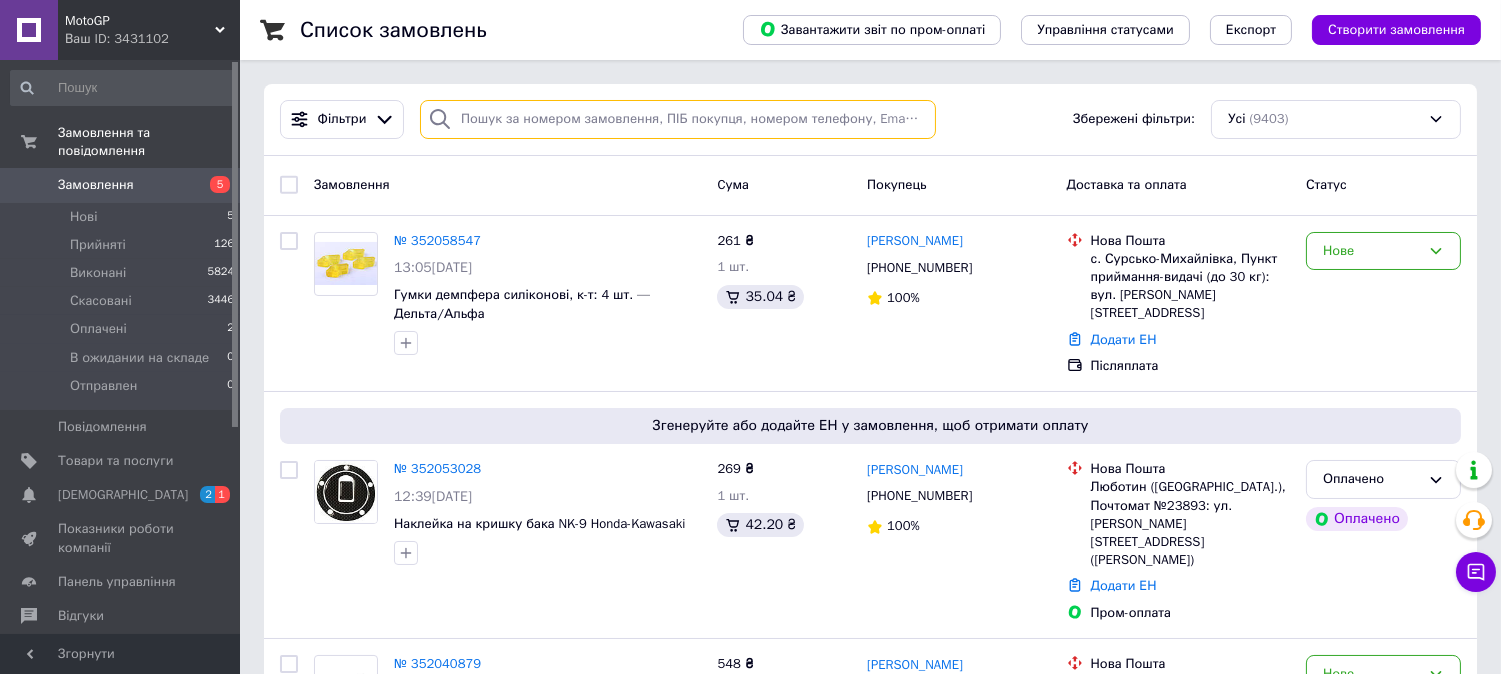 click at bounding box center (678, 119) 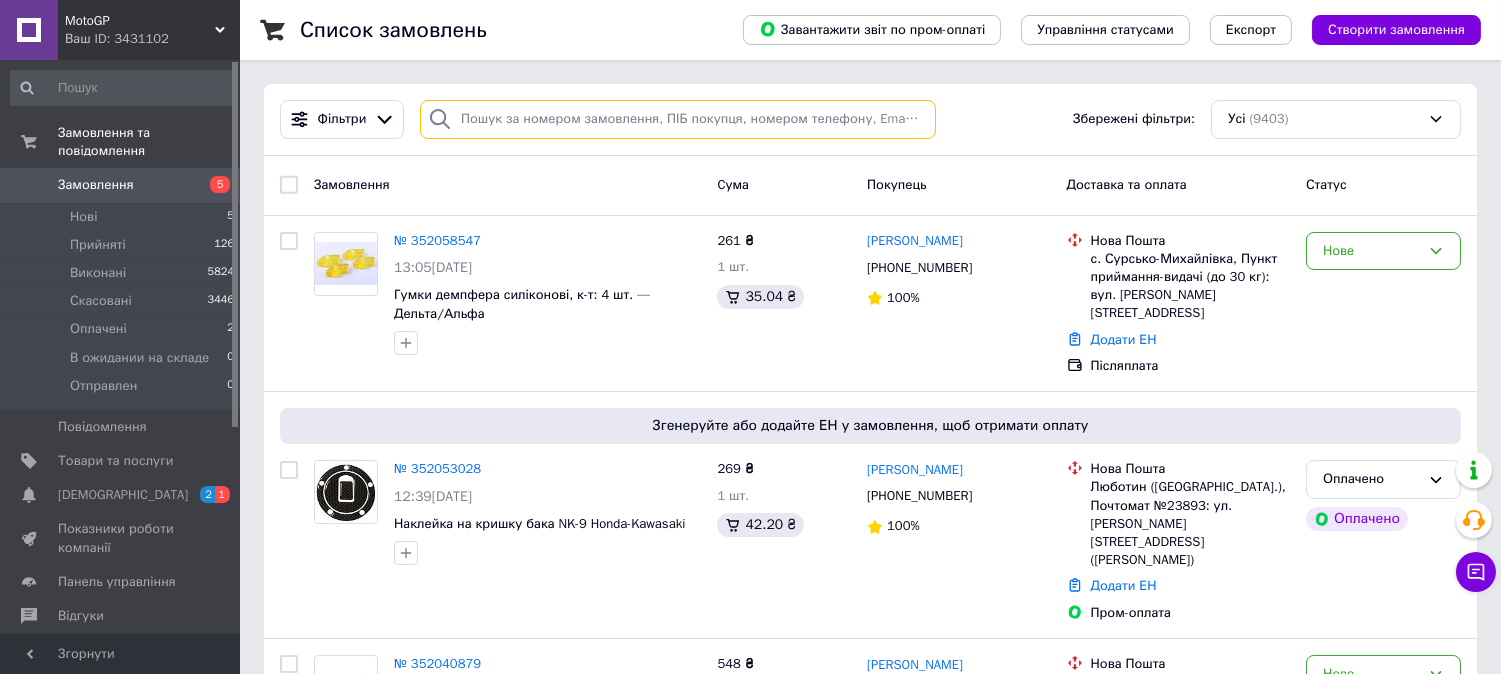paste on "348747274" 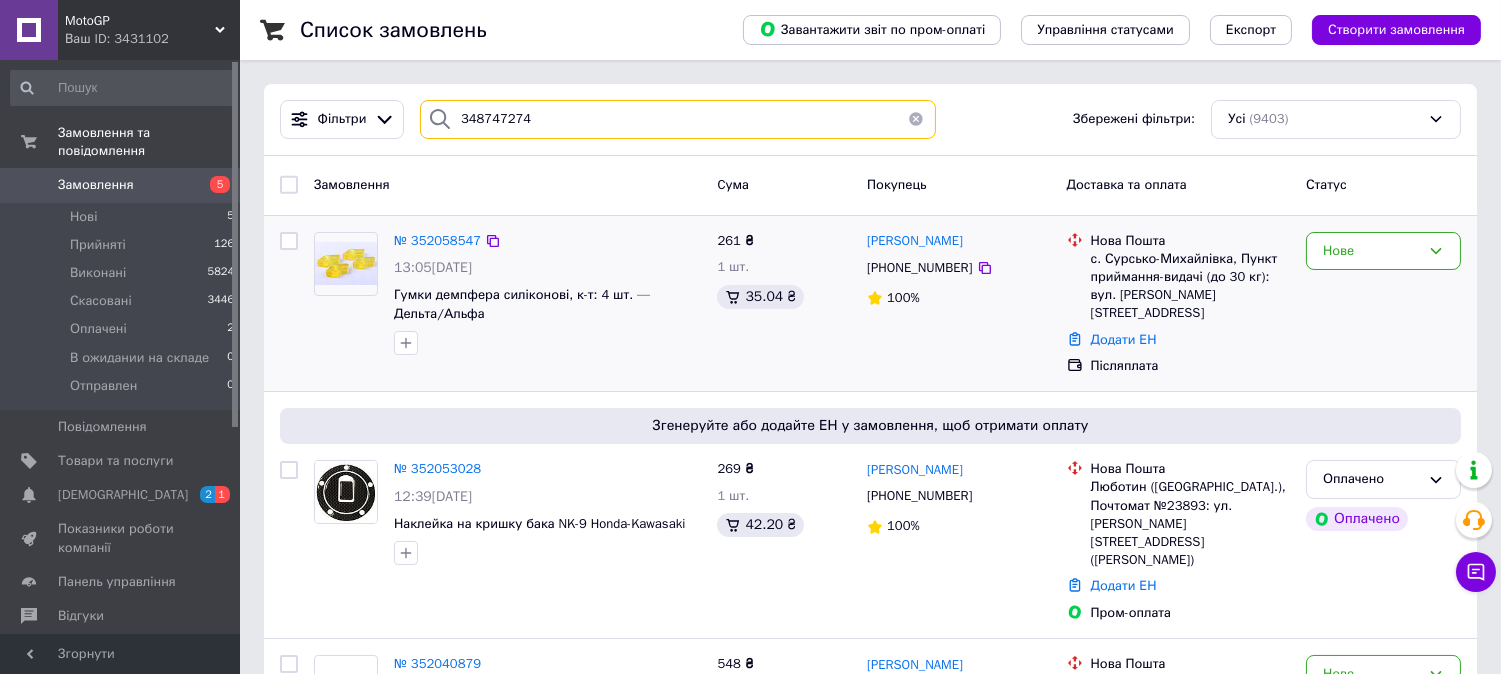 type on "348747274" 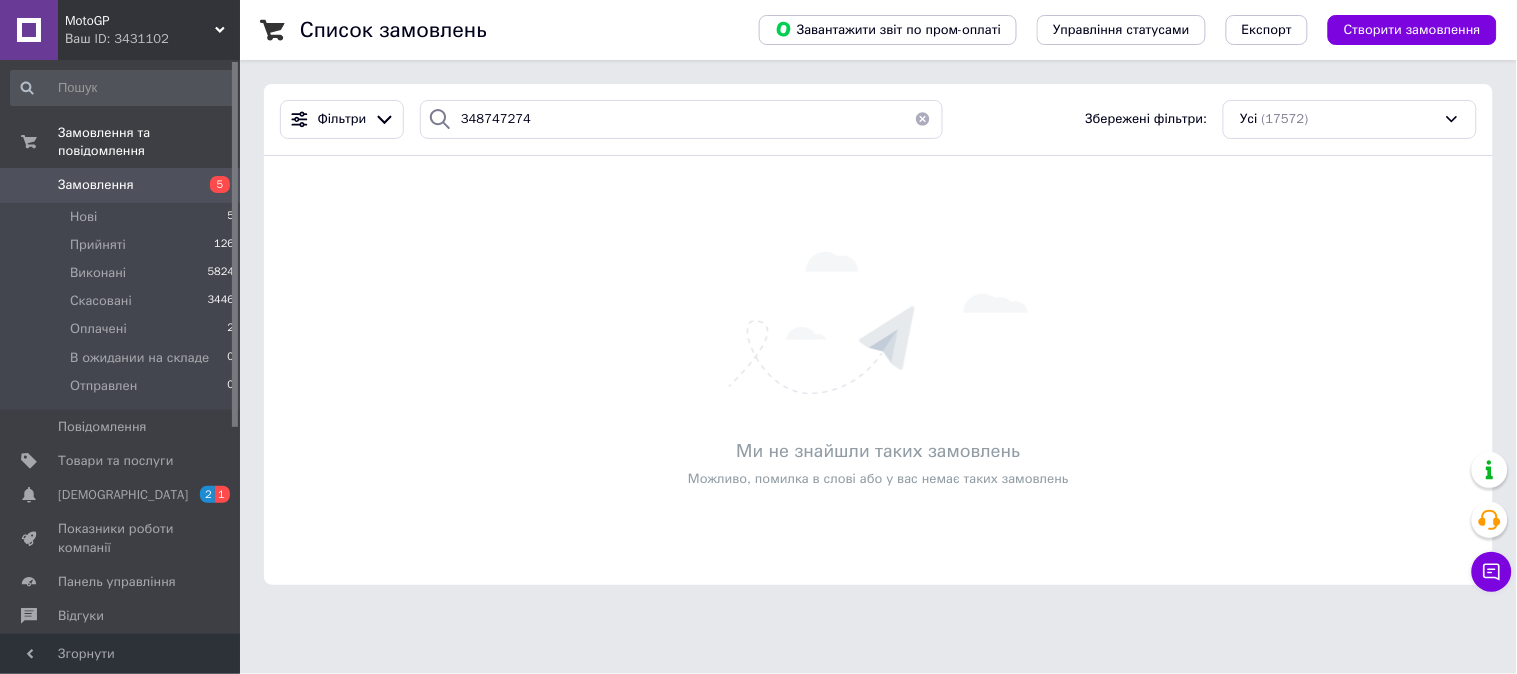 click on "Ваш ID: 3431102" at bounding box center (152, 39) 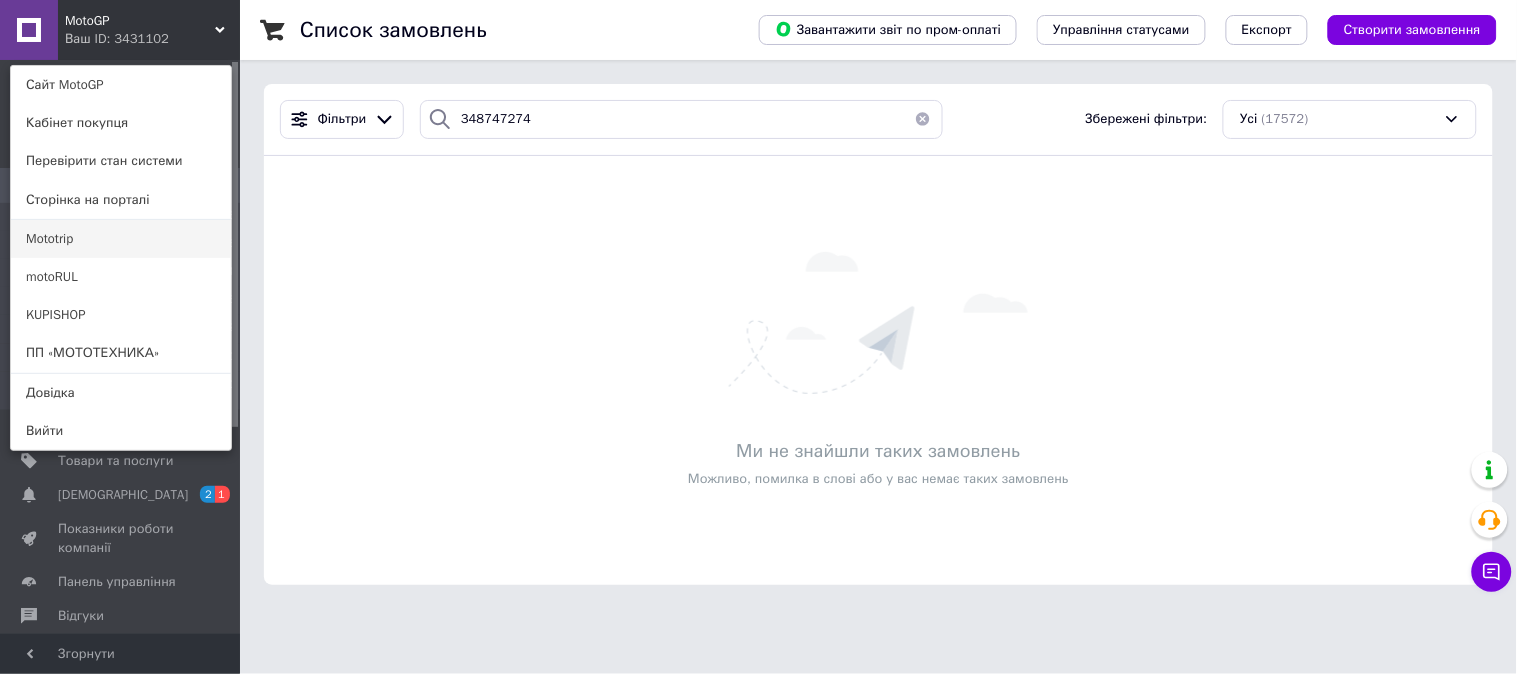 click on "Mototrip" at bounding box center [121, 239] 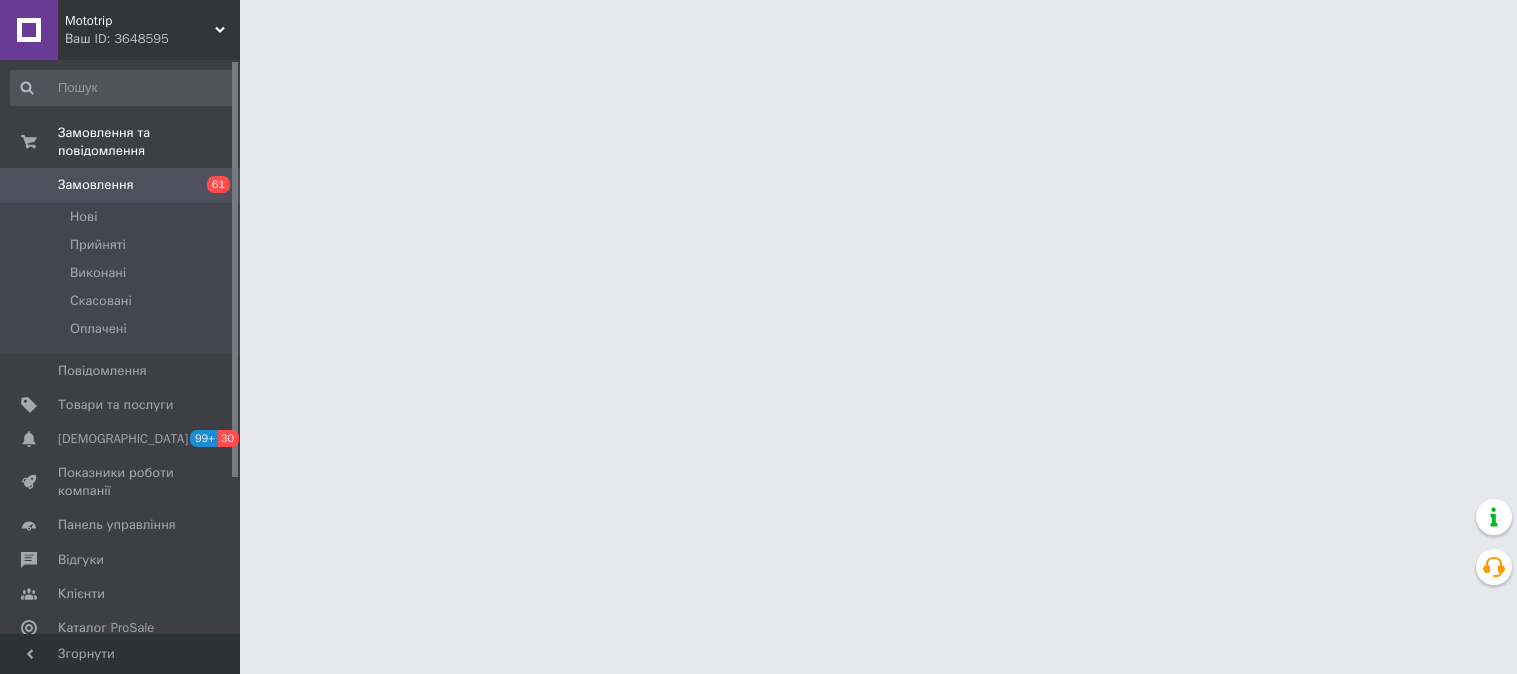 scroll, scrollTop: 0, scrollLeft: 0, axis: both 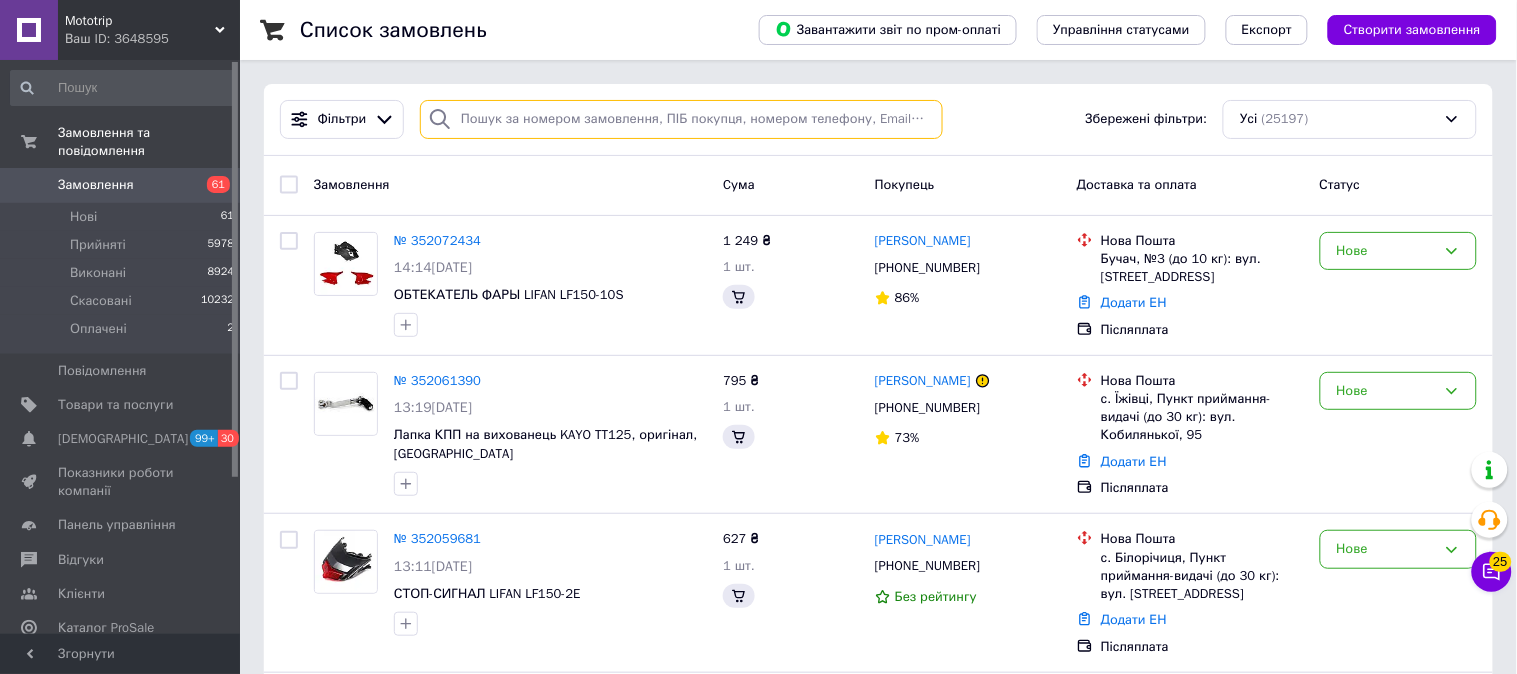 click at bounding box center (681, 119) 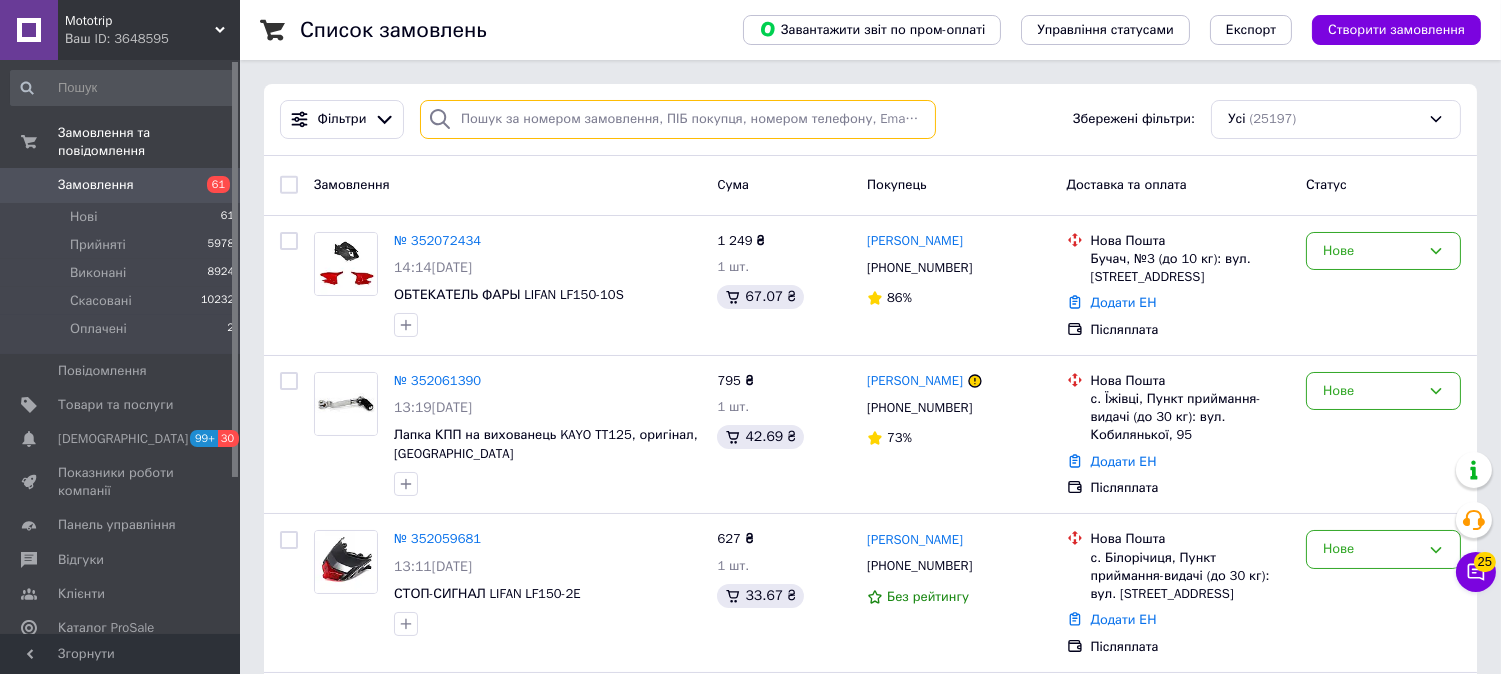 paste on "348747274" 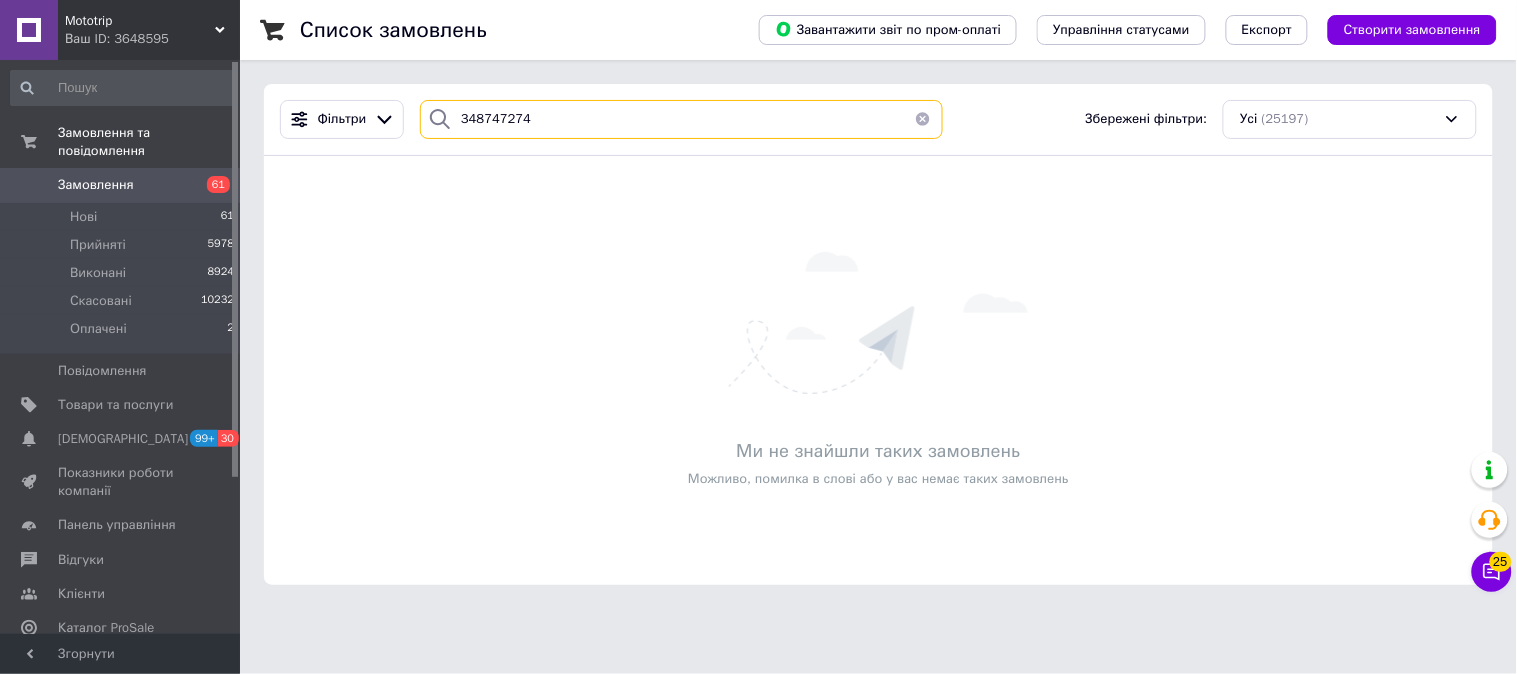 type on "348747274" 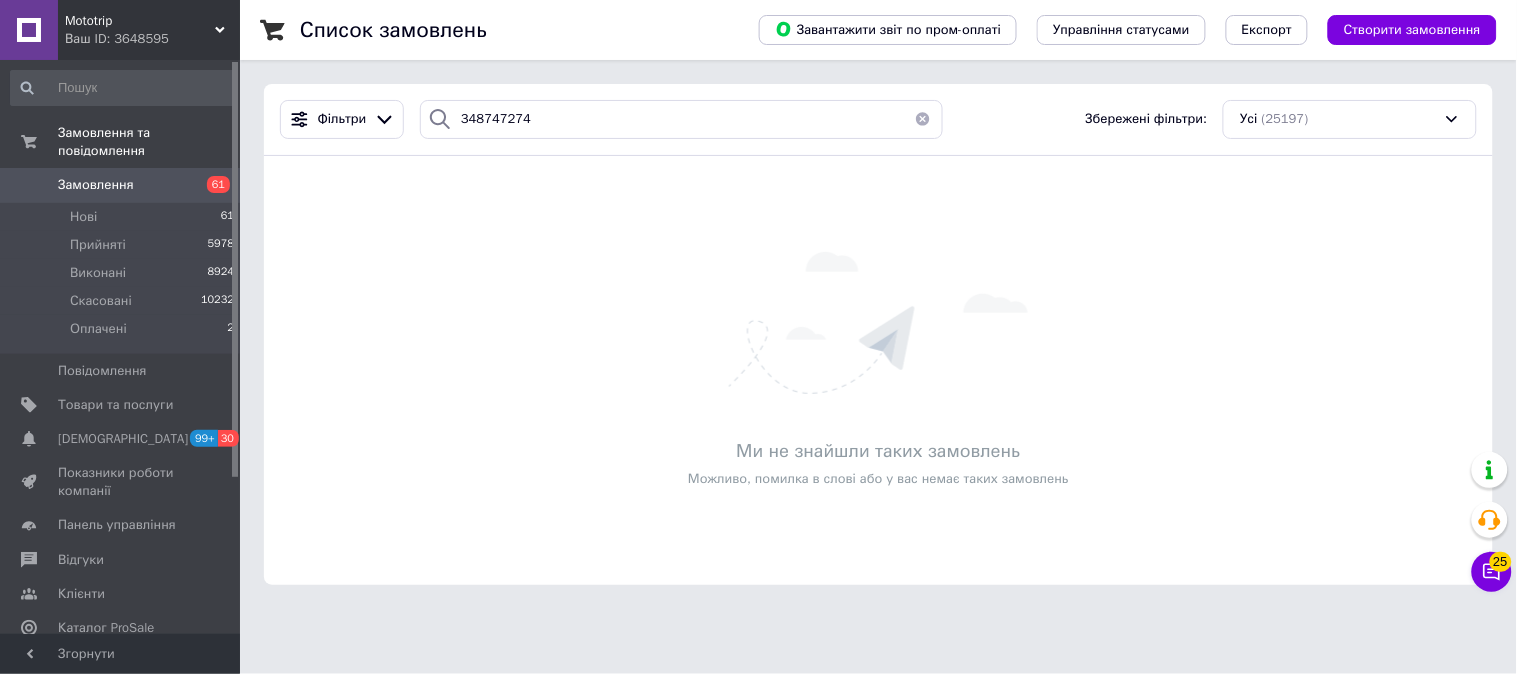 click on "Mototrip" at bounding box center (140, 21) 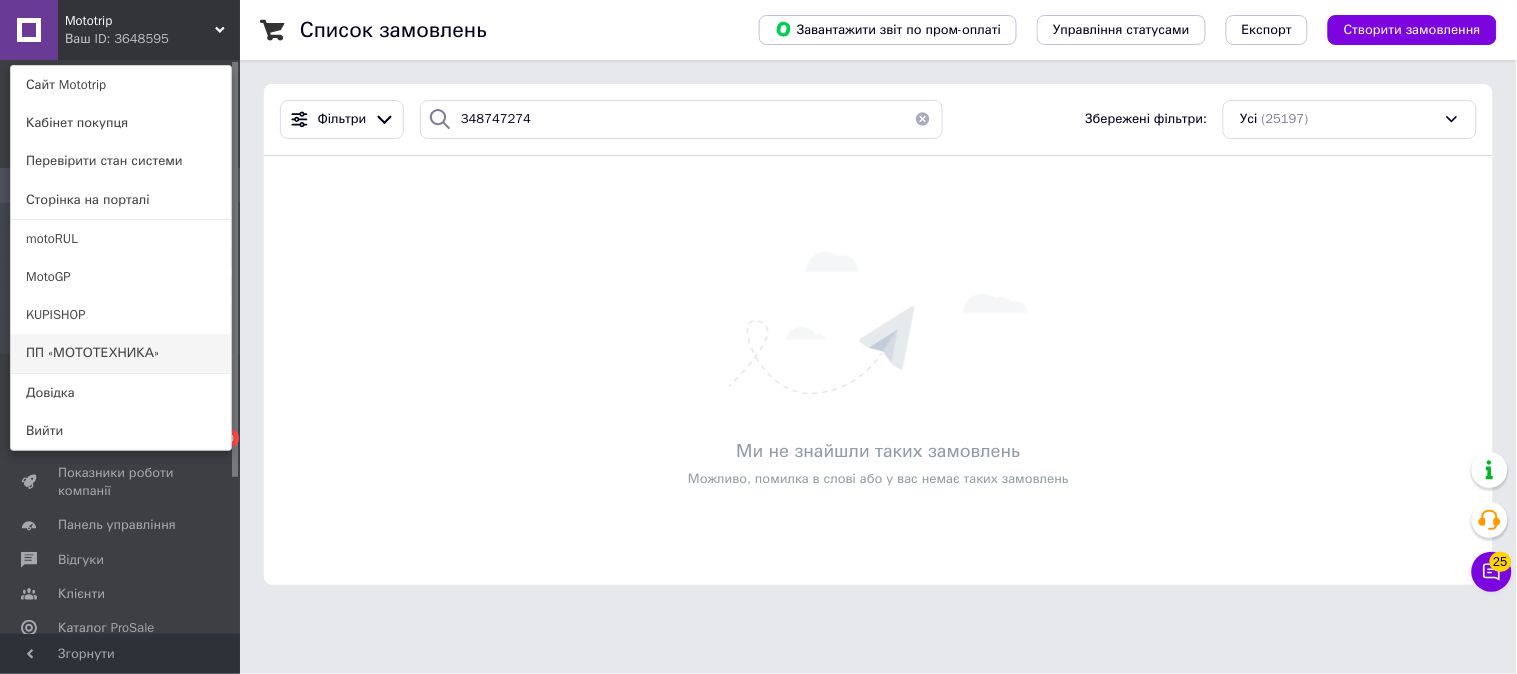 click on "ПП «МОТОТЕХНИКА»" at bounding box center [121, 353] 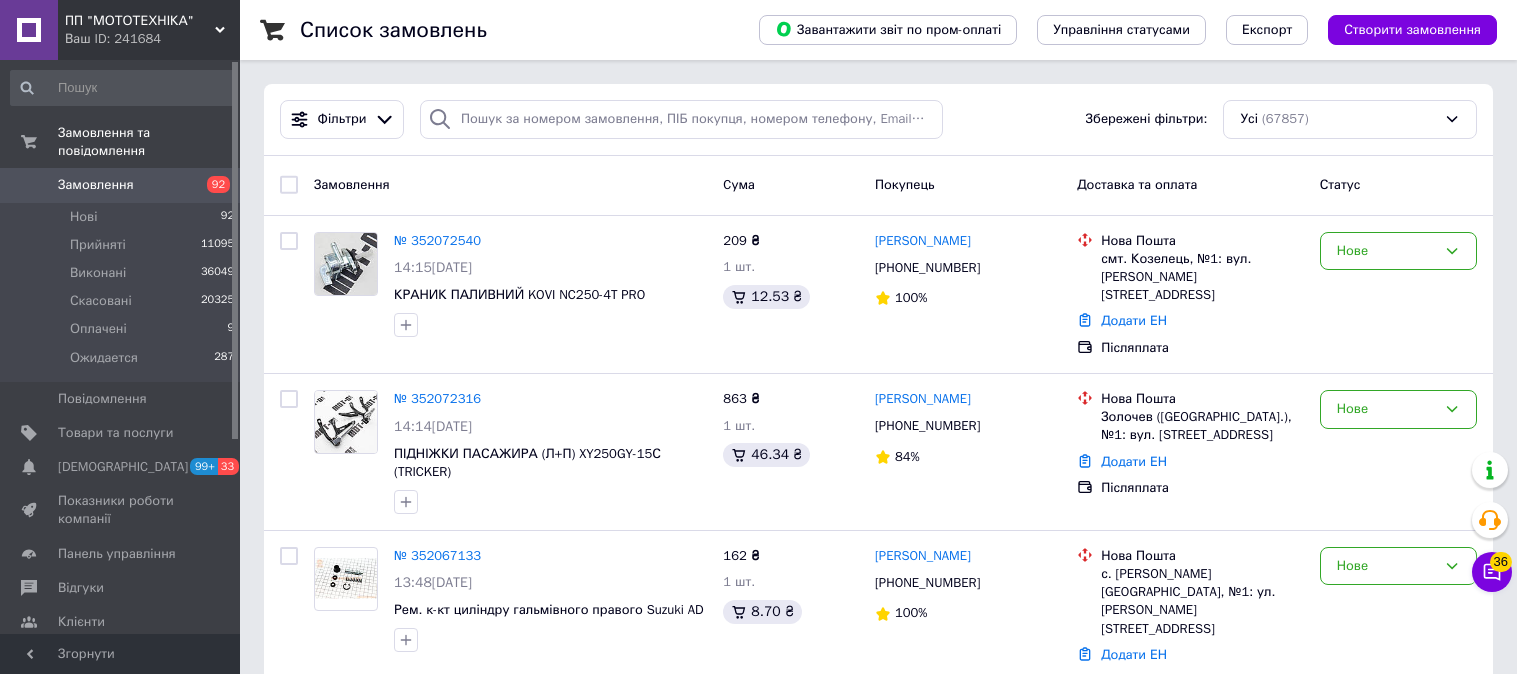 scroll, scrollTop: 0, scrollLeft: 0, axis: both 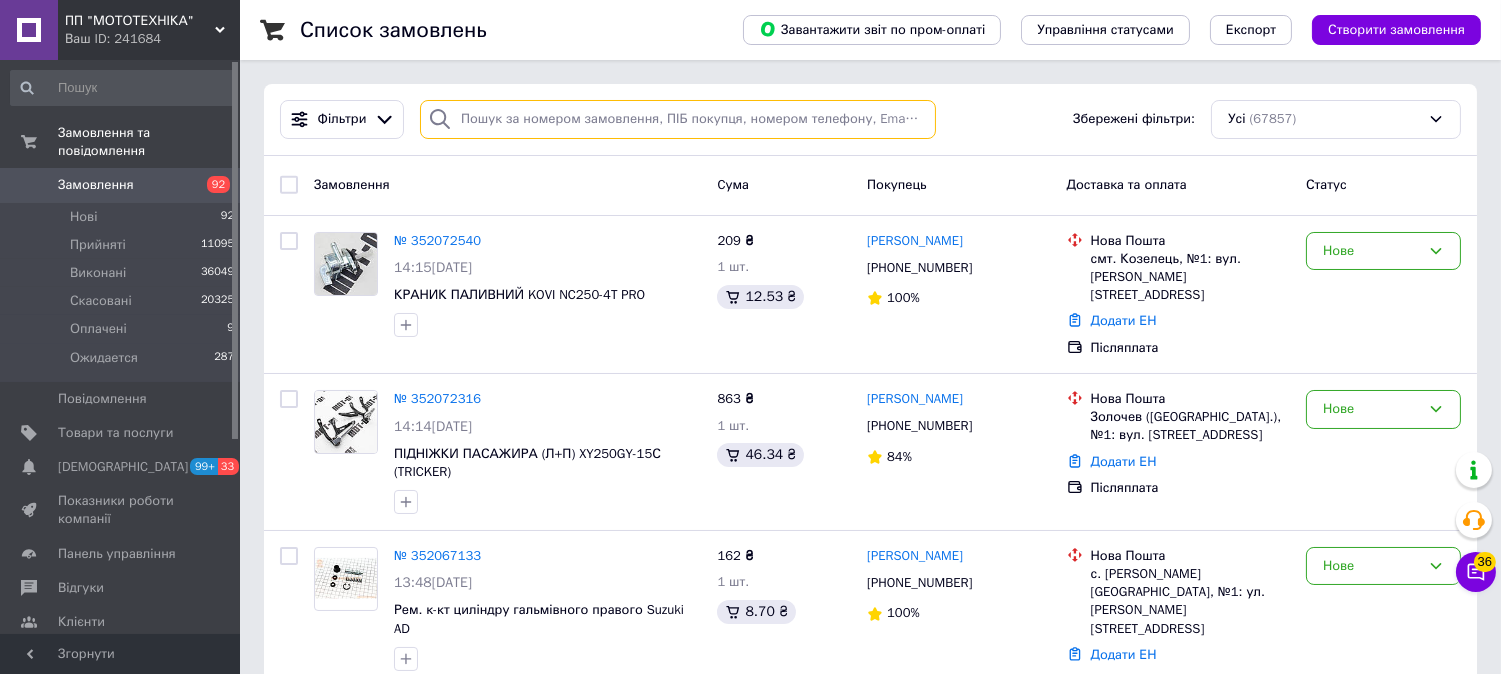click at bounding box center (678, 119) 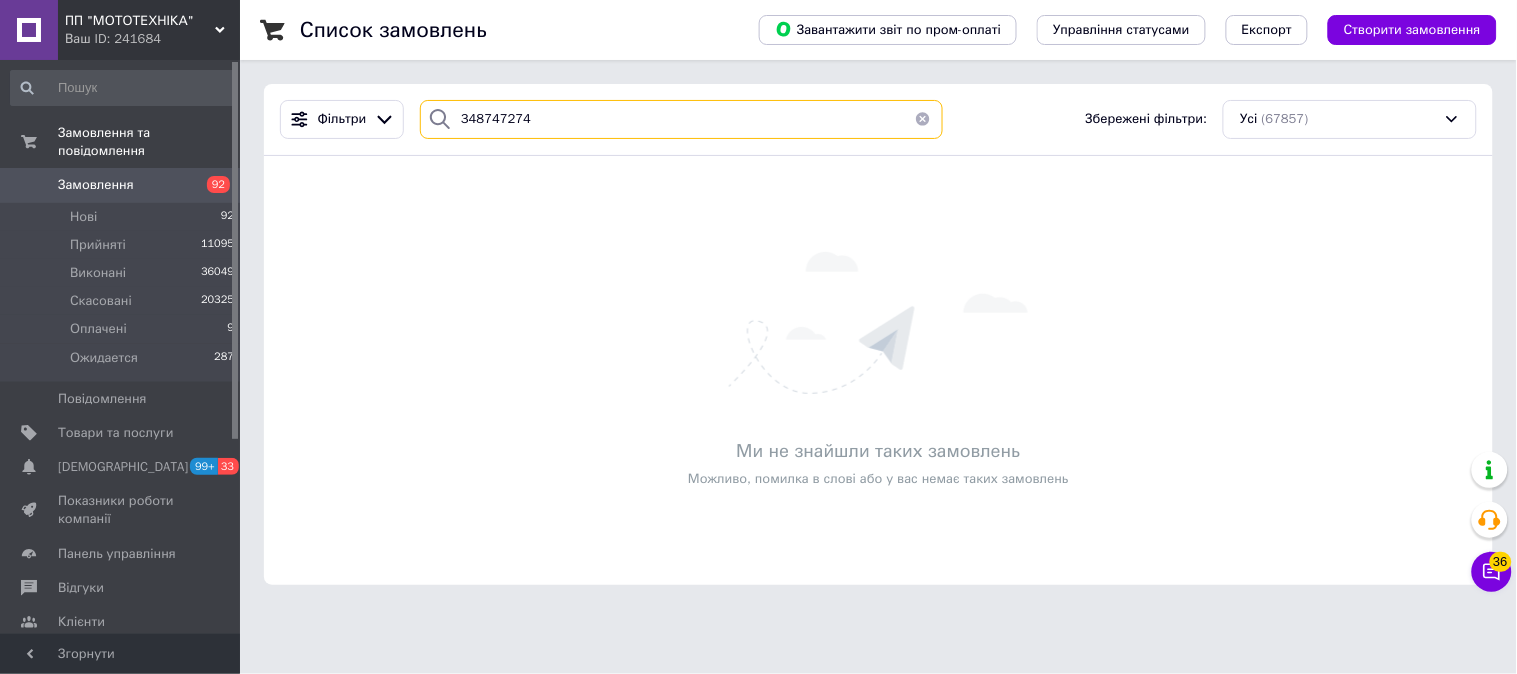 type on "348747274" 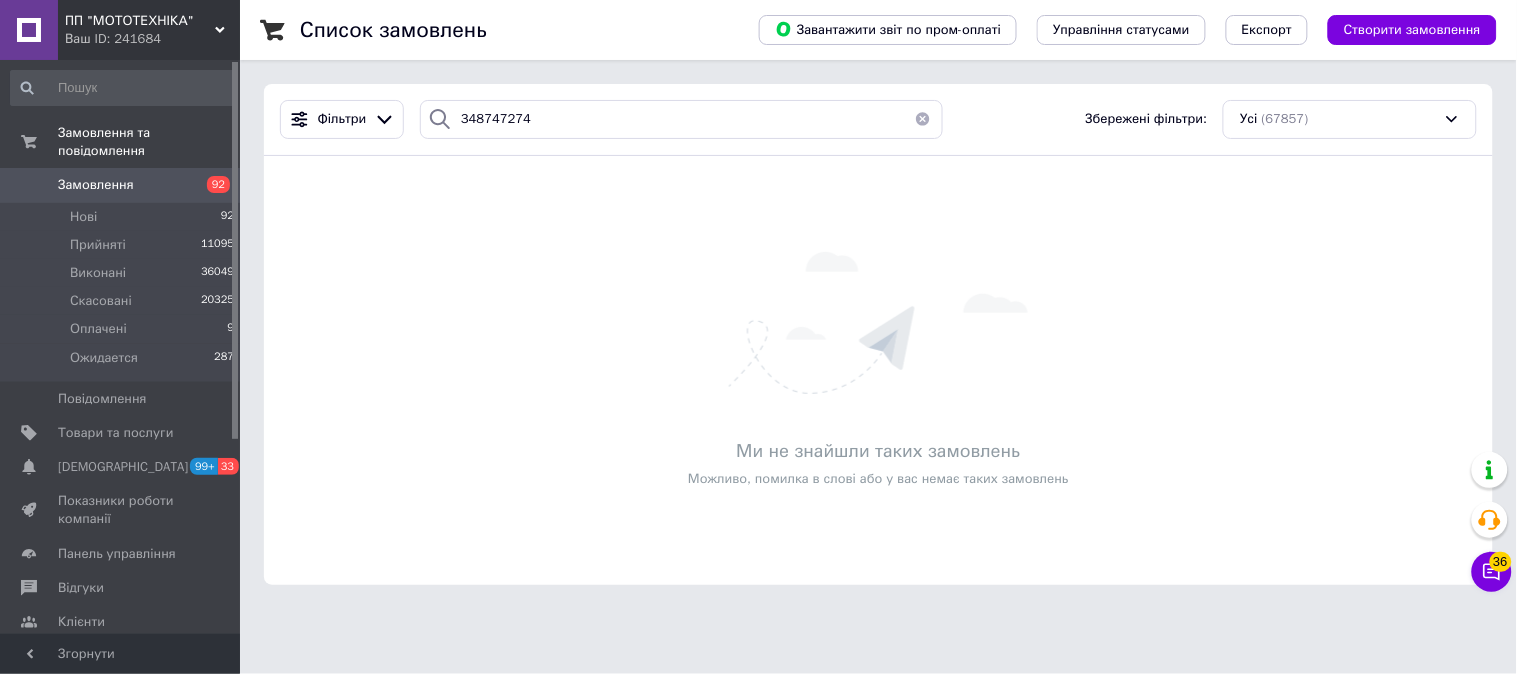 click on "Ваш ID: 241684" at bounding box center [152, 39] 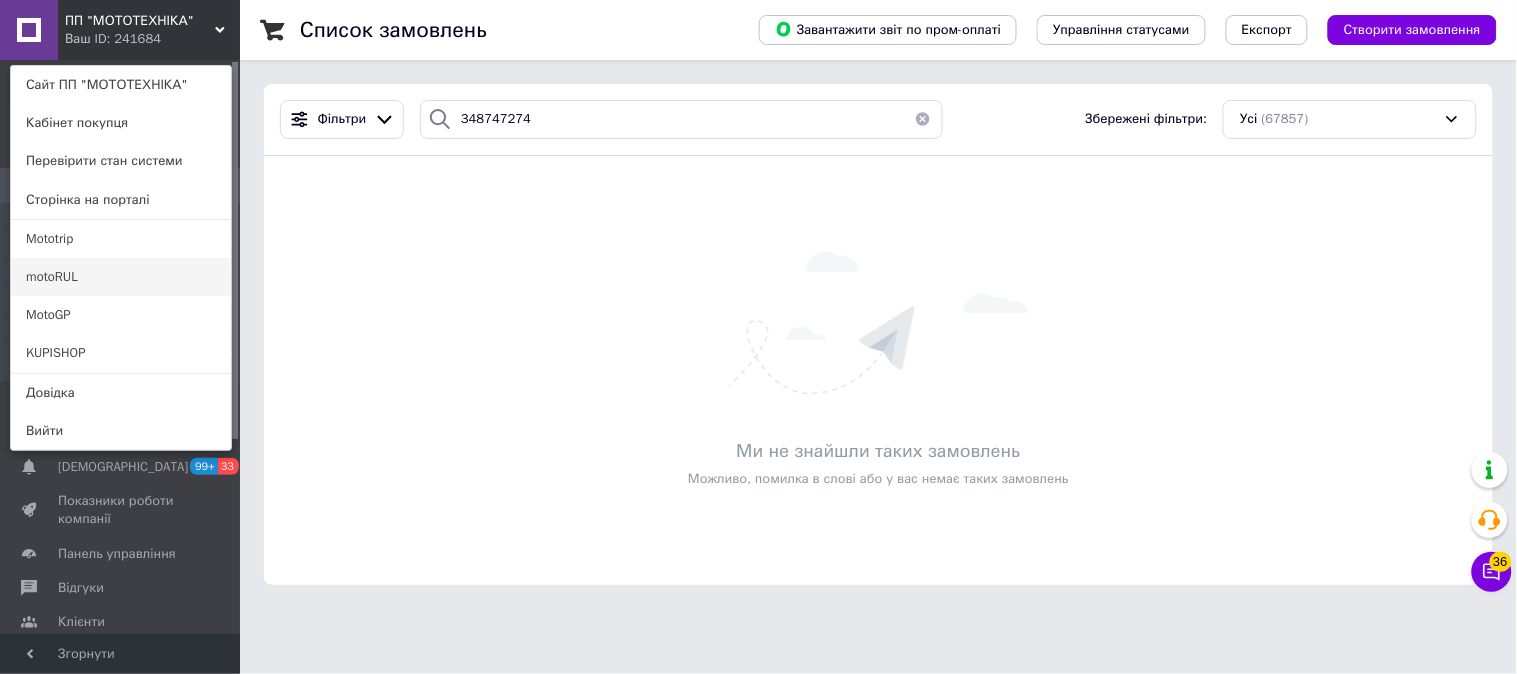 click on "motoRUL" at bounding box center [121, 277] 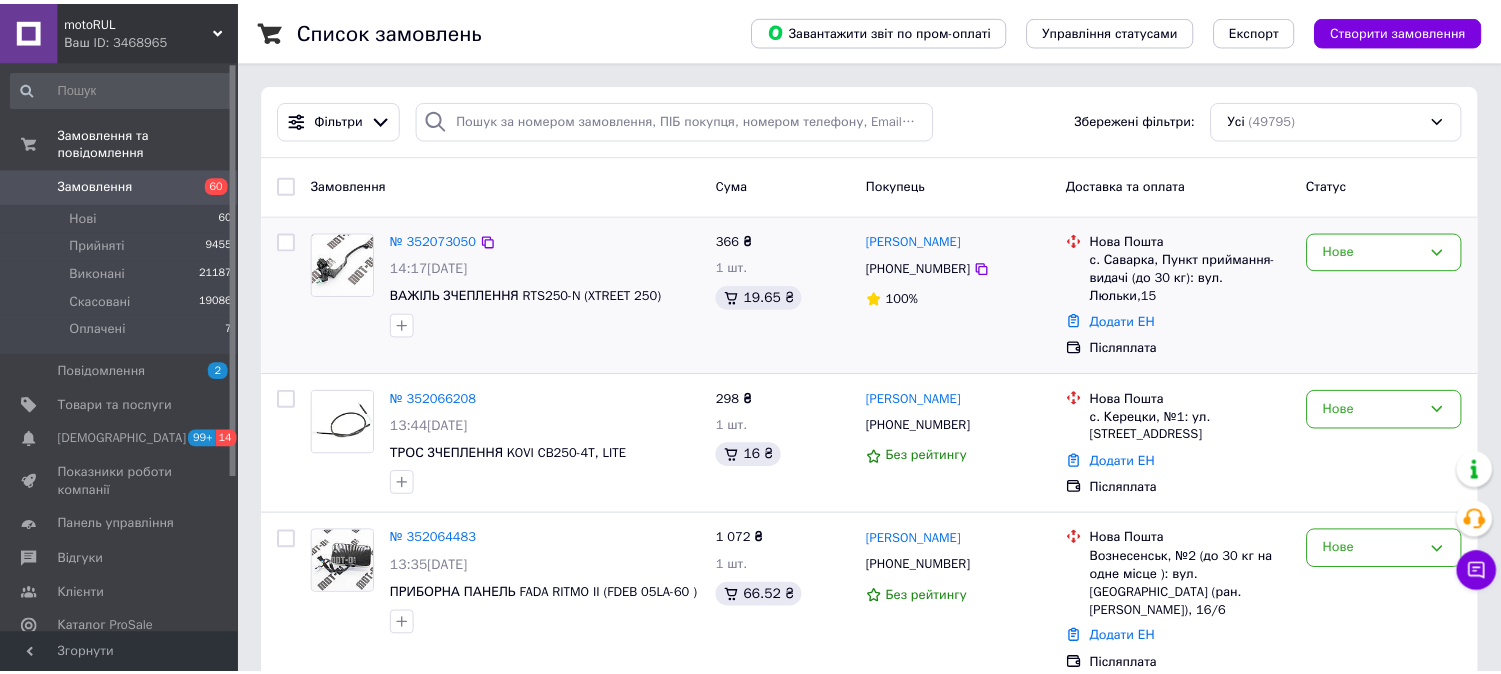 scroll, scrollTop: 0, scrollLeft: 0, axis: both 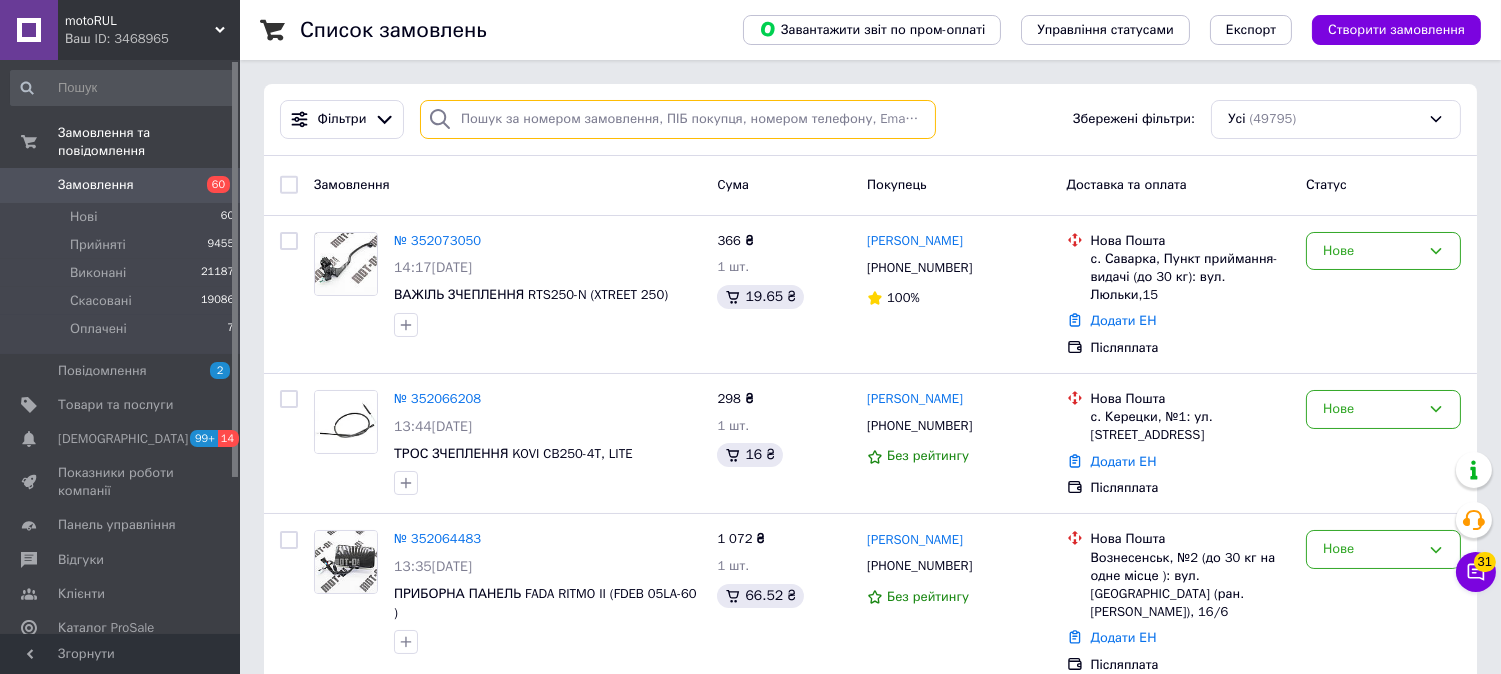 click at bounding box center [678, 119] 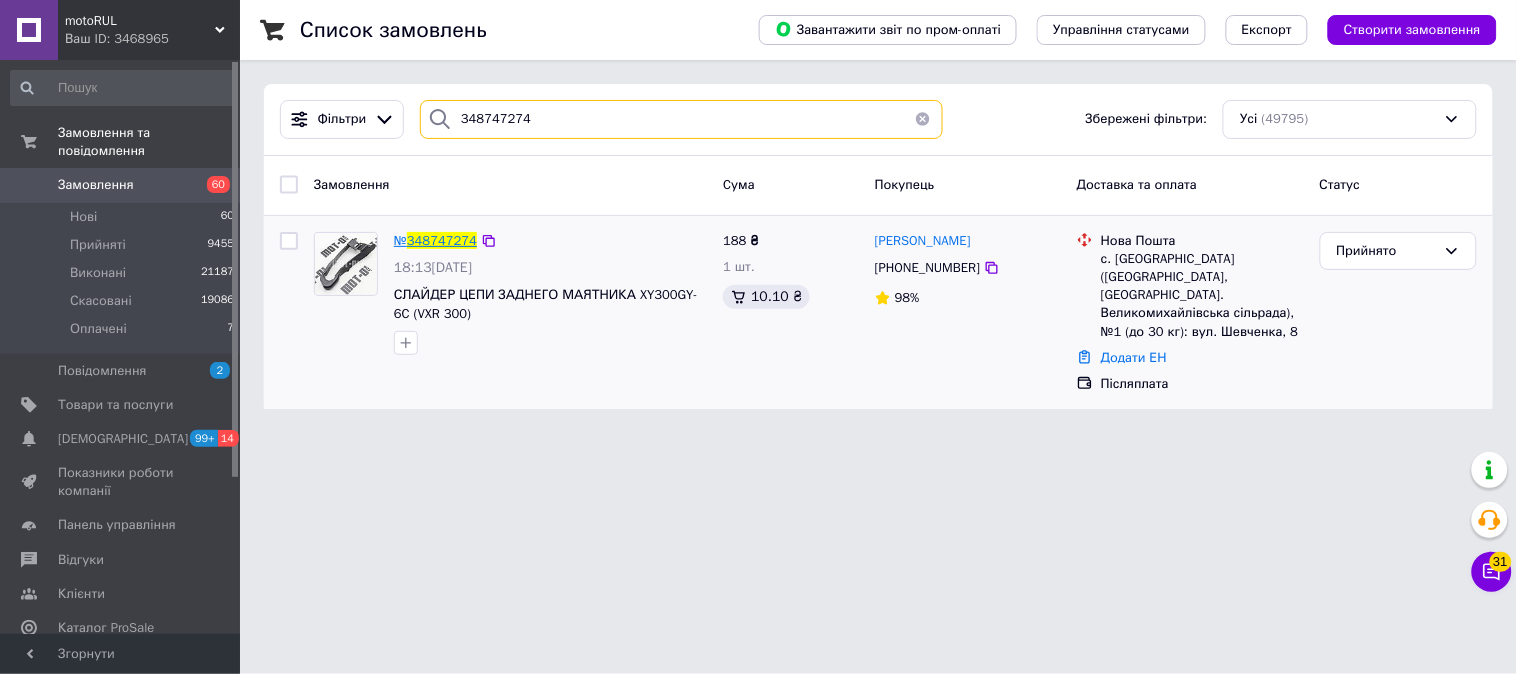 type on "348747274" 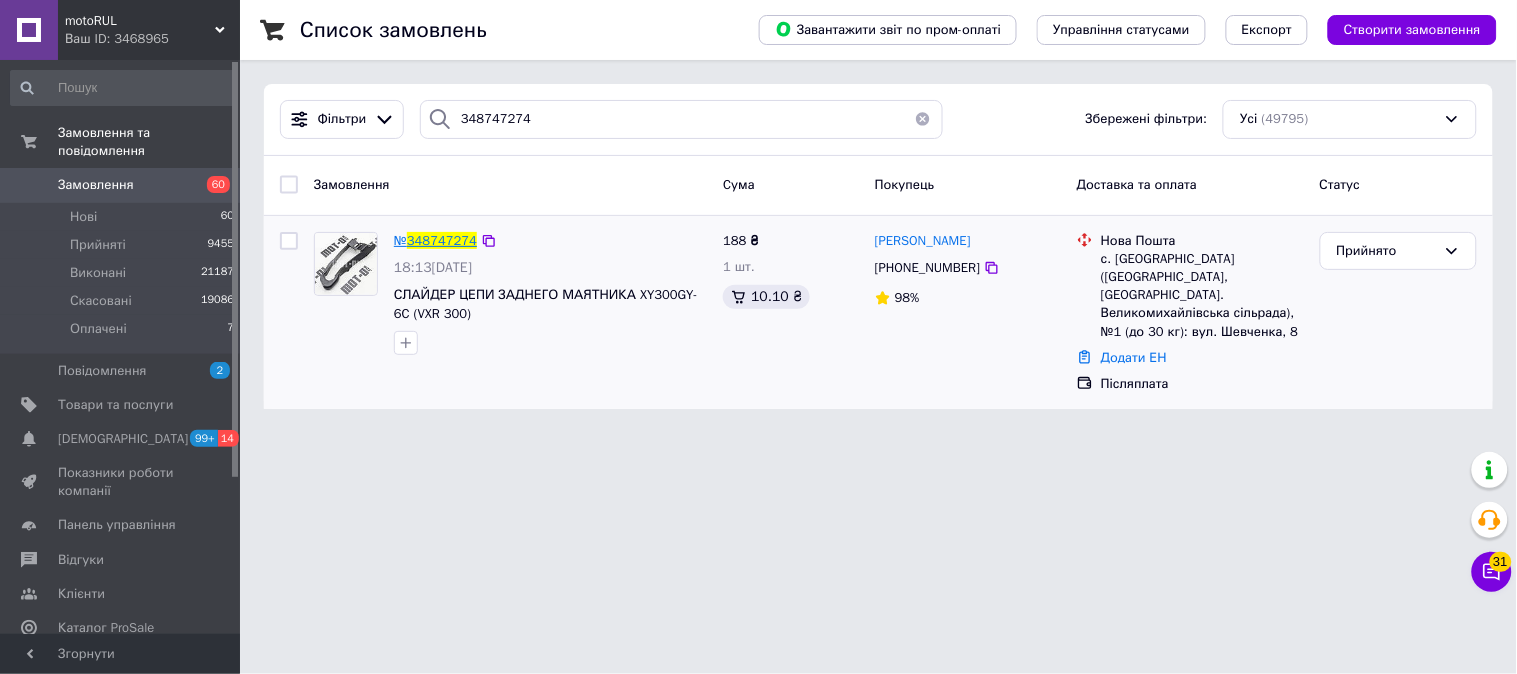 click on "348747274" at bounding box center [442, 240] 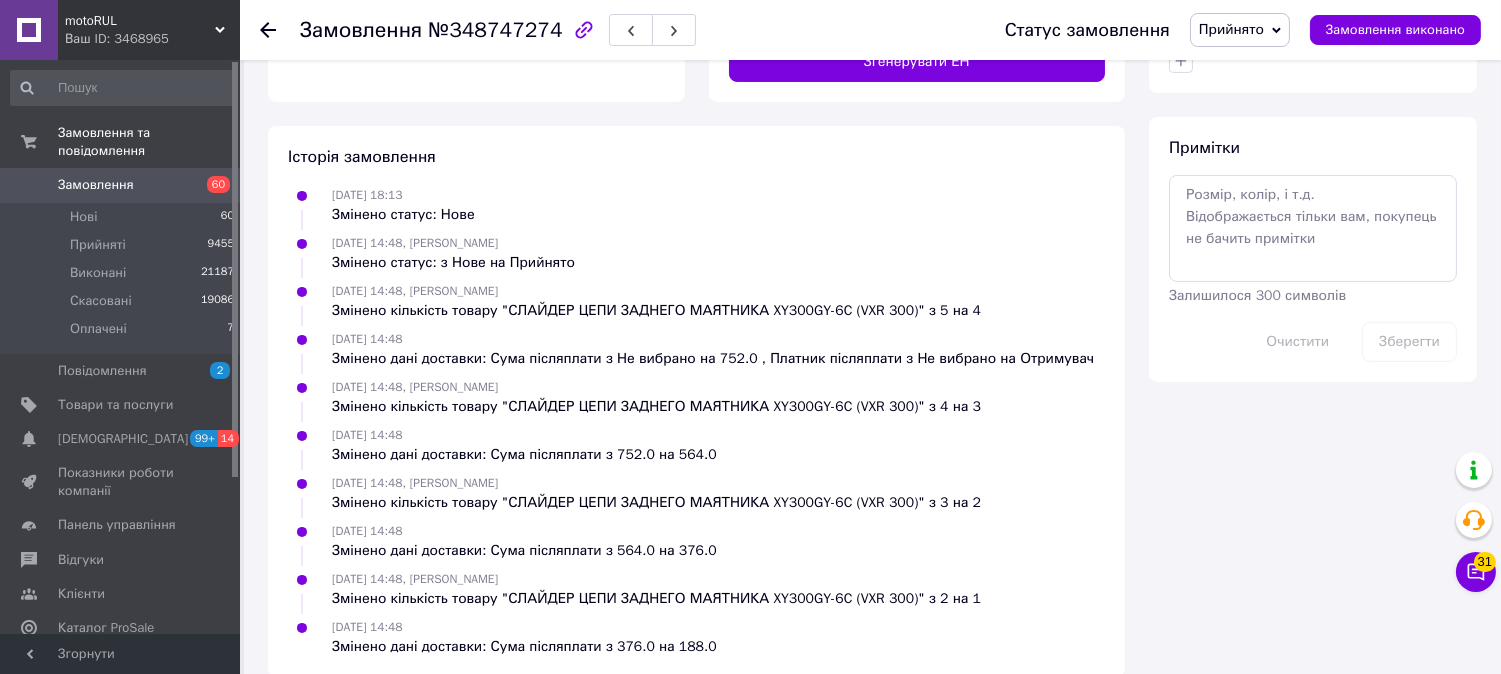 scroll, scrollTop: 1063, scrollLeft: 0, axis: vertical 